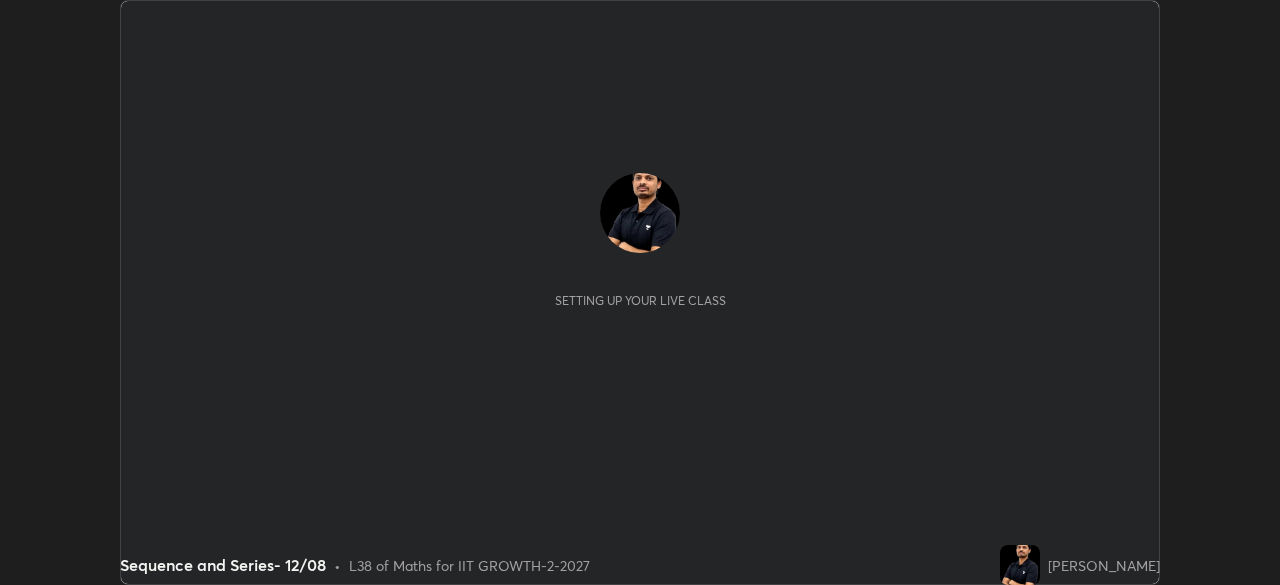 scroll, scrollTop: 0, scrollLeft: 0, axis: both 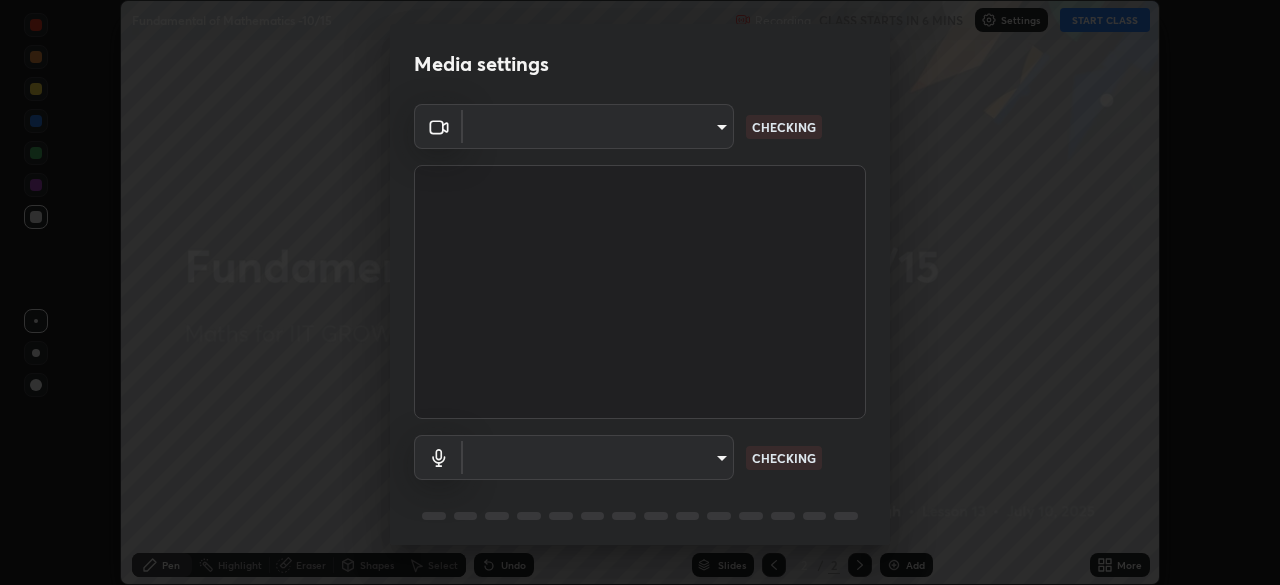 type on "8af73e8d16ef8e3bb7c62716022b9fe157133e9521606ce818031bd72dda2f9e" 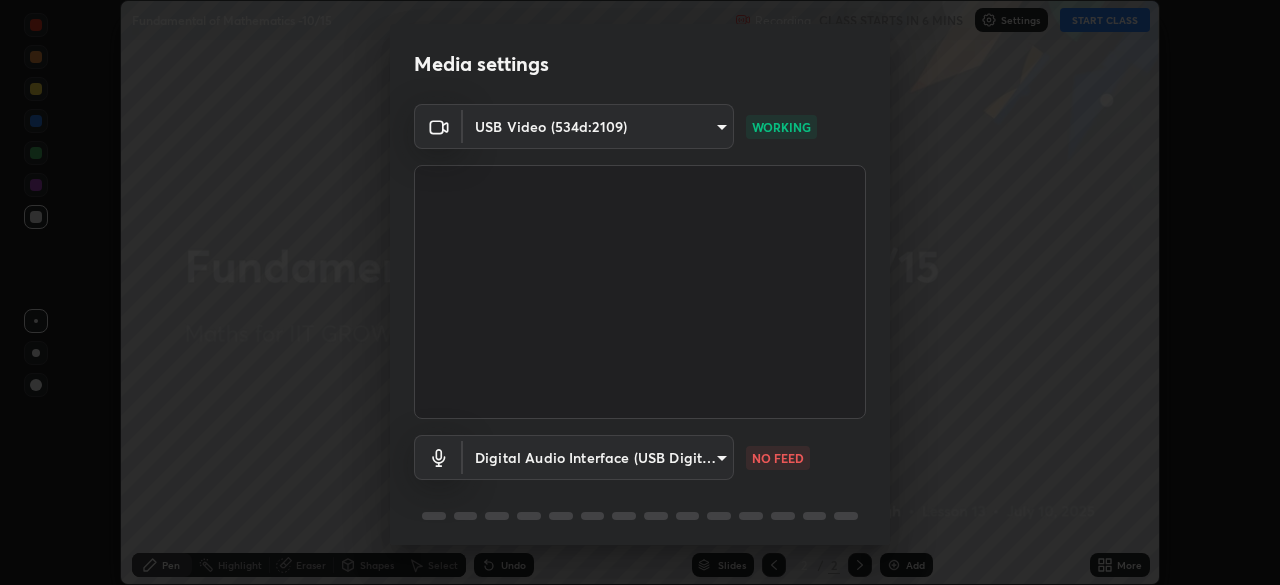 click on "Erase all Fundamental of Mathematics -10/15 Recording CLASS STARTS IN 6 MINS Settings START CLASS Setting up your live class Fundamental of Mathematics -10/15 • L13 of Maths for IIT GROWTH-5- 2027 [PERSON_NAME] Pen Highlight Eraser Shapes Select Undo Slides 2 / 2 Add More No doubts shared Encourage your learners to ask a doubt for better clarity Report an issue Reason for reporting Buffering Chat not working Audio - Video sync issue Educator video quality low ​ Attach an image Report Media settings USB Video (534d:2109) 8af73e8d16ef8e3bb7c62716022b9fe157133e9521606ce818031bd72dda2f9e WORKING Digital Audio Interface (USB Digital Audio) 66280a21bf60d055129991d3e12132bb42f2bcc8d8404fac1e2d16c326cf83cf NO FEED 1 / 5 Next" at bounding box center [640, 292] 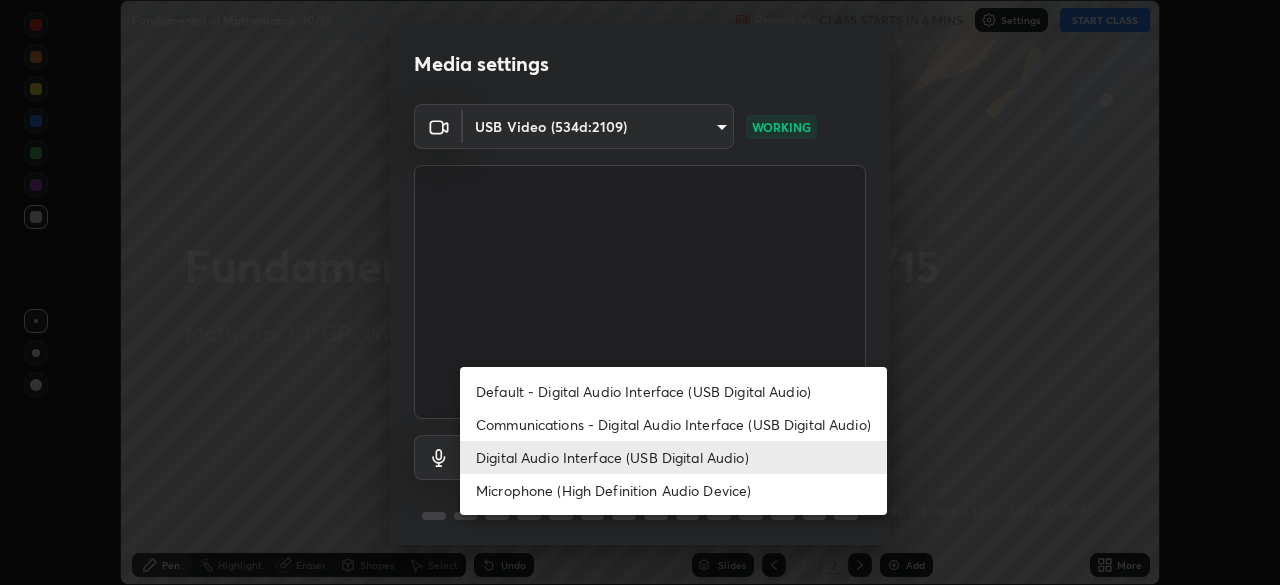 click on "Communications - Digital Audio Interface (USB Digital Audio)" at bounding box center (673, 424) 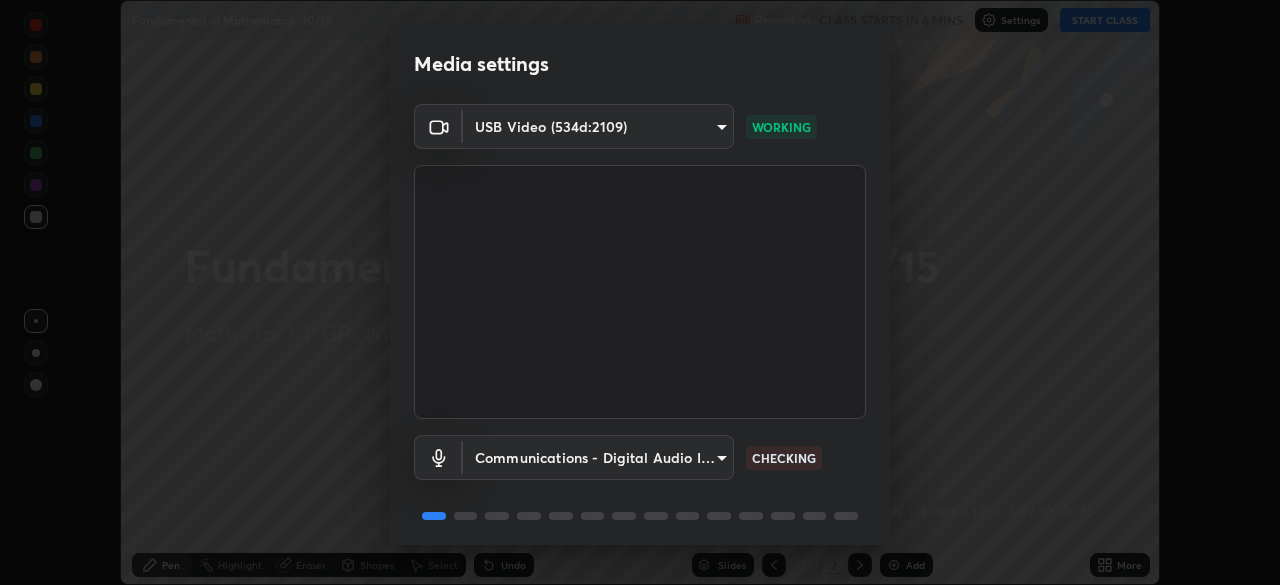click on "Erase all Fundamental of Mathematics -10/15 Recording CLASS STARTS IN 6 MINS Settings START CLASS Setting up your live class Fundamental of Mathematics -10/15 • L13 of Maths for IIT GROWTH-5- 2027 [PERSON_NAME] Pen Highlight Eraser Shapes Select Undo Slides 2 / 2 Add More No doubts shared Encourage your learners to ask a doubt for better clarity Report an issue Reason for reporting Buffering Chat not working Audio - Video sync issue Educator video quality low ​ Attach an image Report Media settings USB Video (534d:2109) 8af73e8d16ef8e3bb7c62716022b9fe157133e9521606ce818031bd72dda2f9e WORKING Communications - Digital Audio Interface (USB Digital Audio) communications CHECKING 1 / 5 Next" at bounding box center [640, 292] 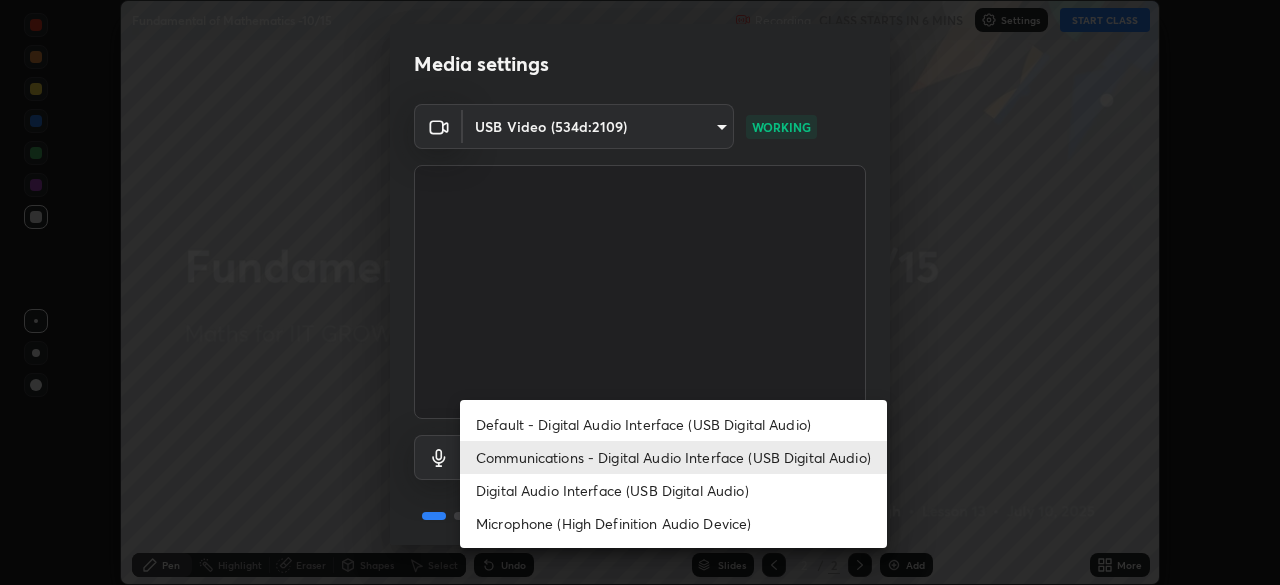 click on "Digital Audio Interface (USB Digital Audio)" at bounding box center [673, 490] 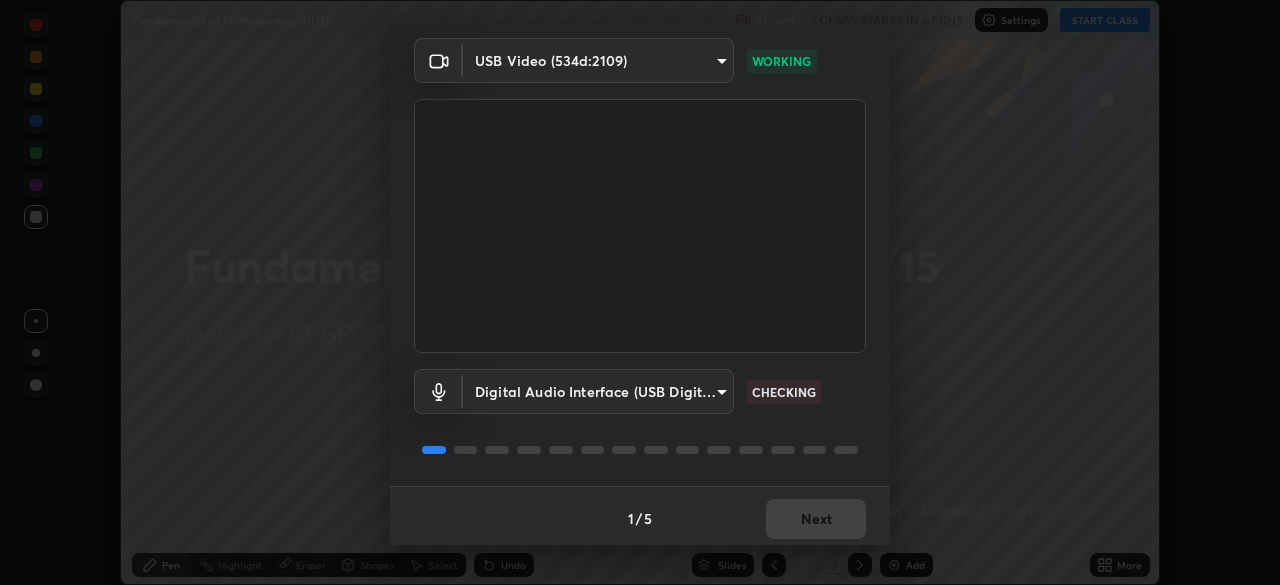 scroll, scrollTop: 71, scrollLeft: 0, axis: vertical 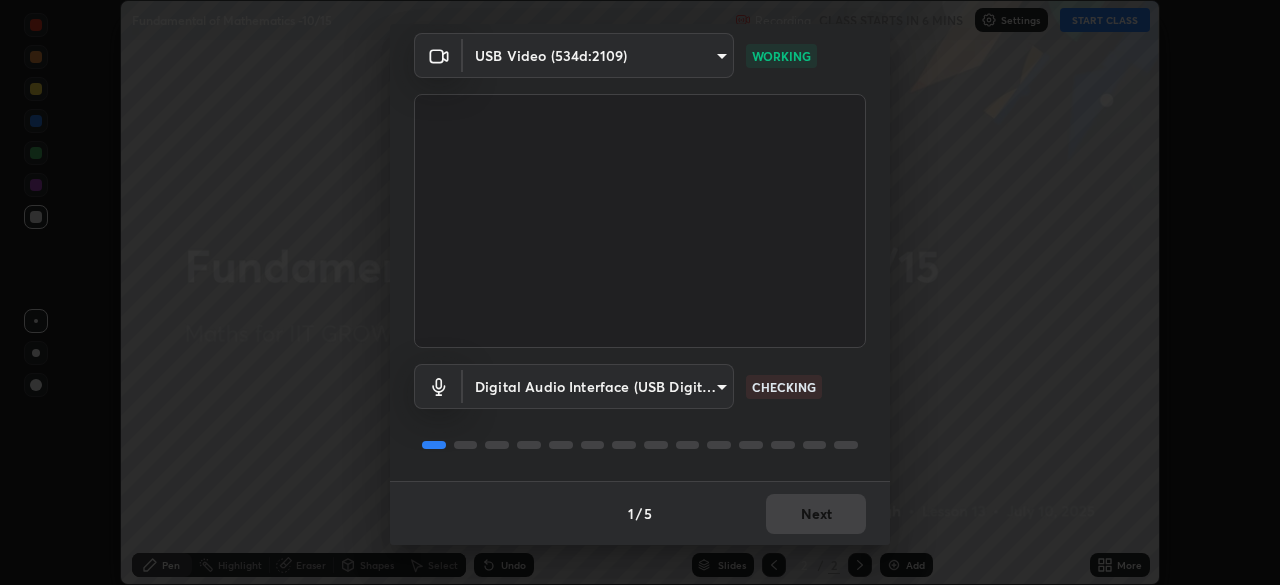 click on "1 / 5 Next" at bounding box center (640, 513) 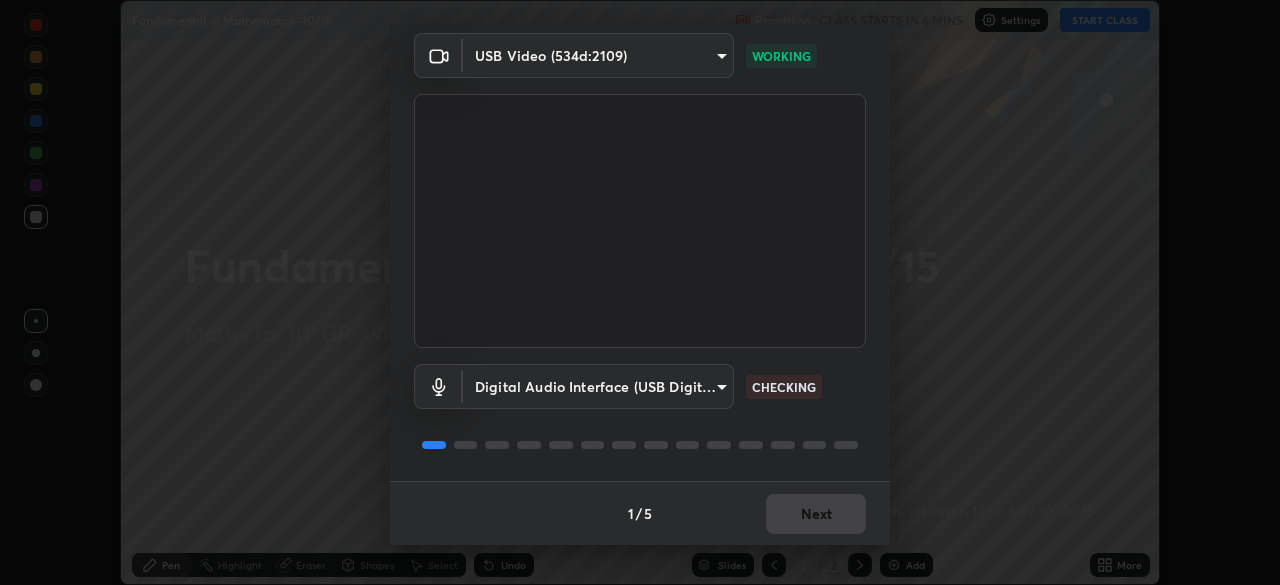 click on "1 / 5 Next" at bounding box center (640, 513) 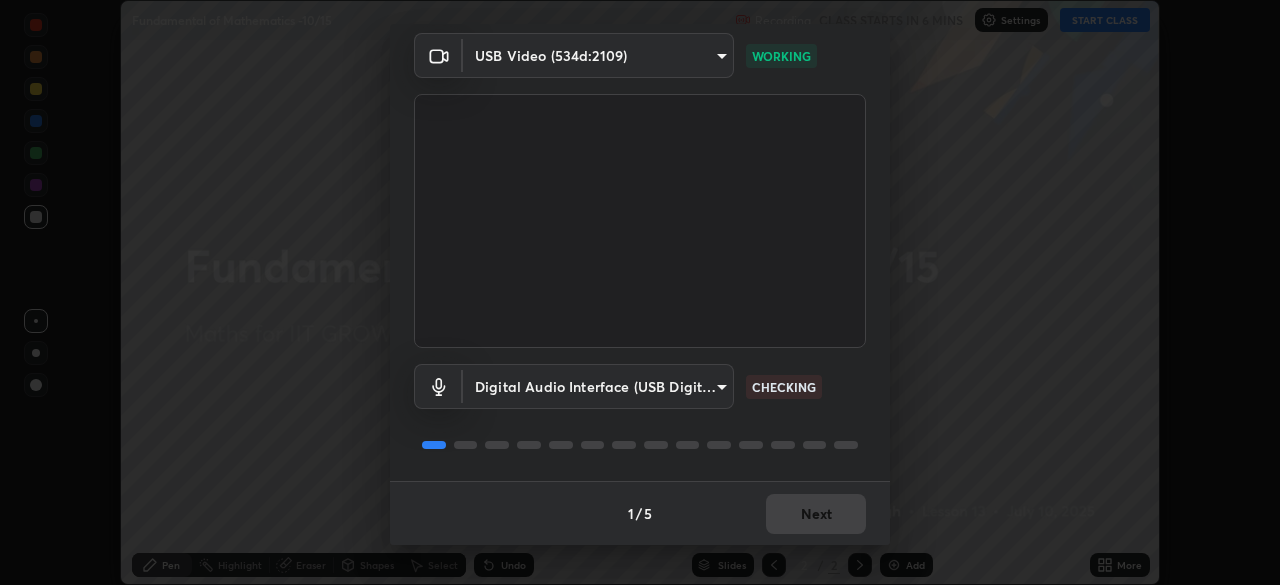 click on "1 / 5 Next" at bounding box center (640, 513) 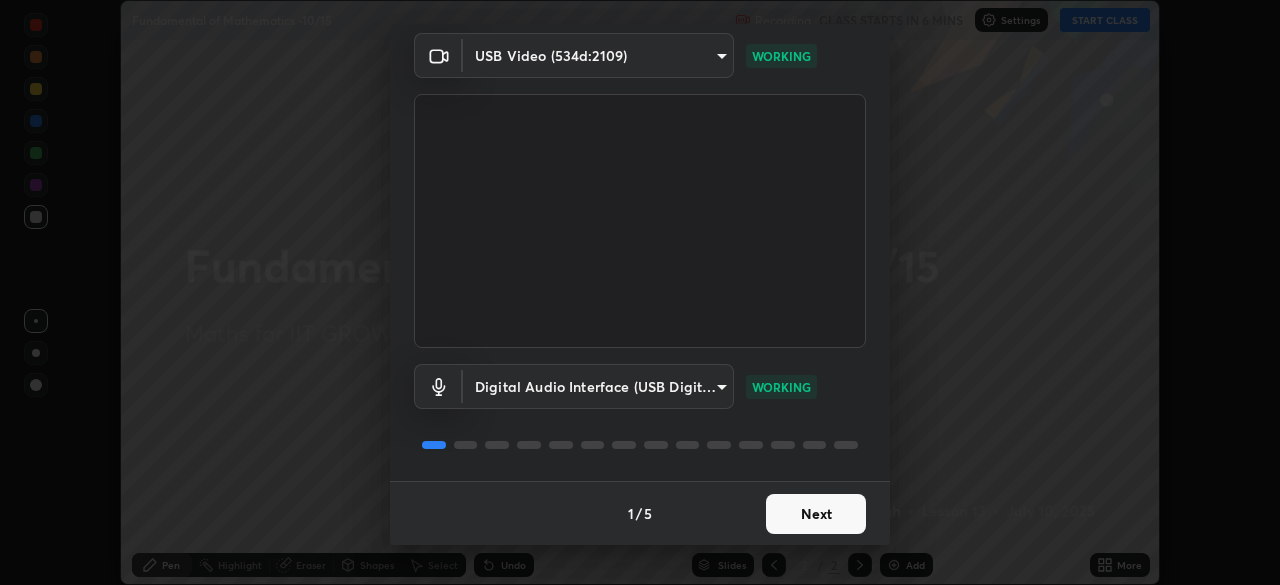 click on "Next" at bounding box center [816, 514] 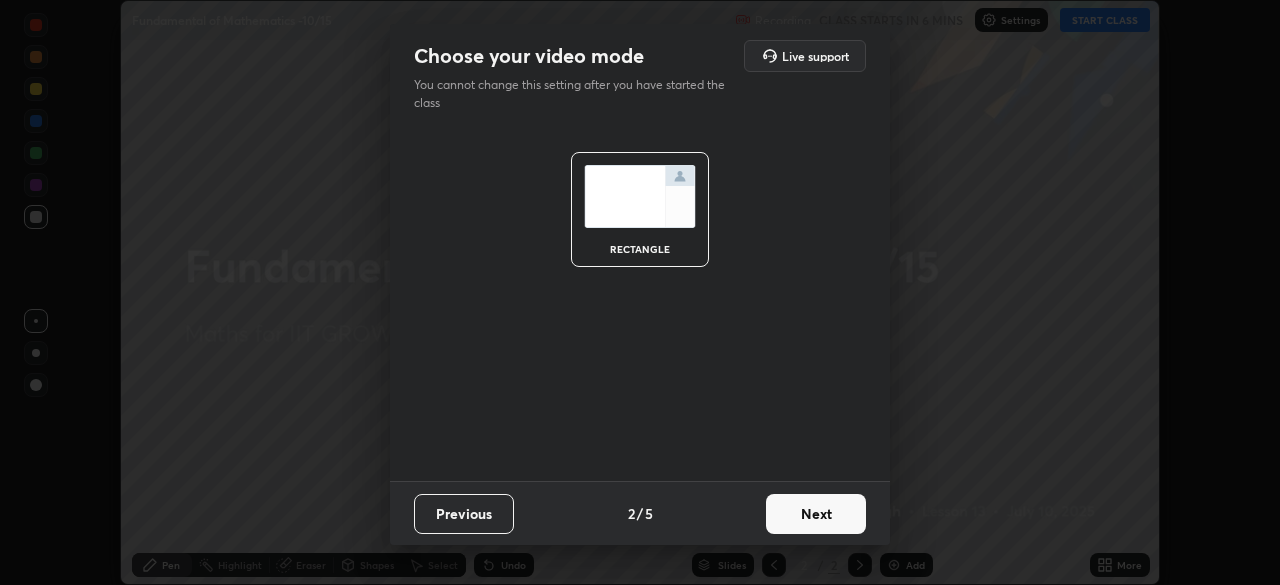 scroll, scrollTop: 0, scrollLeft: 0, axis: both 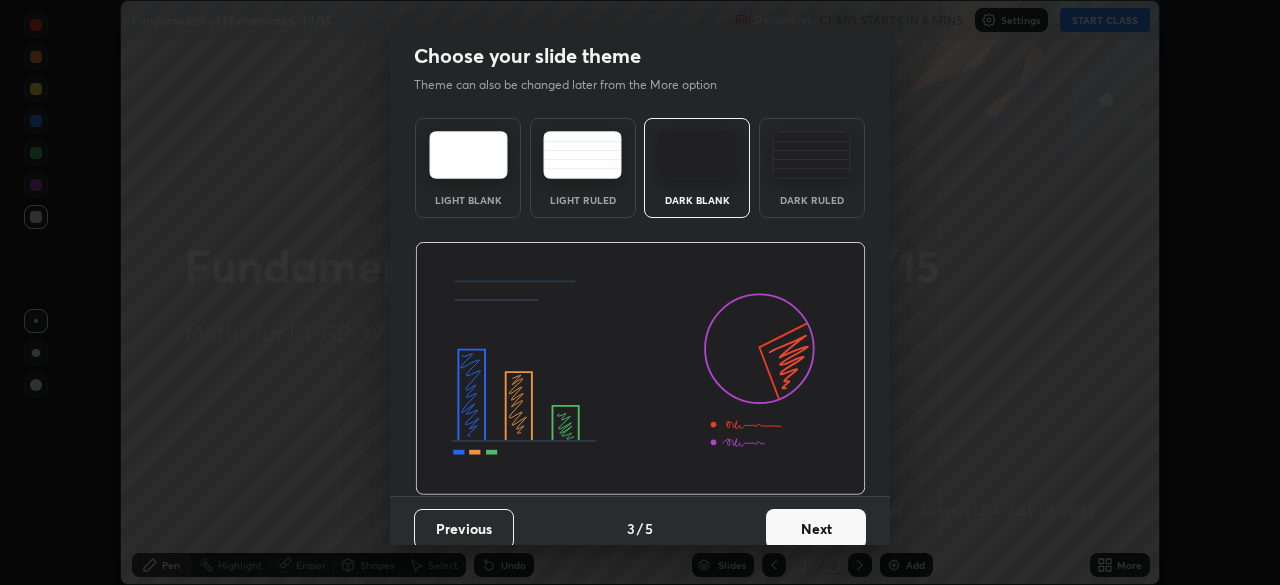 click on "Next" at bounding box center (816, 529) 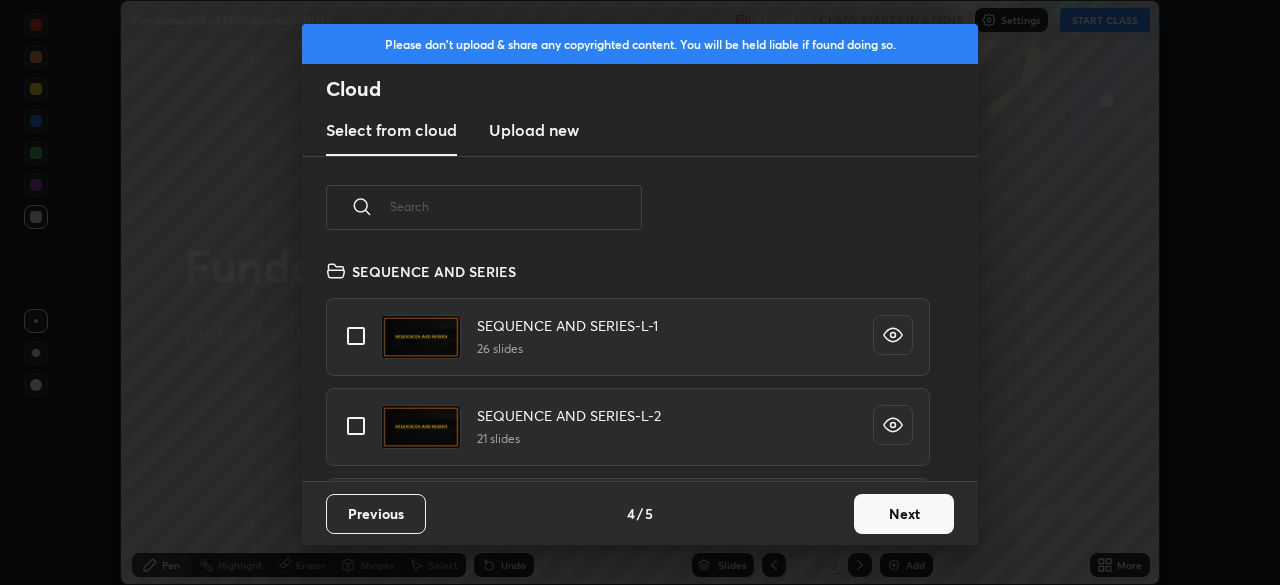 click on "Next" at bounding box center (904, 514) 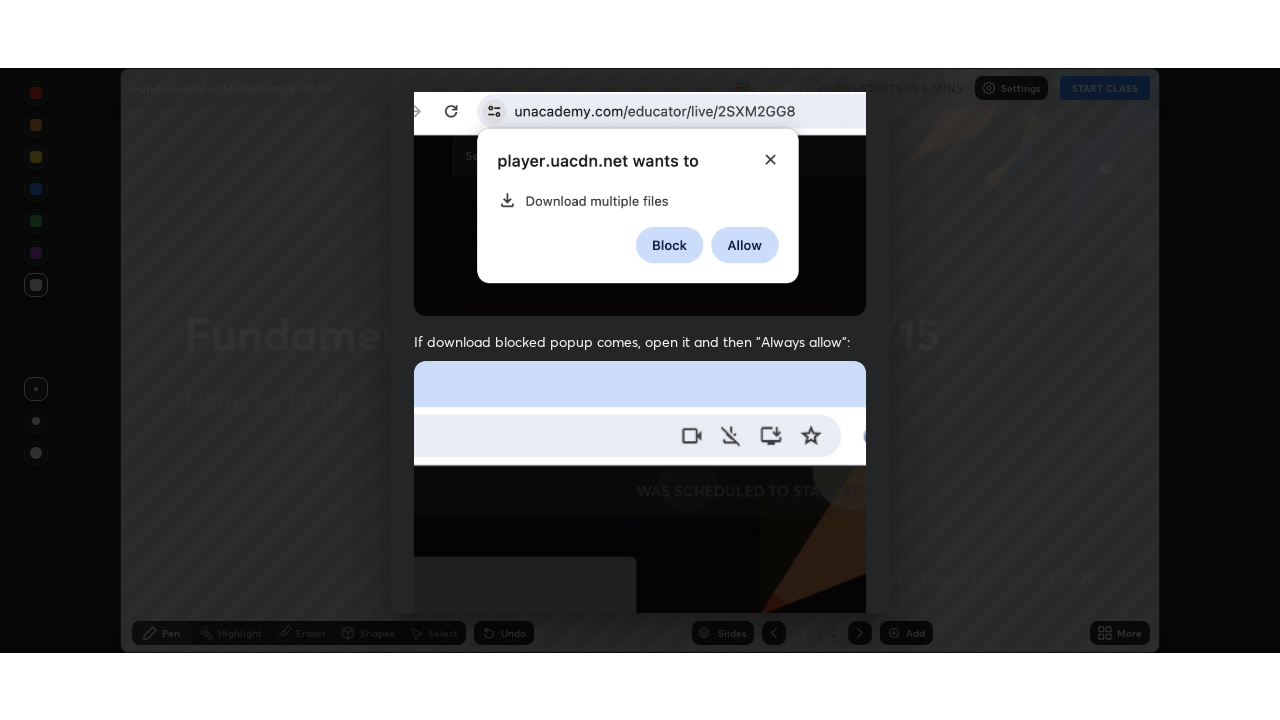 scroll, scrollTop: 479, scrollLeft: 0, axis: vertical 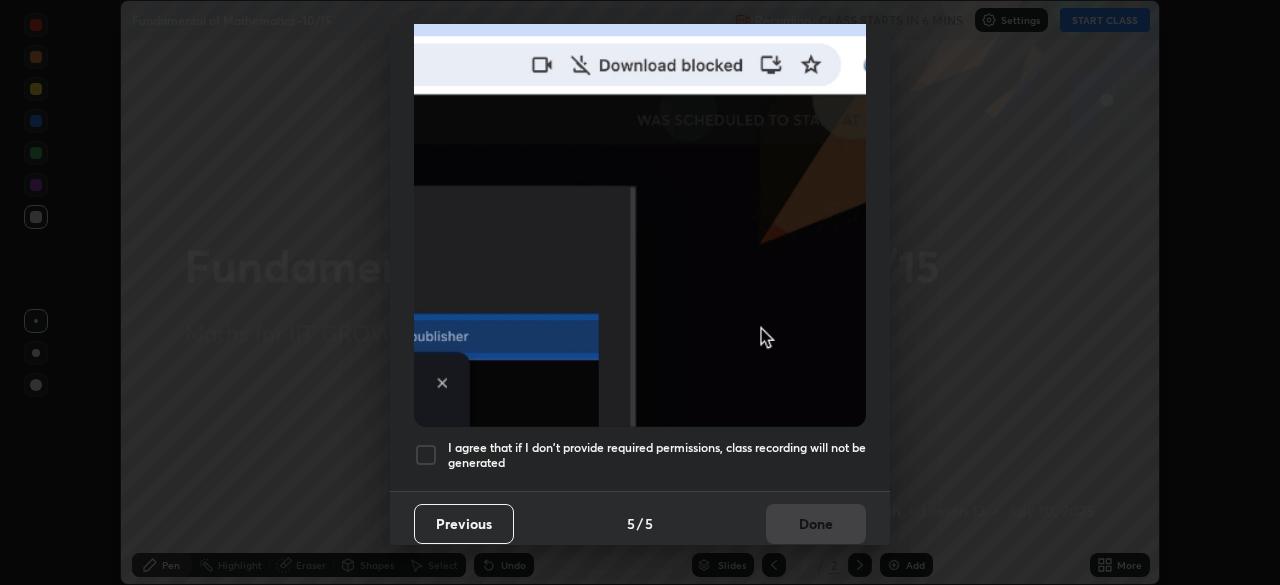 click at bounding box center (426, 455) 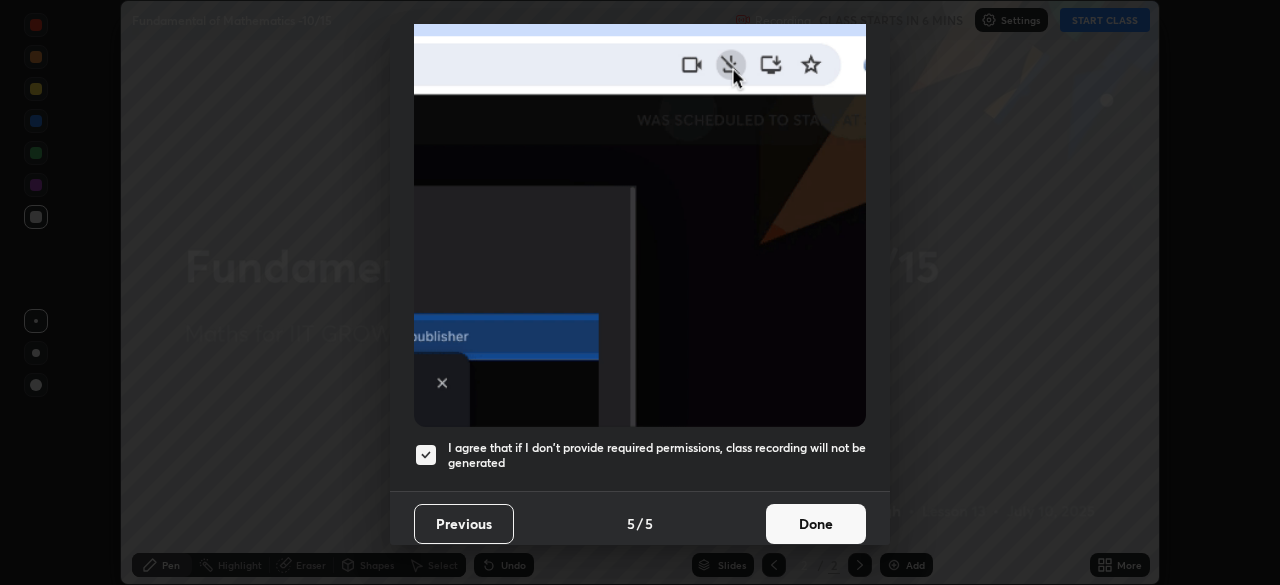 click on "Done" at bounding box center (816, 524) 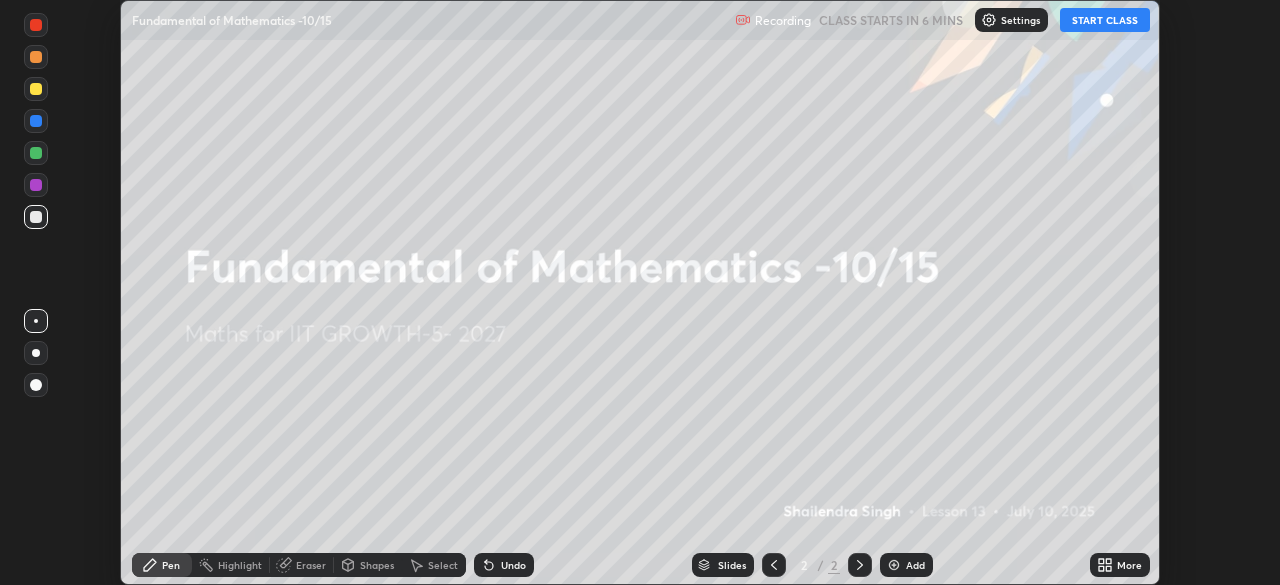 click 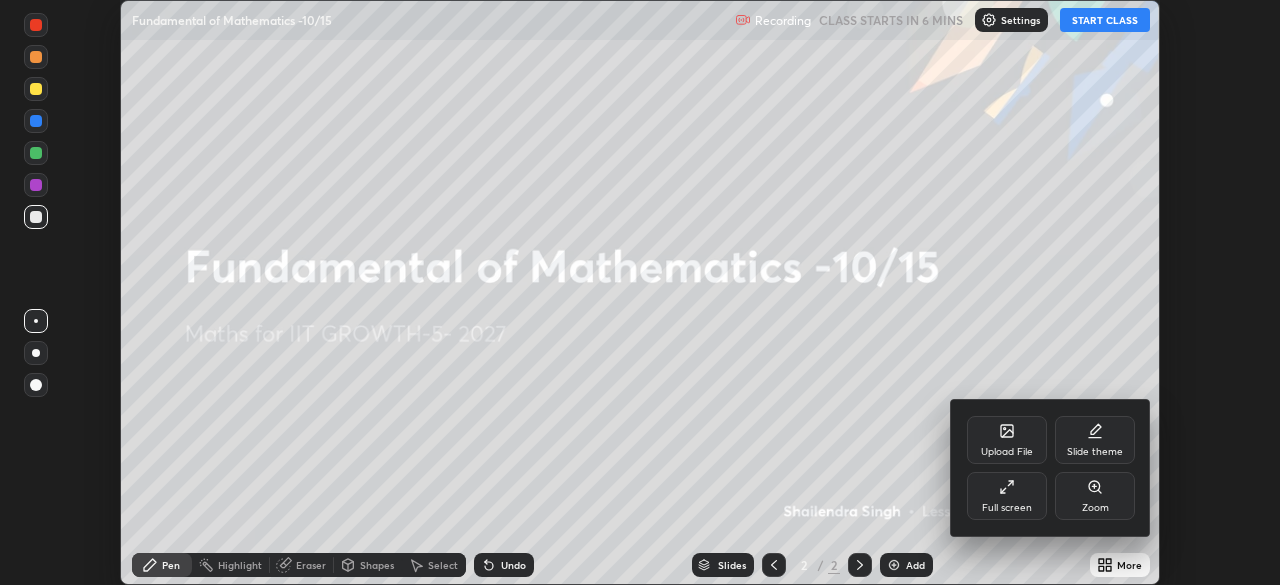 click on "Full screen" at bounding box center (1007, 496) 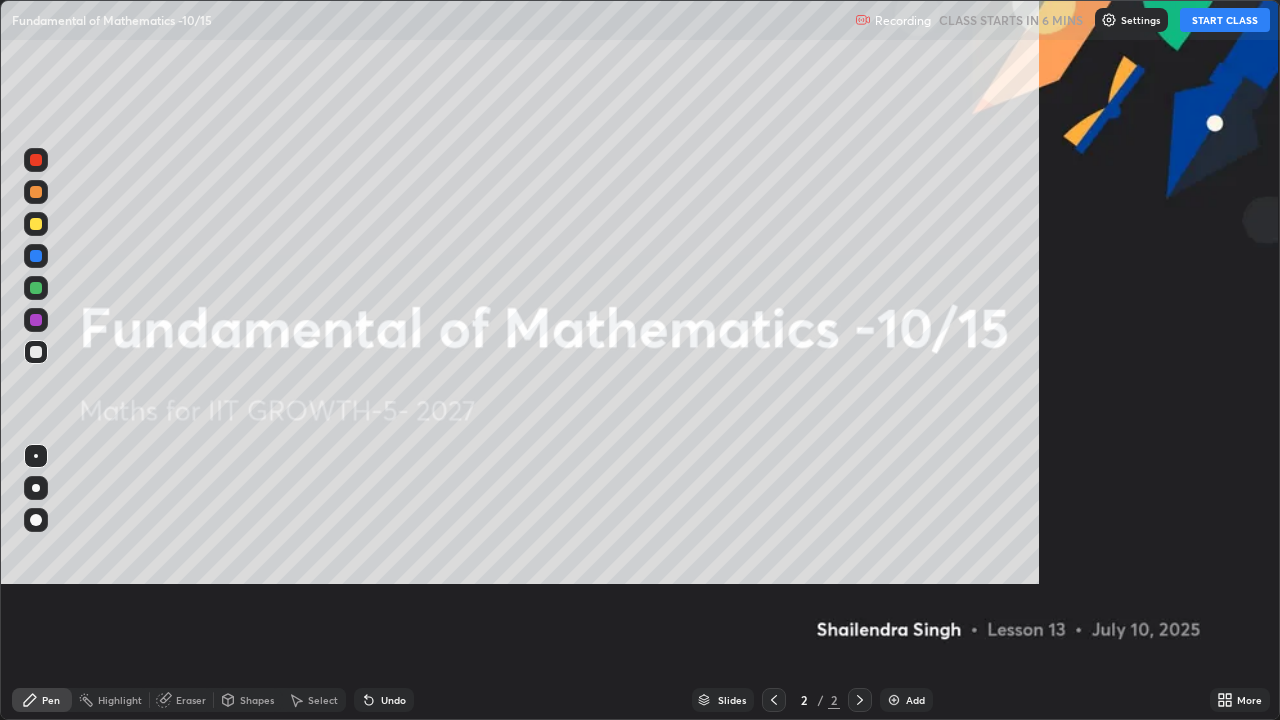 scroll, scrollTop: 99280, scrollLeft: 98720, axis: both 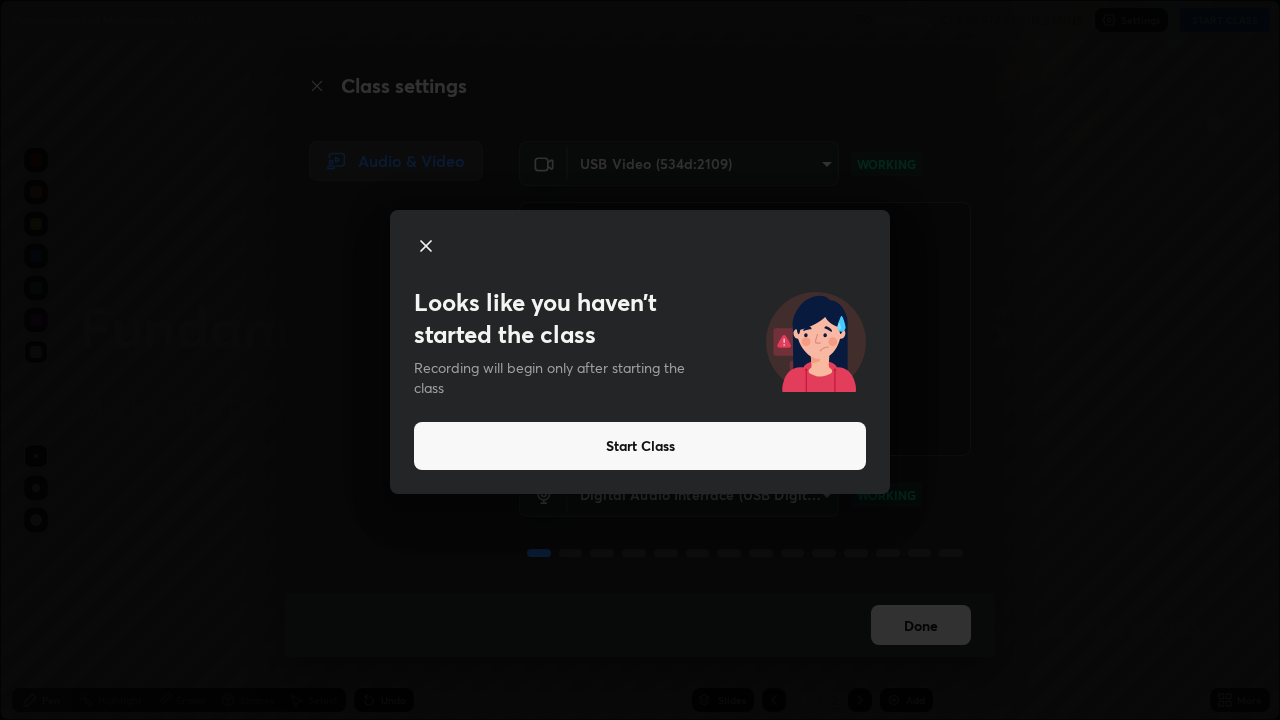 click 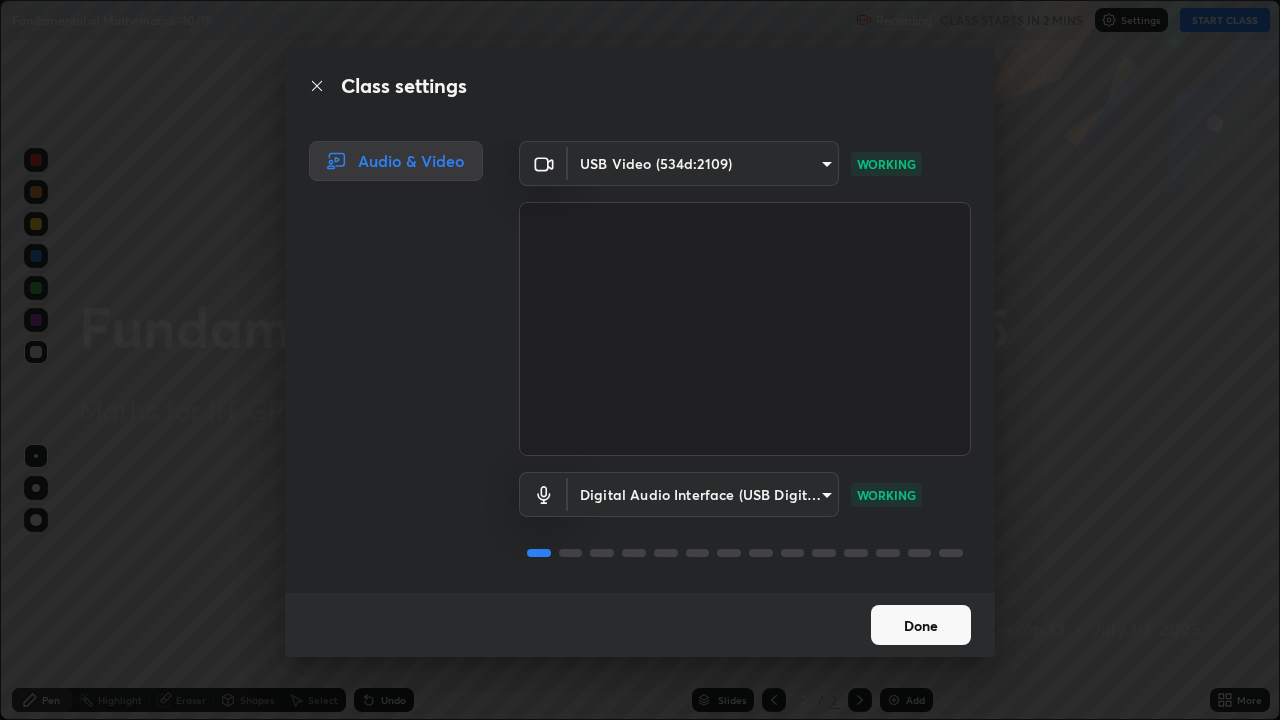 click on "Done" at bounding box center [921, 625] 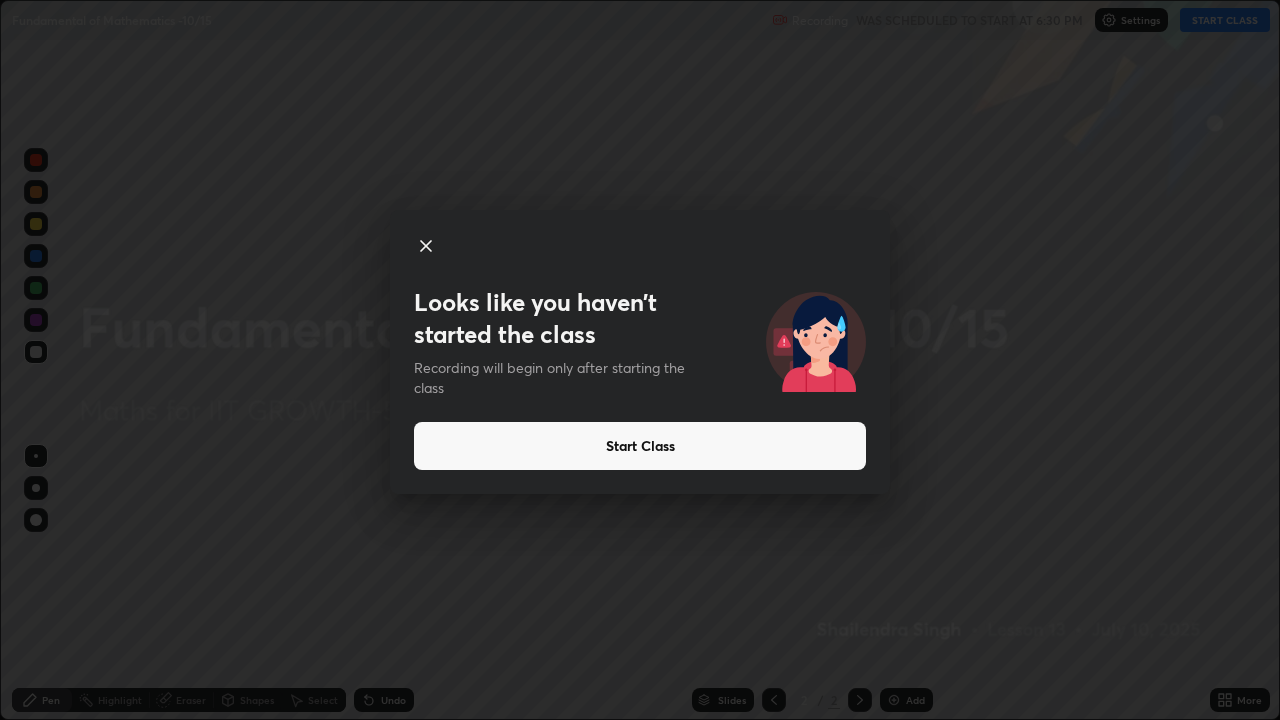 click on "Start Class" at bounding box center [640, 446] 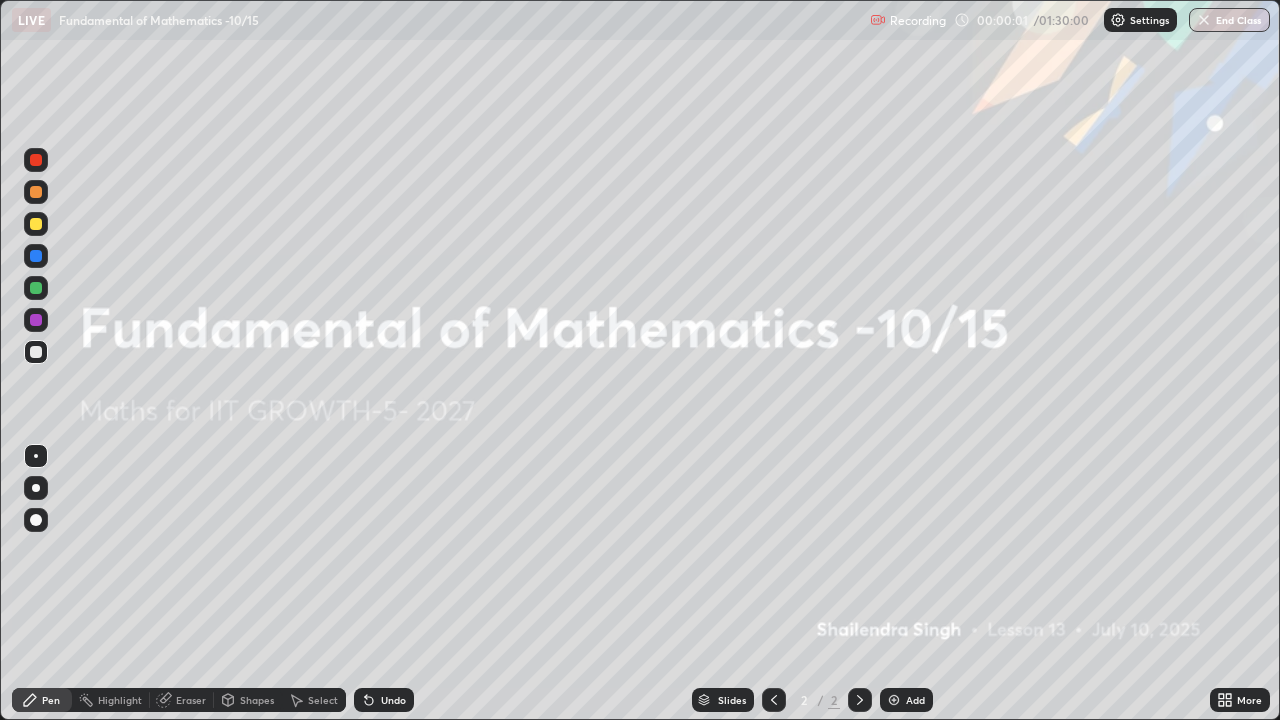 click 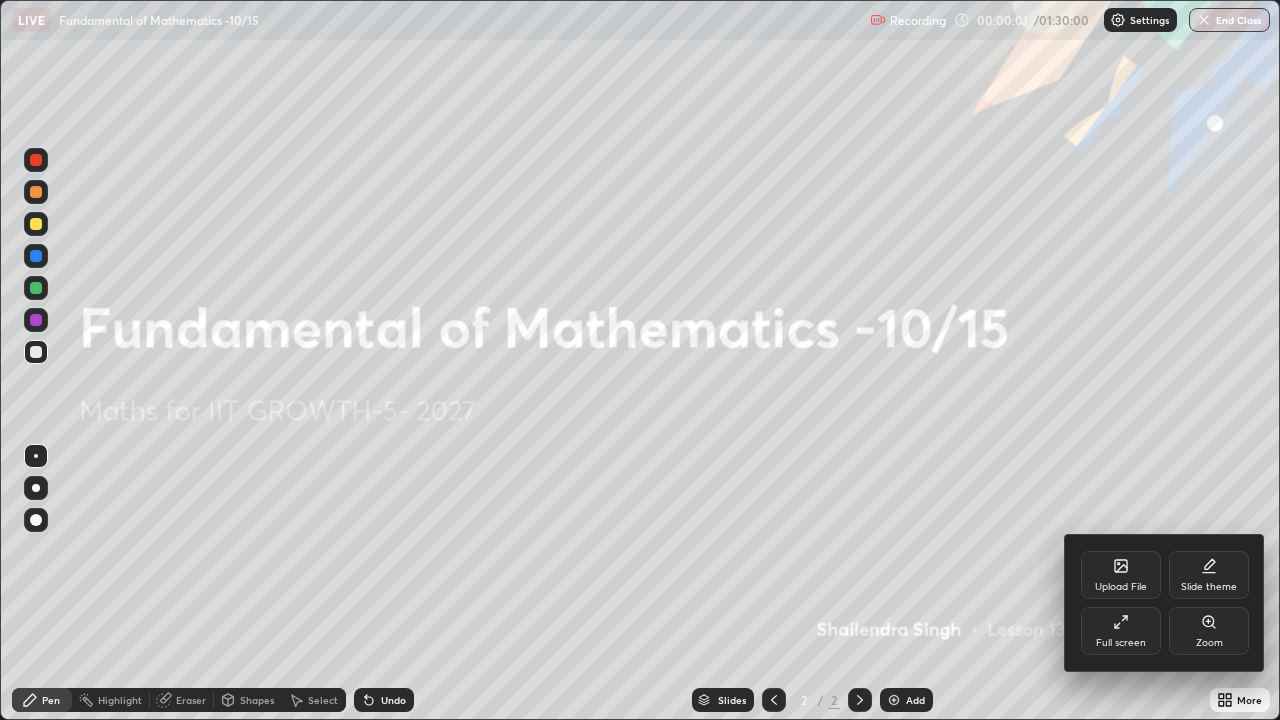 click on "Upload File" at bounding box center [1121, 587] 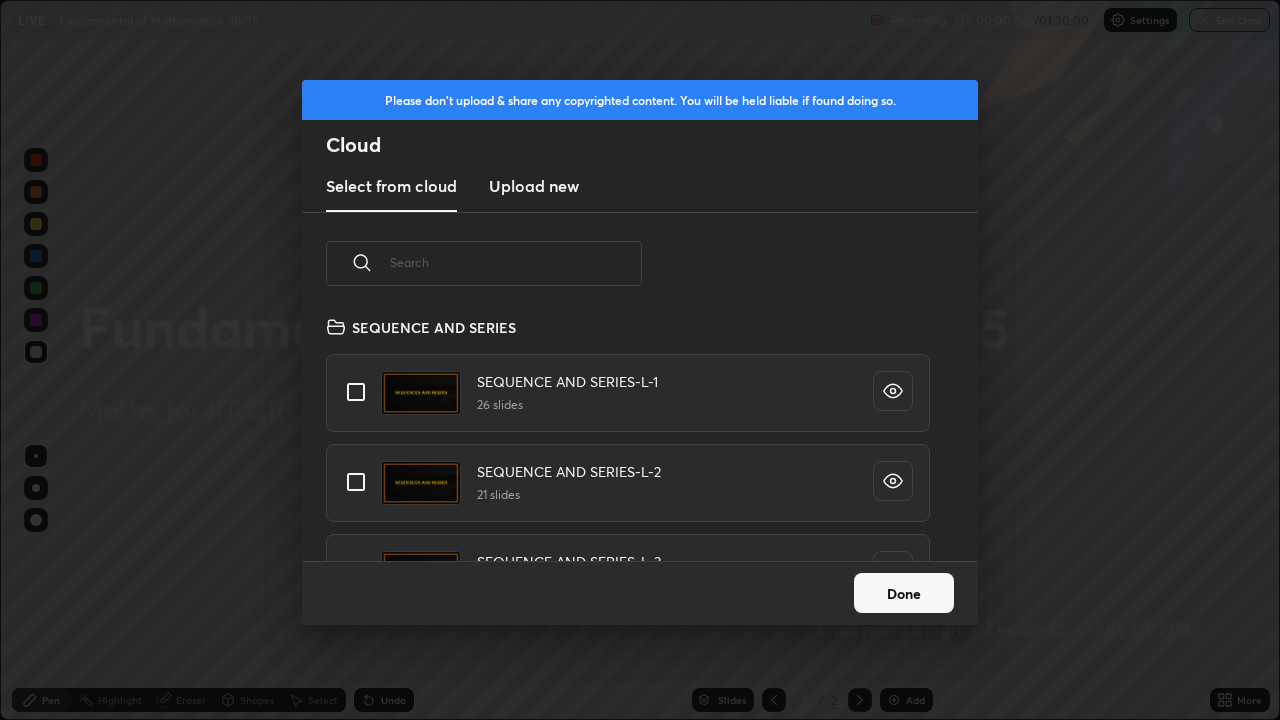 scroll, scrollTop: 7, scrollLeft: 11, axis: both 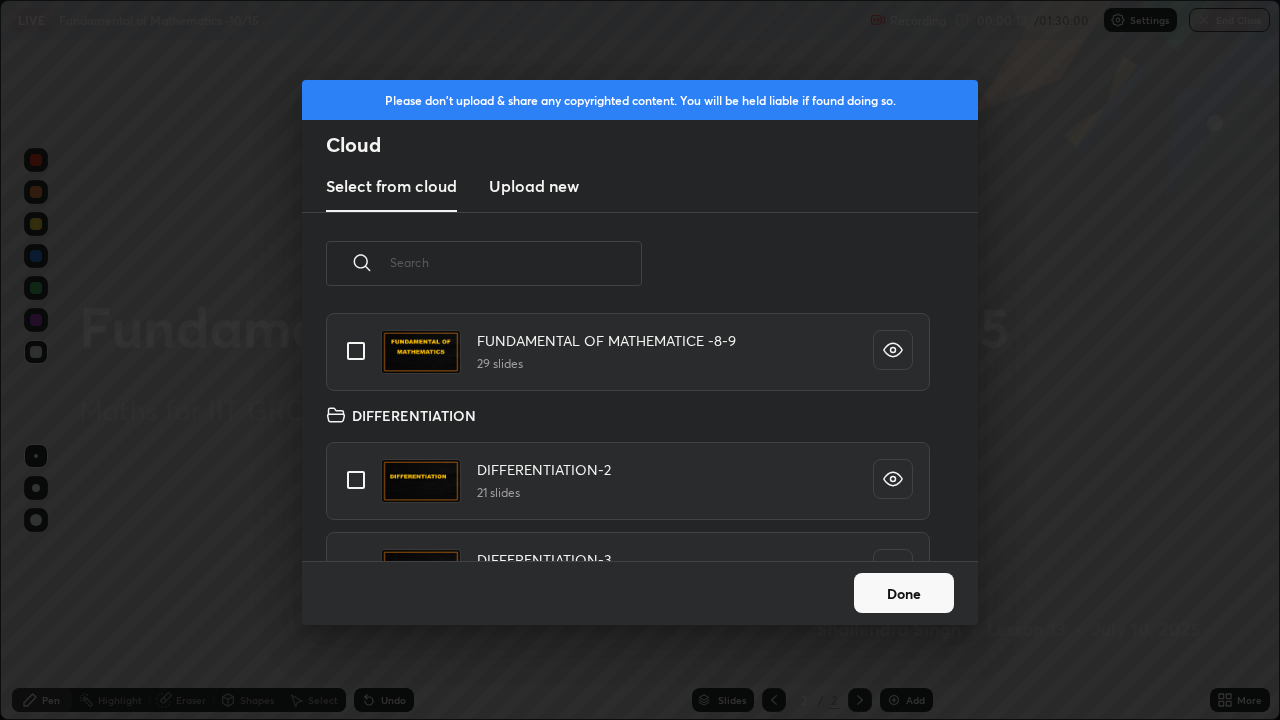 click at bounding box center [356, 351] 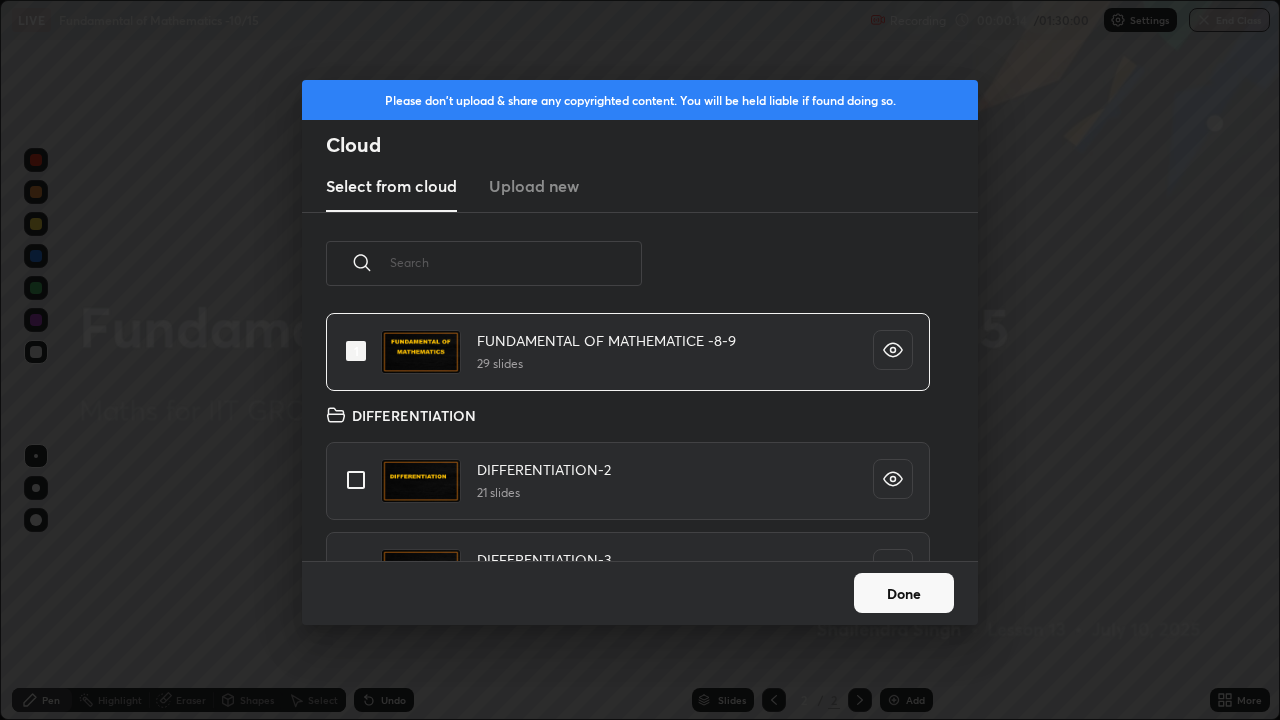 click on "Done" at bounding box center (904, 593) 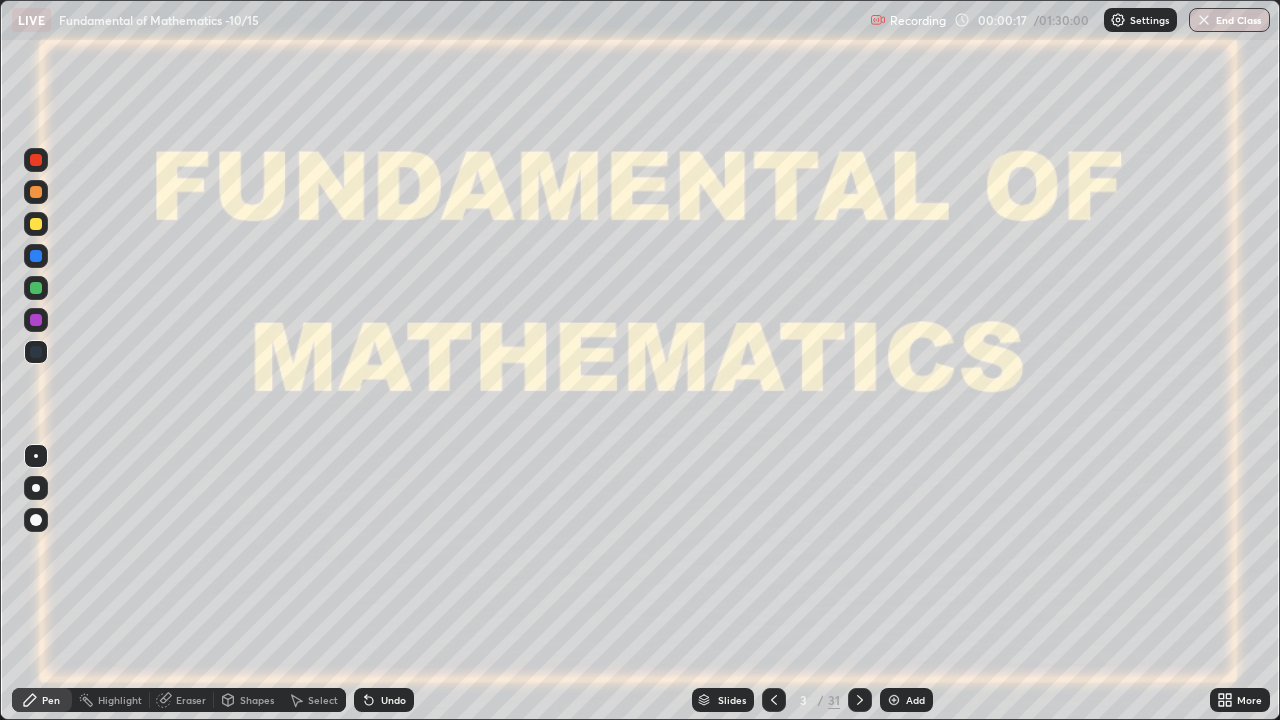 click on "Slides" at bounding box center [732, 700] 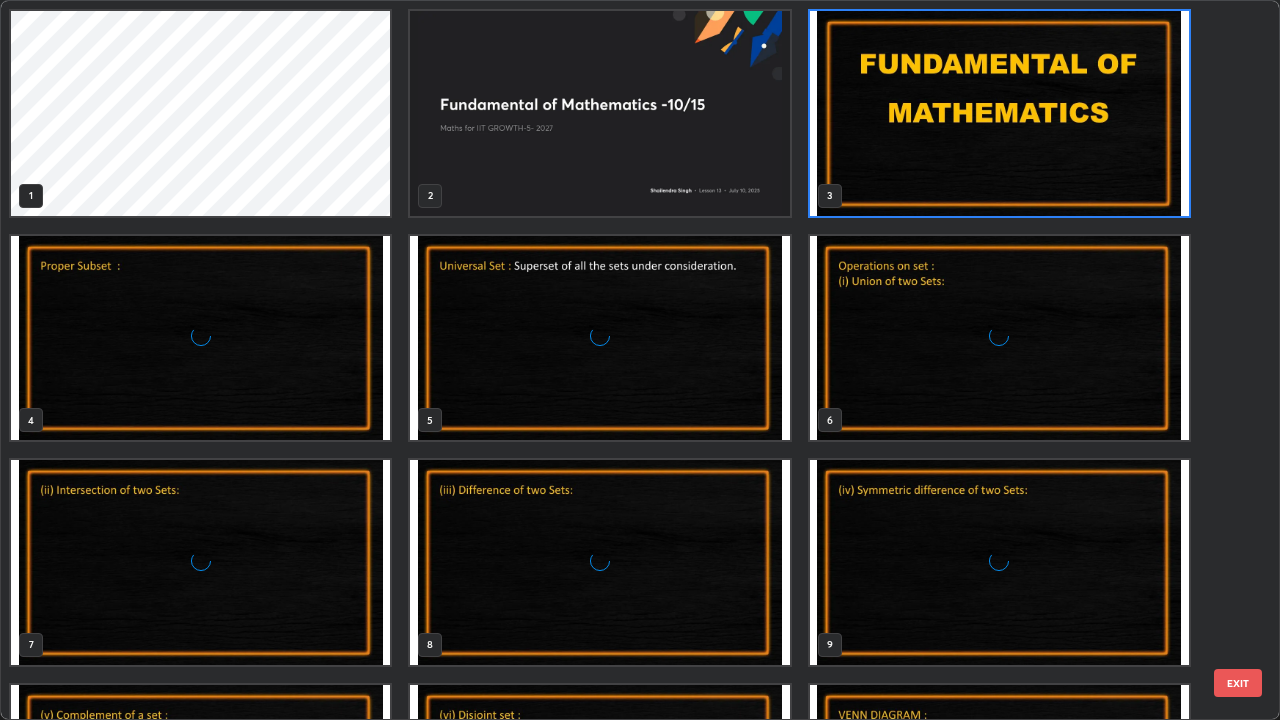 scroll, scrollTop: 7, scrollLeft: 11, axis: both 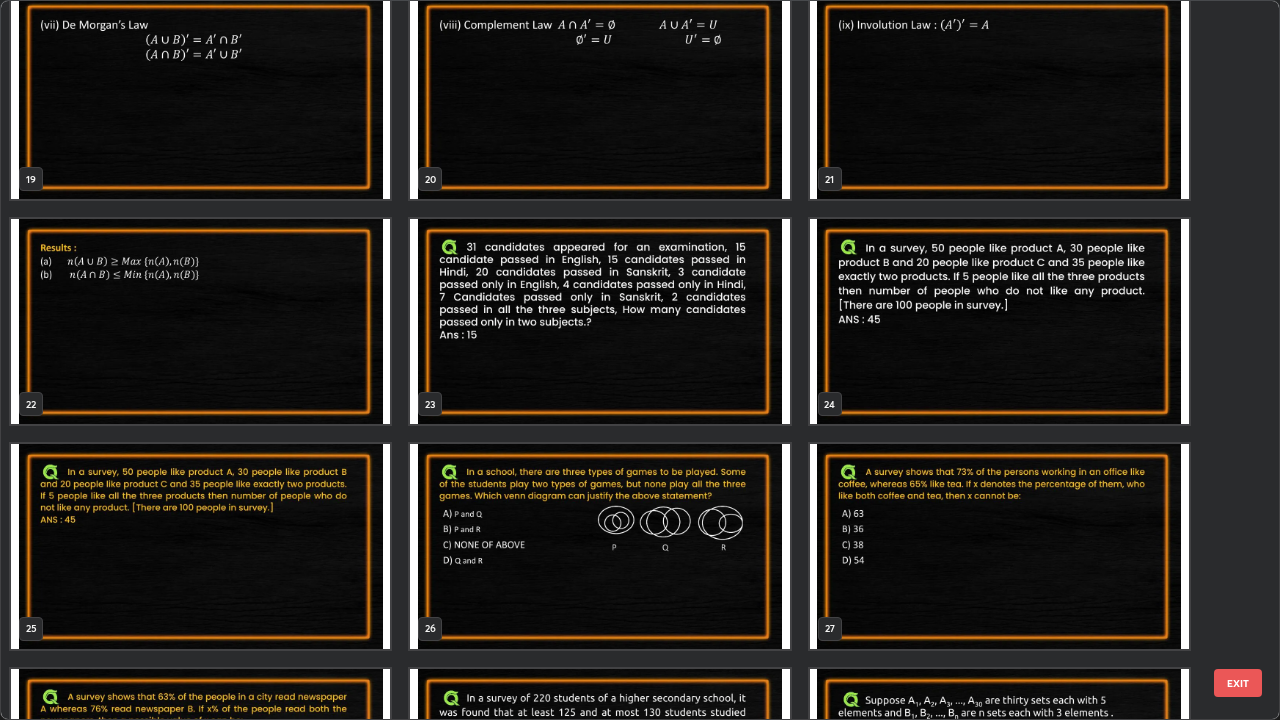 click at bounding box center [599, 321] 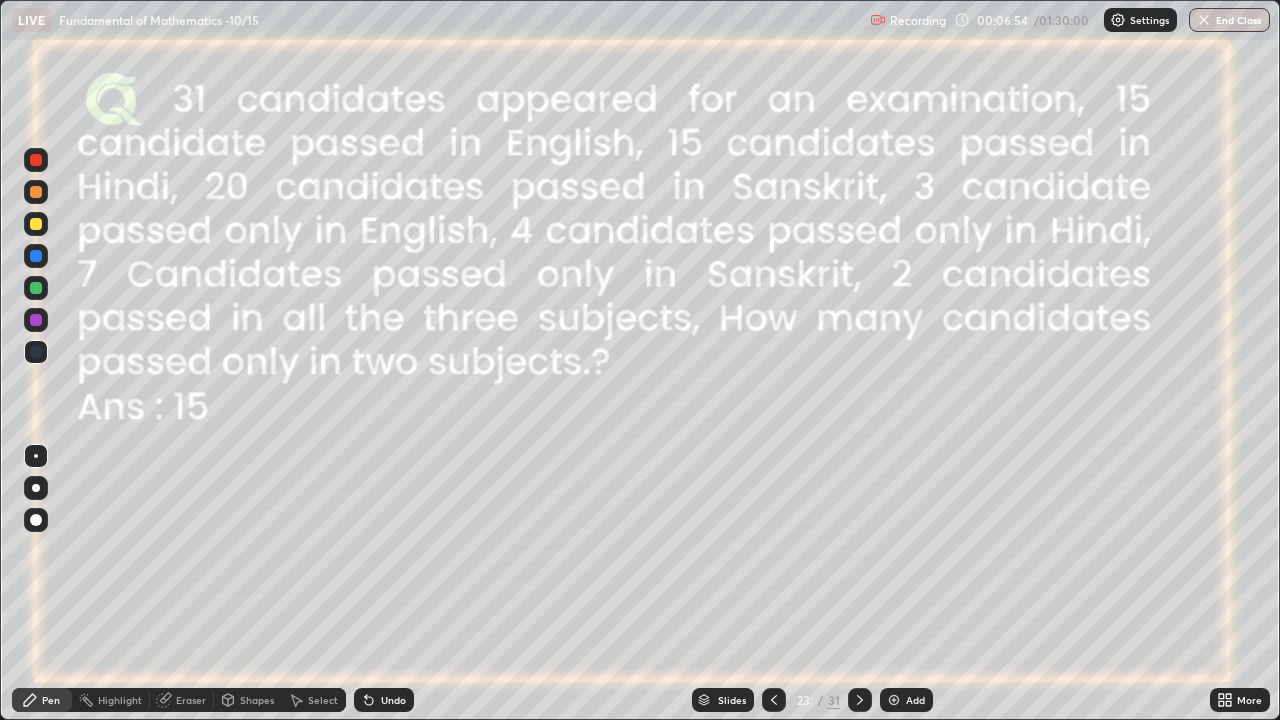 click at bounding box center [894, 700] 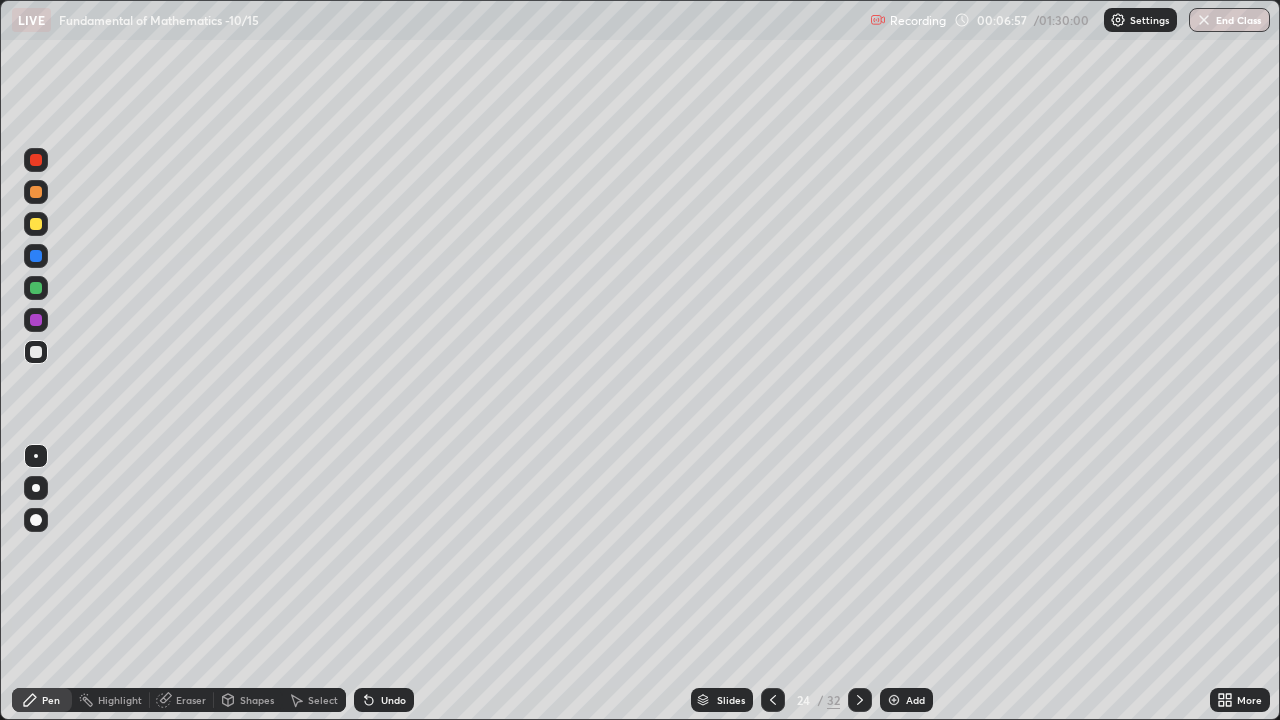 click 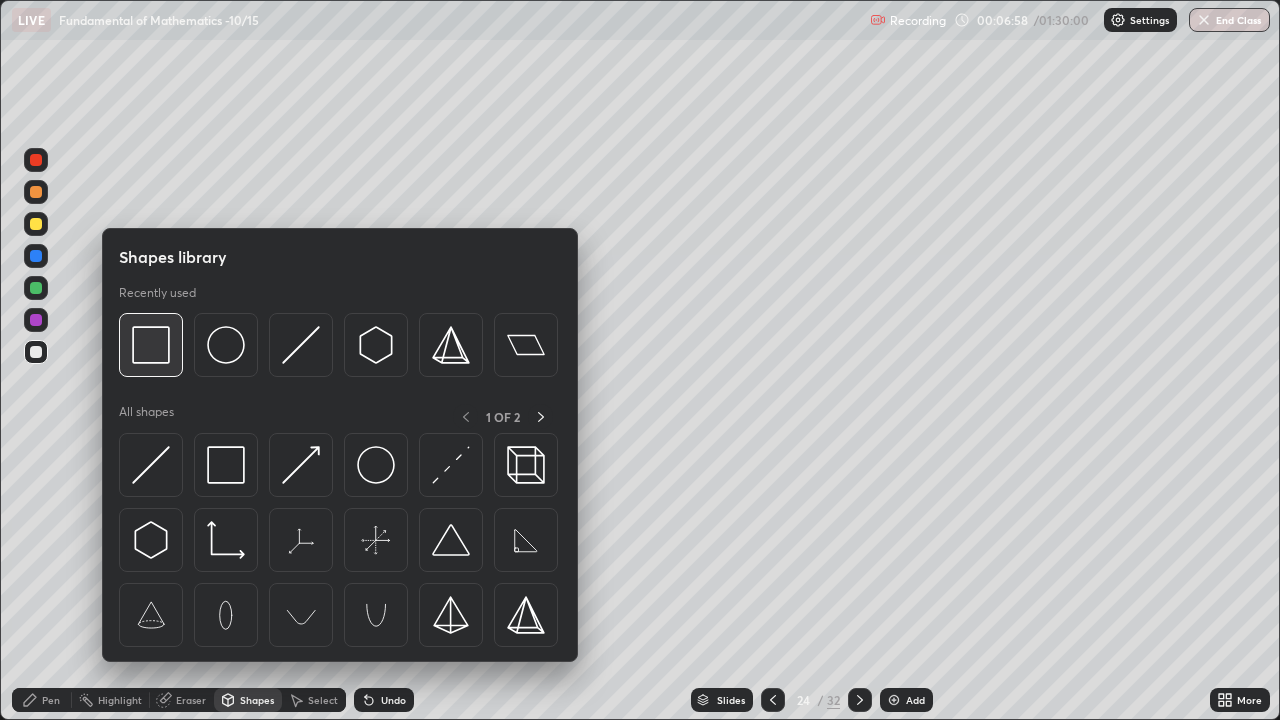 click at bounding box center [151, 345] 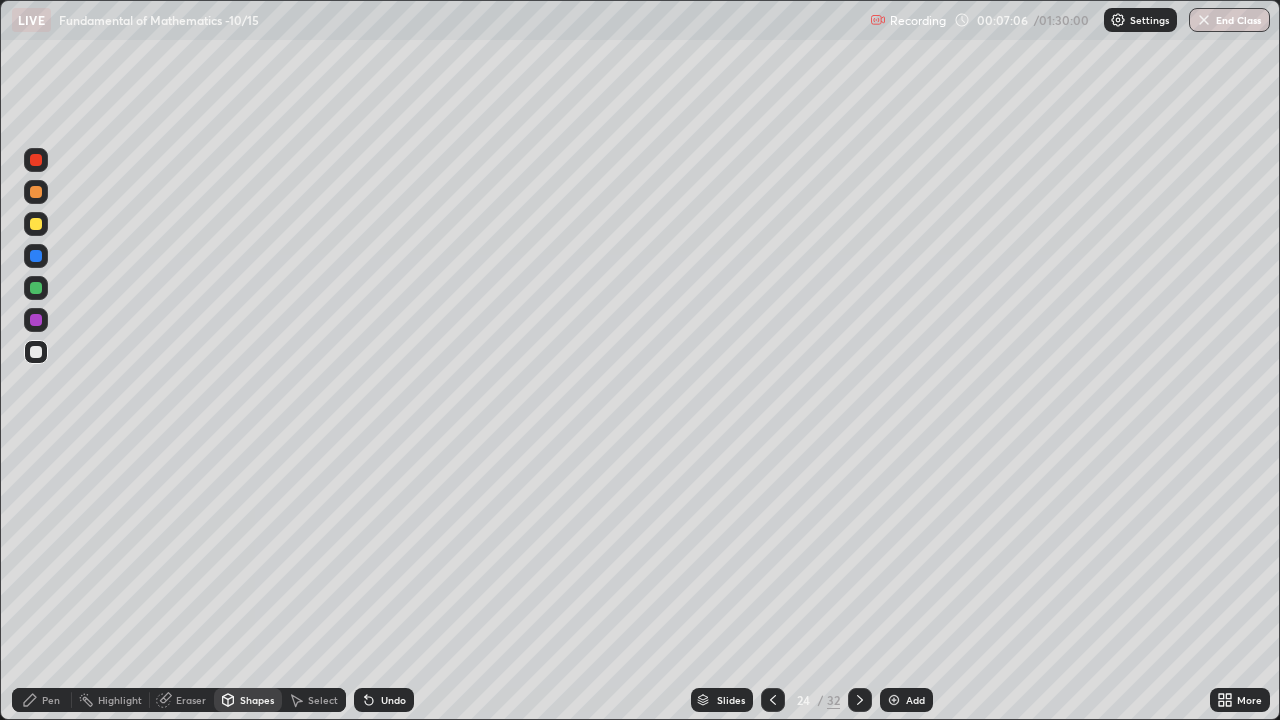 click 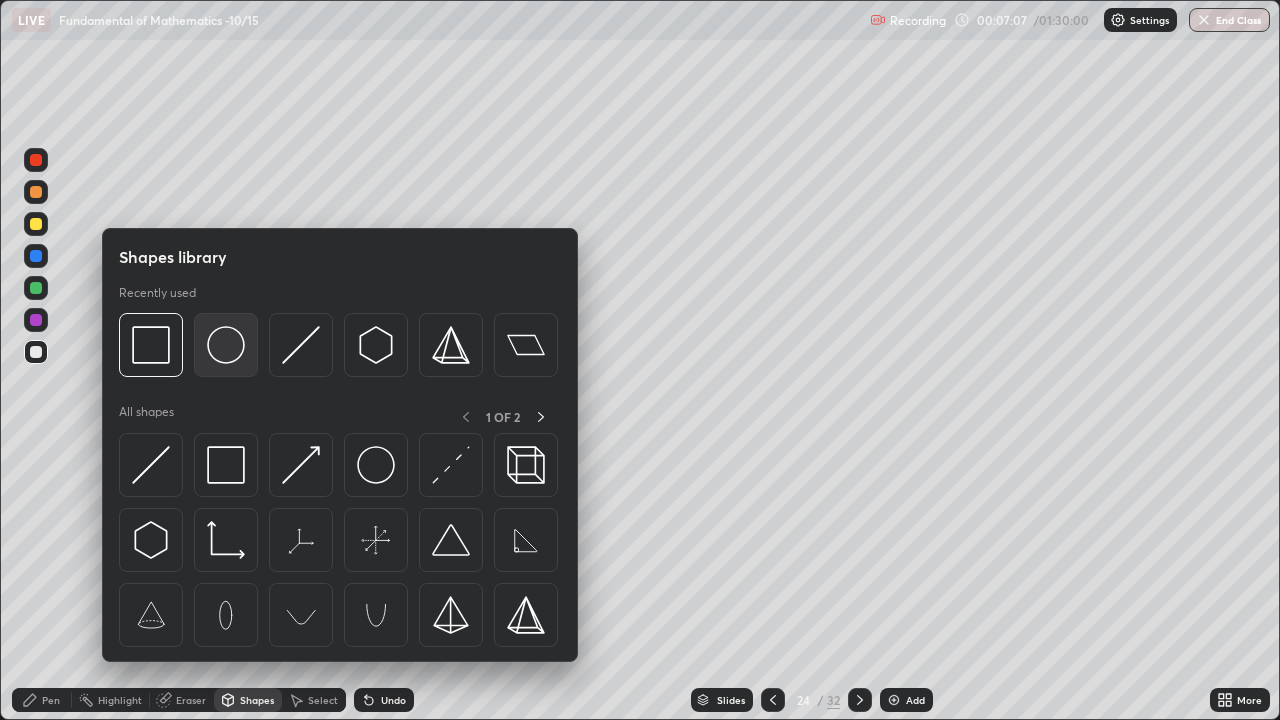 click at bounding box center (226, 345) 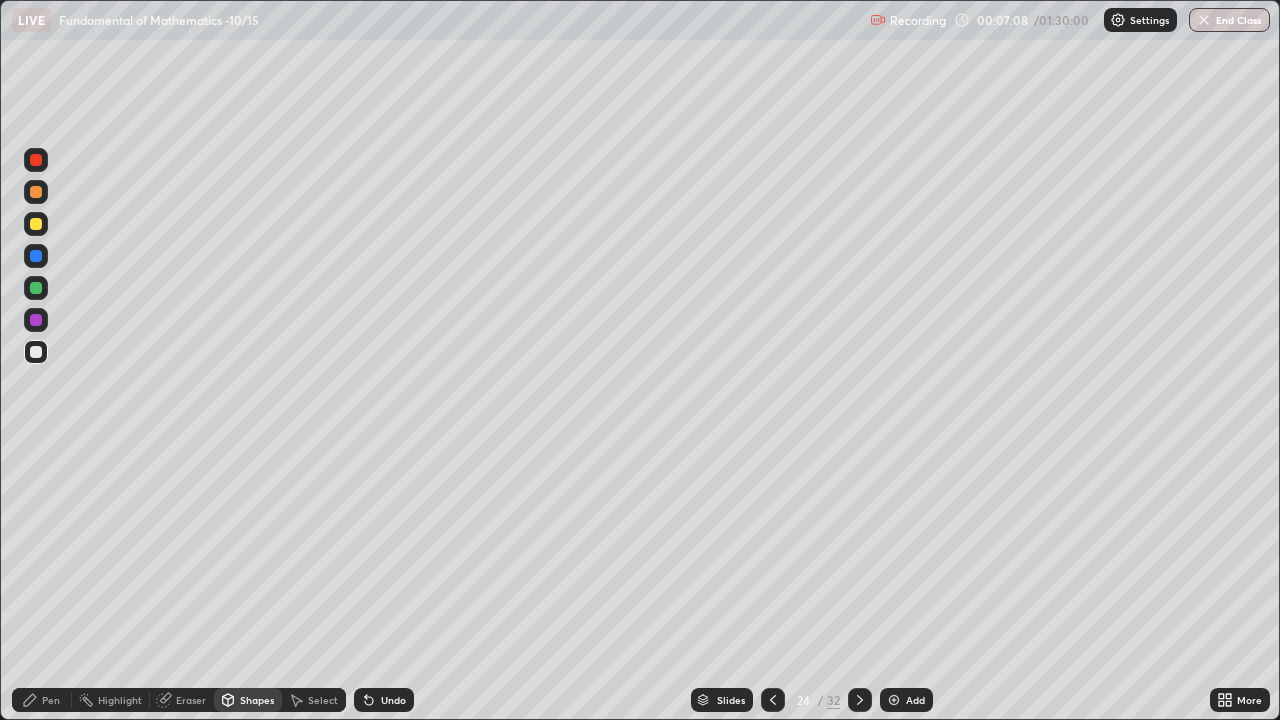 click at bounding box center [36, 320] 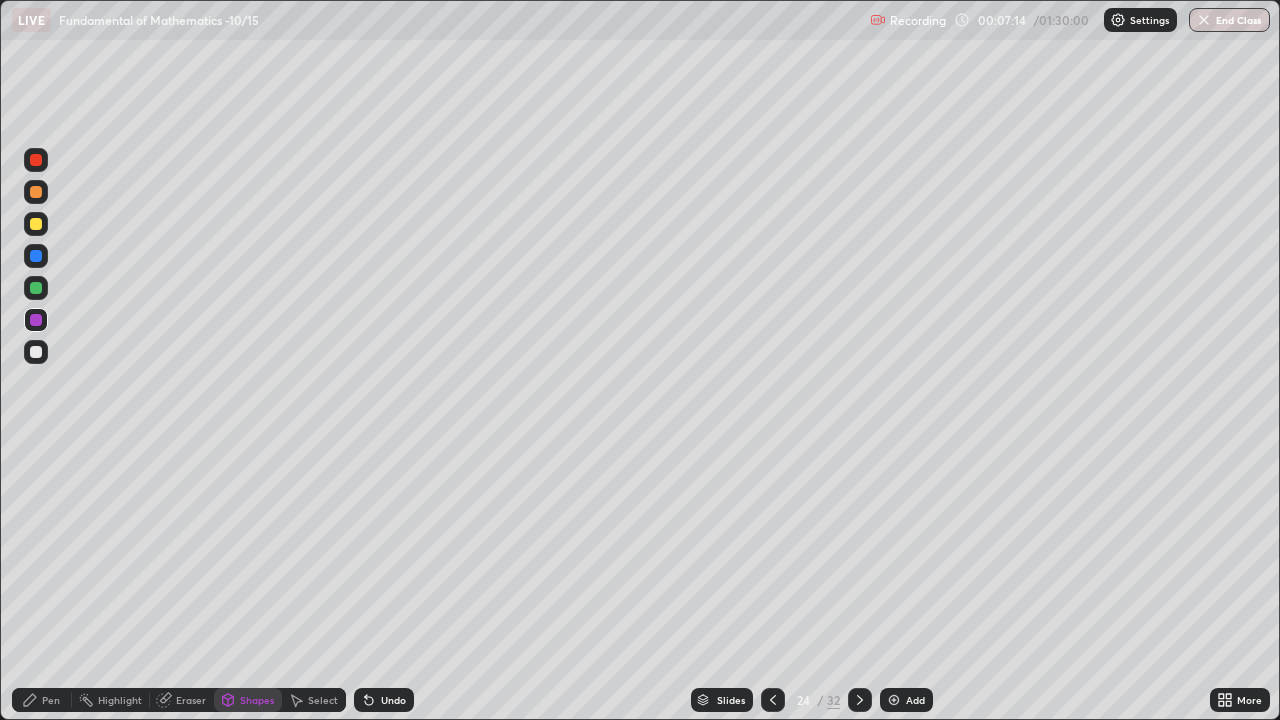click at bounding box center (36, 288) 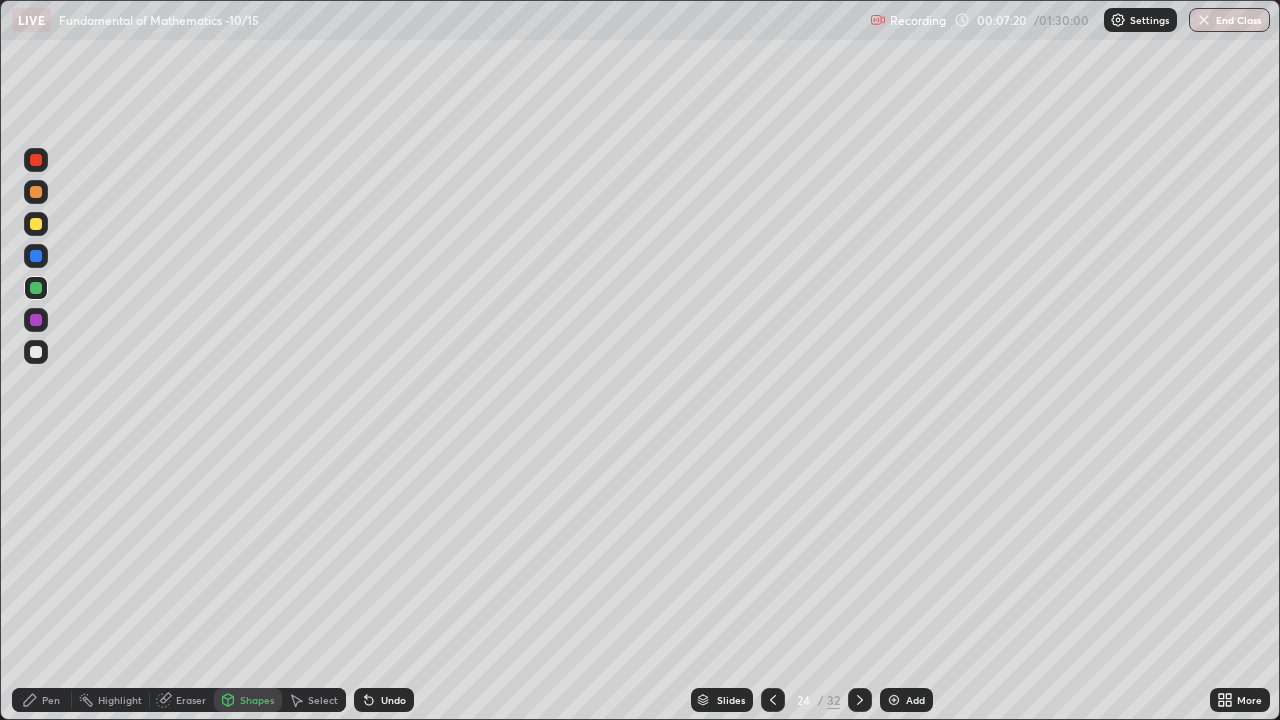 click at bounding box center (36, 224) 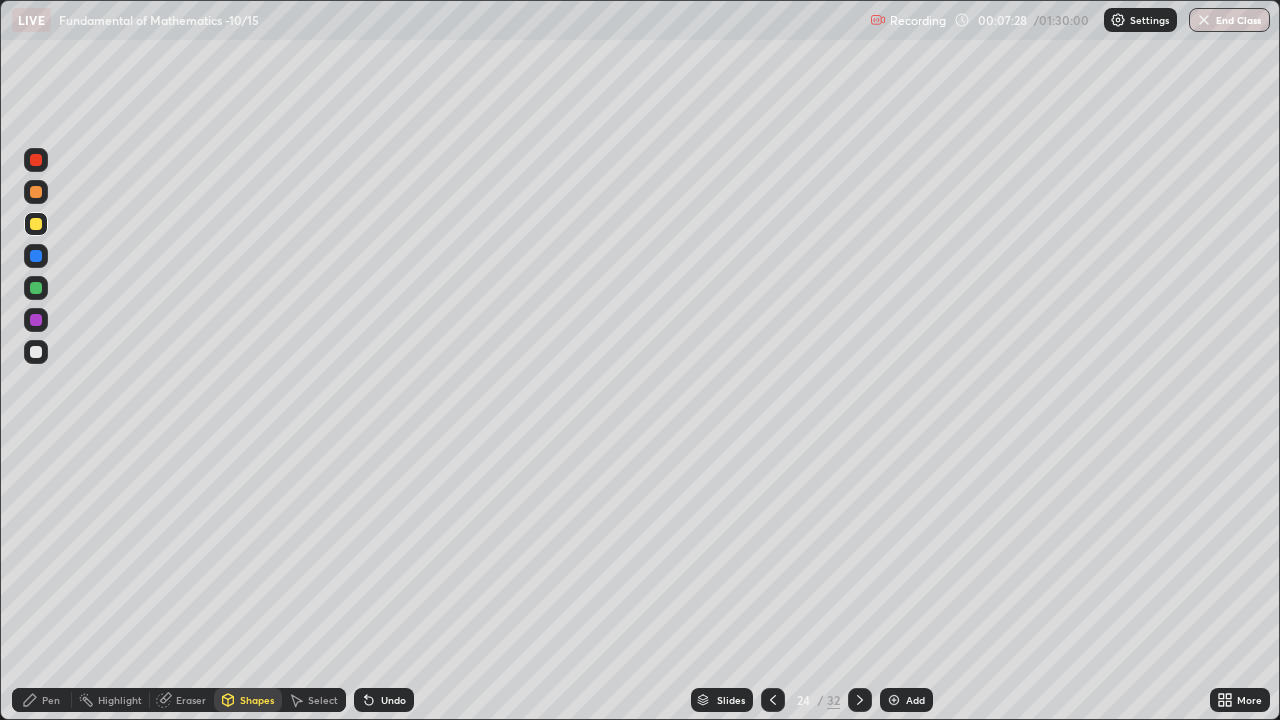 click on "Select" at bounding box center [314, 700] 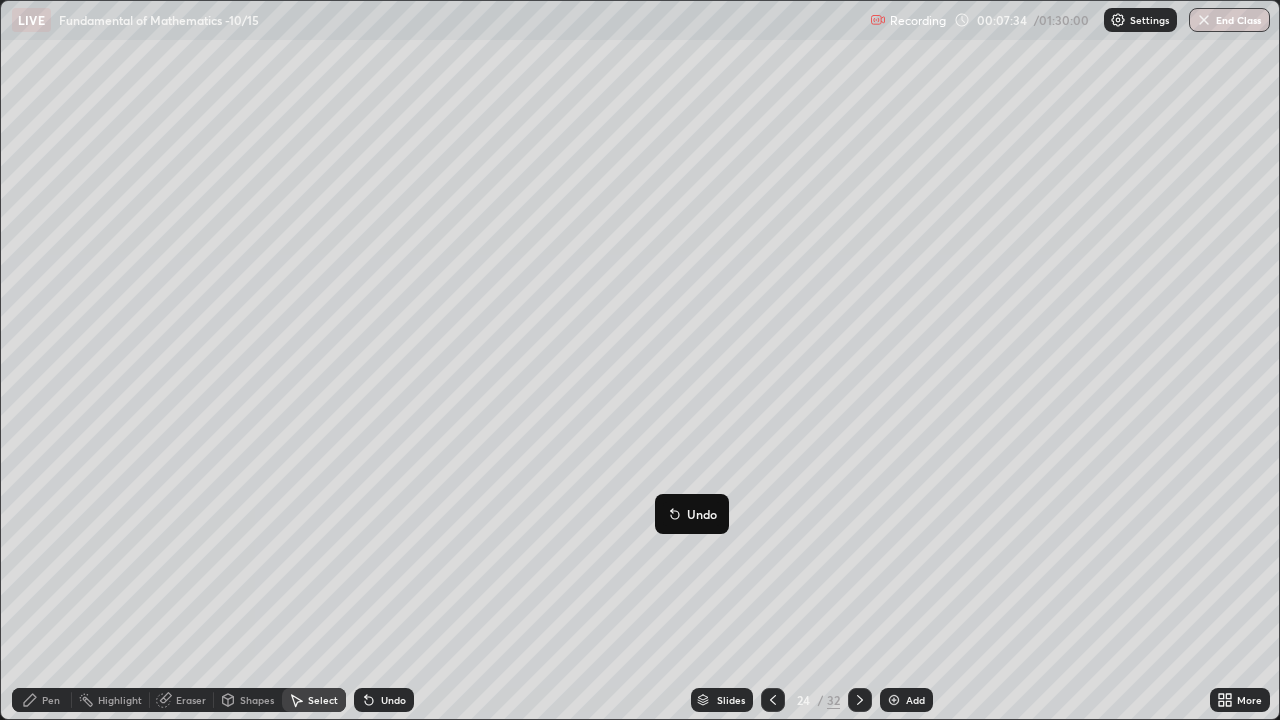 click on "0 ° Undo Copy Duplicate Duplicate to new slide Delete" at bounding box center (640, 360) 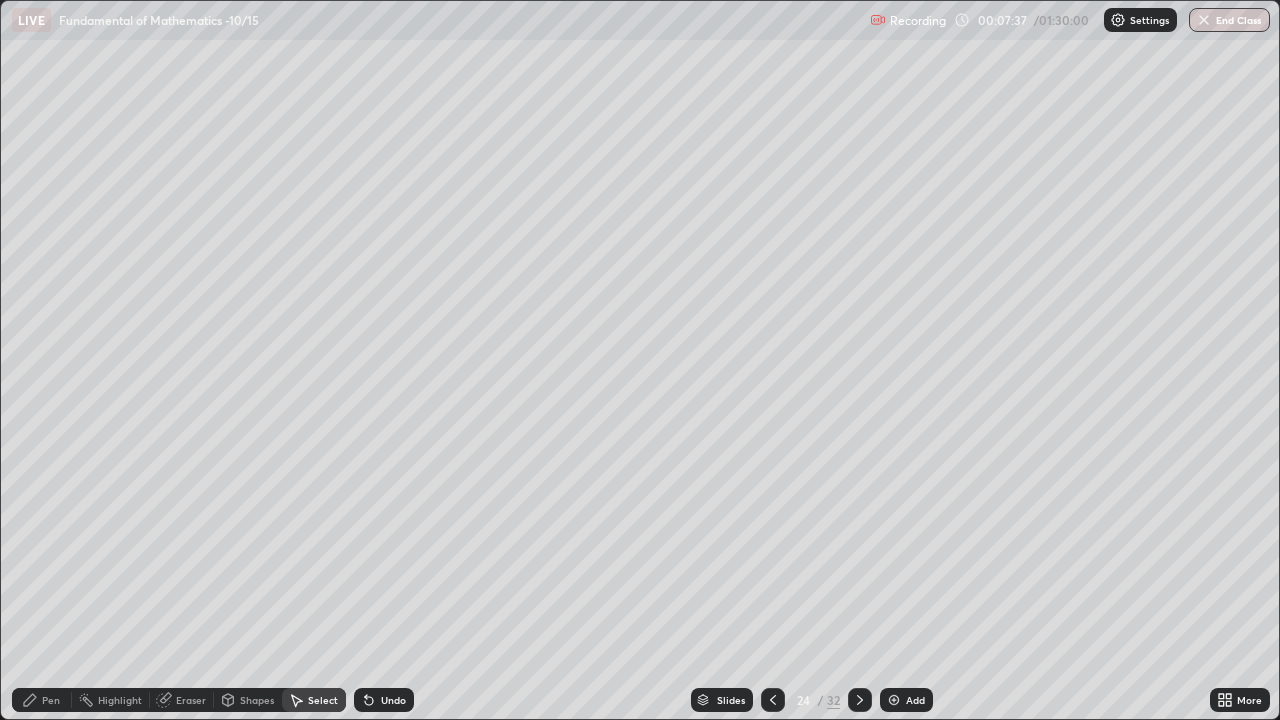 click on "Pen" at bounding box center (42, 700) 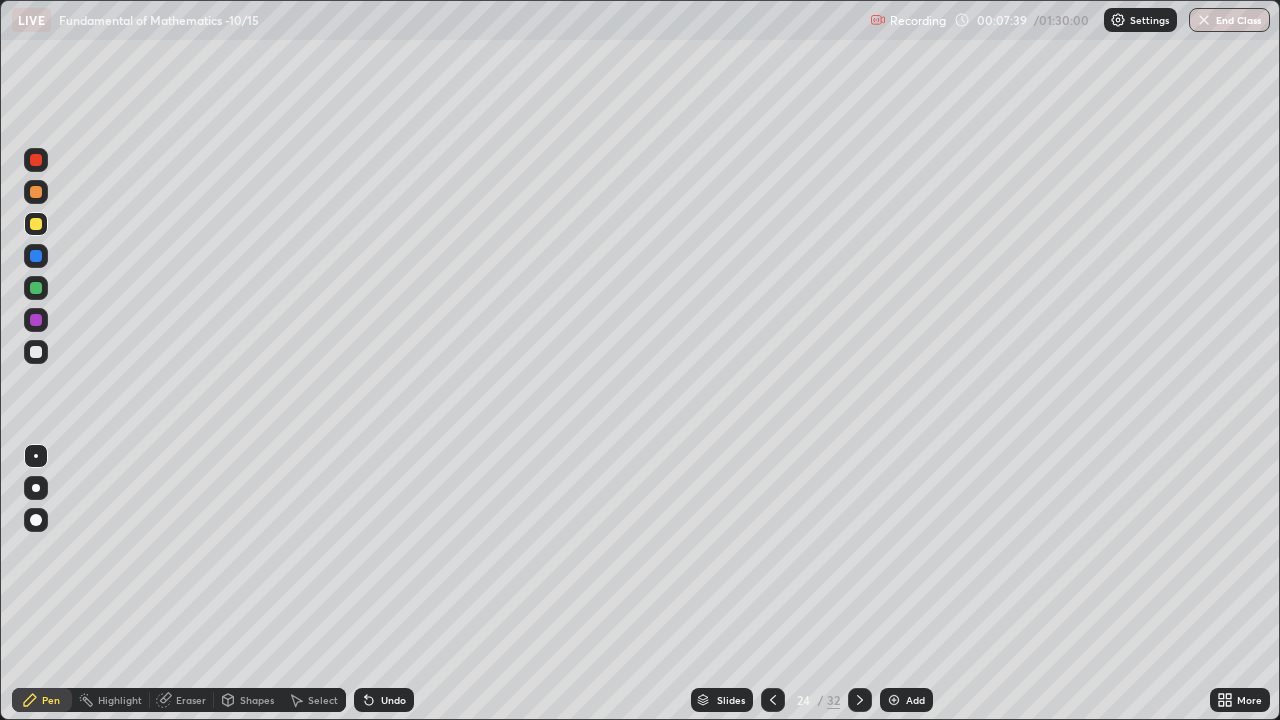click at bounding box center (36, 256) 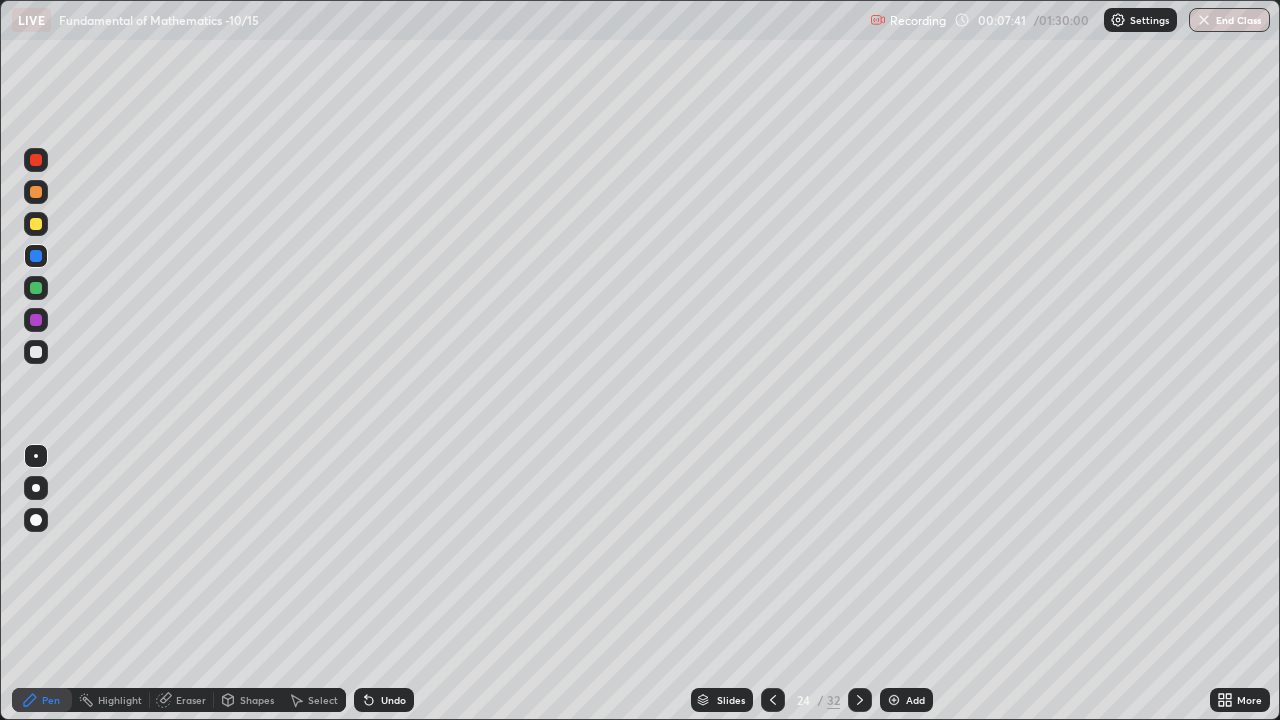click at bounding box center [36, 320] 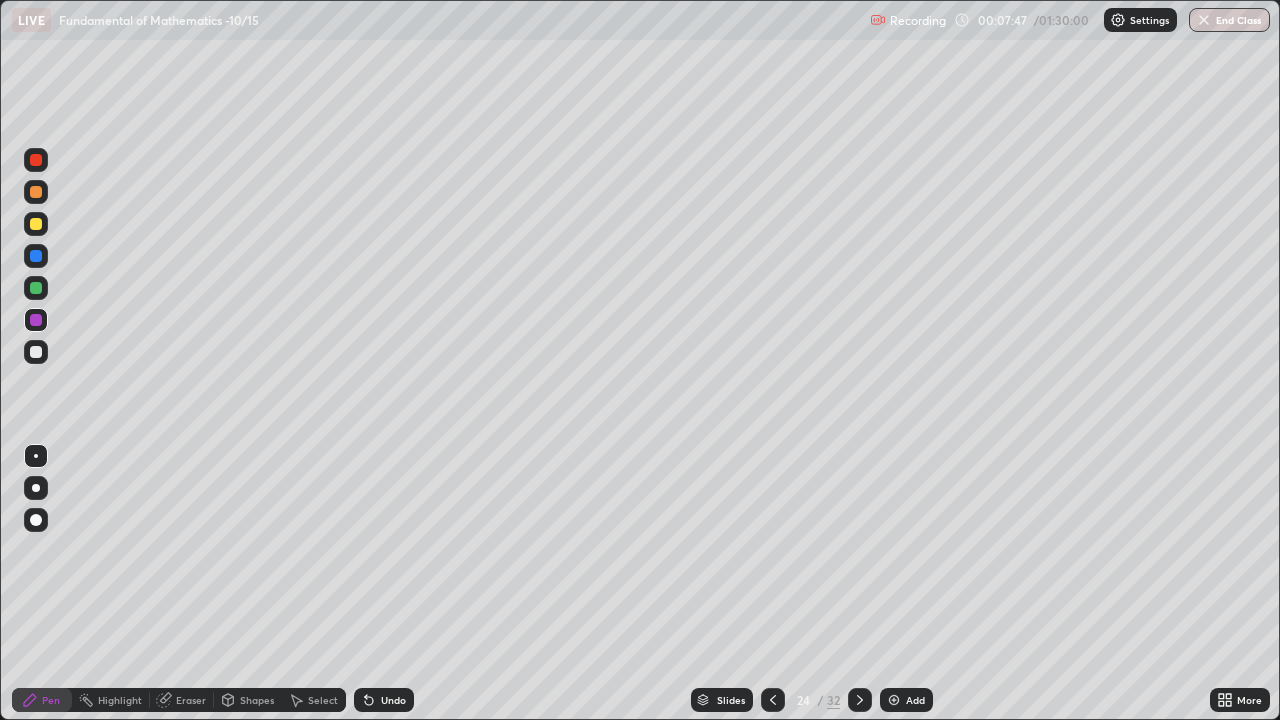 click at bounding box center (36, 288) 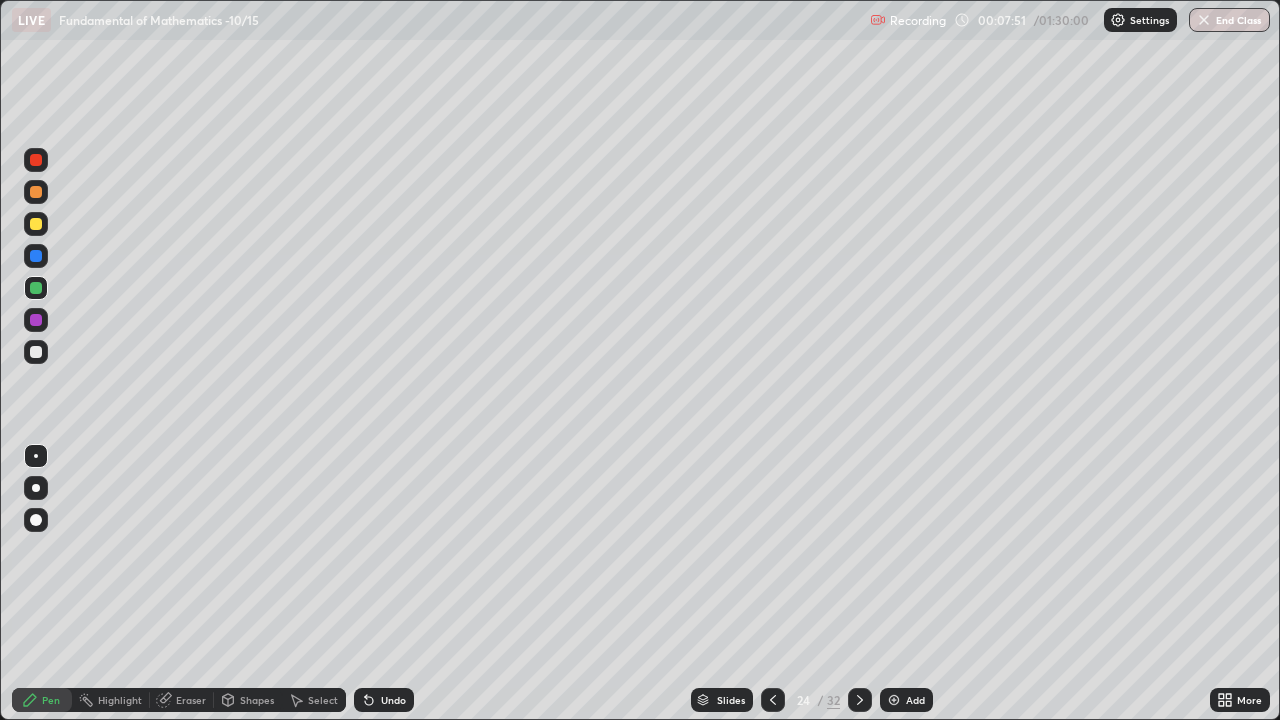 click at bounding box center (36, 224) 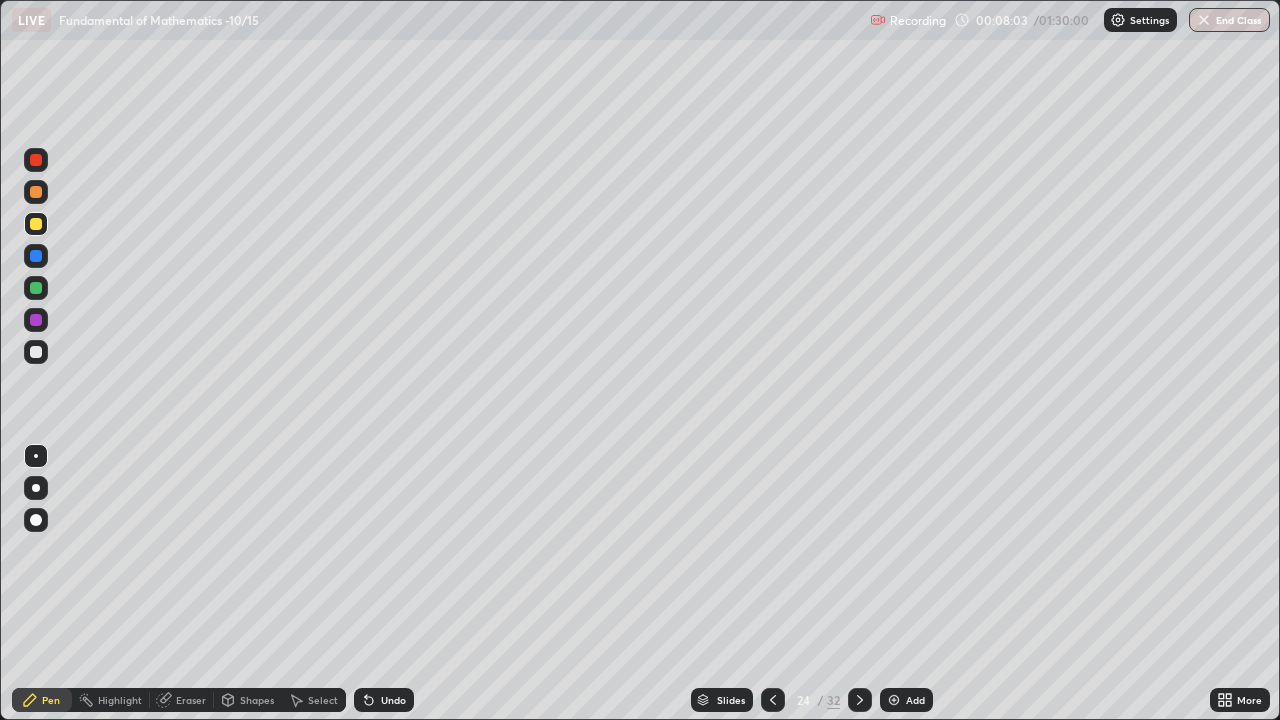 click 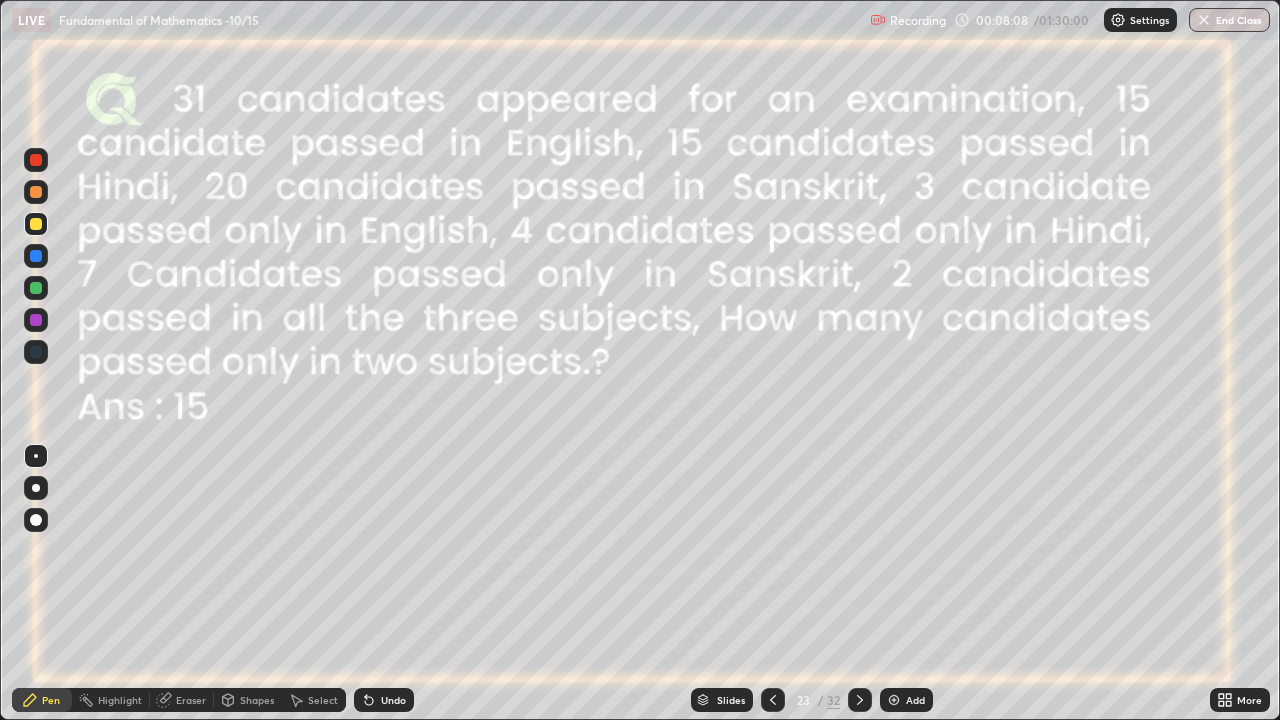 click at bounding box center (36, 320) 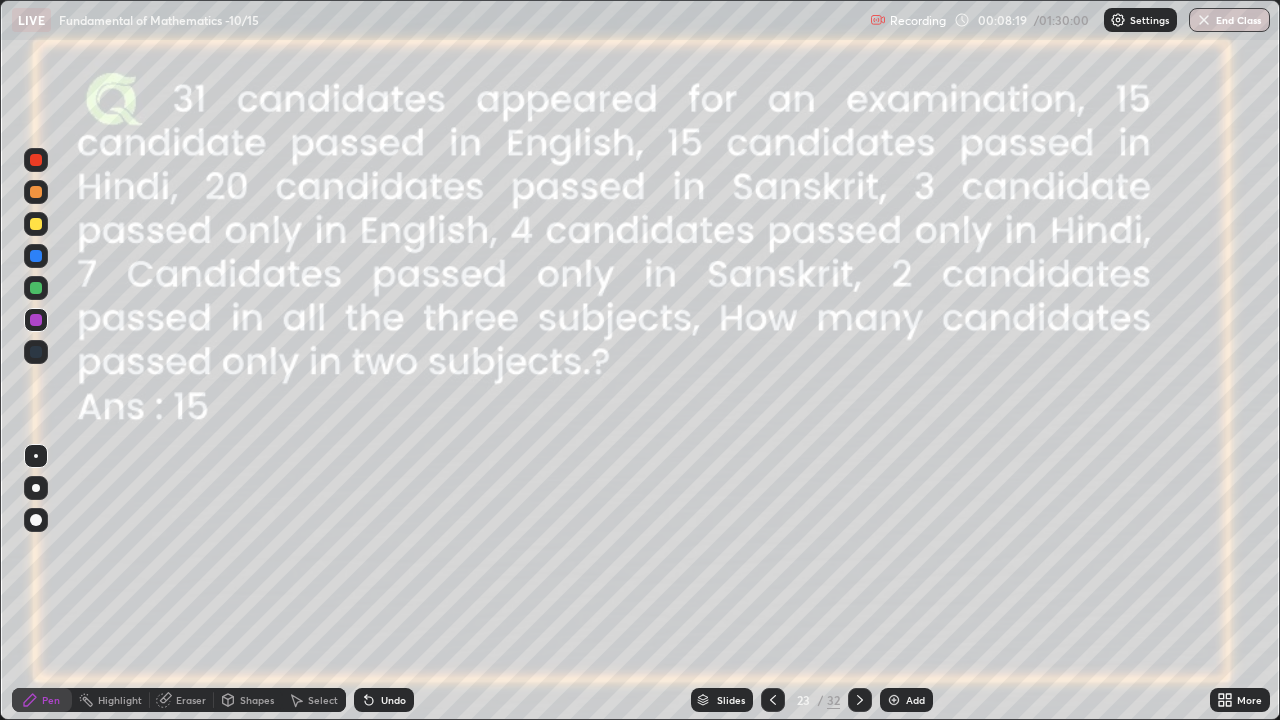 click 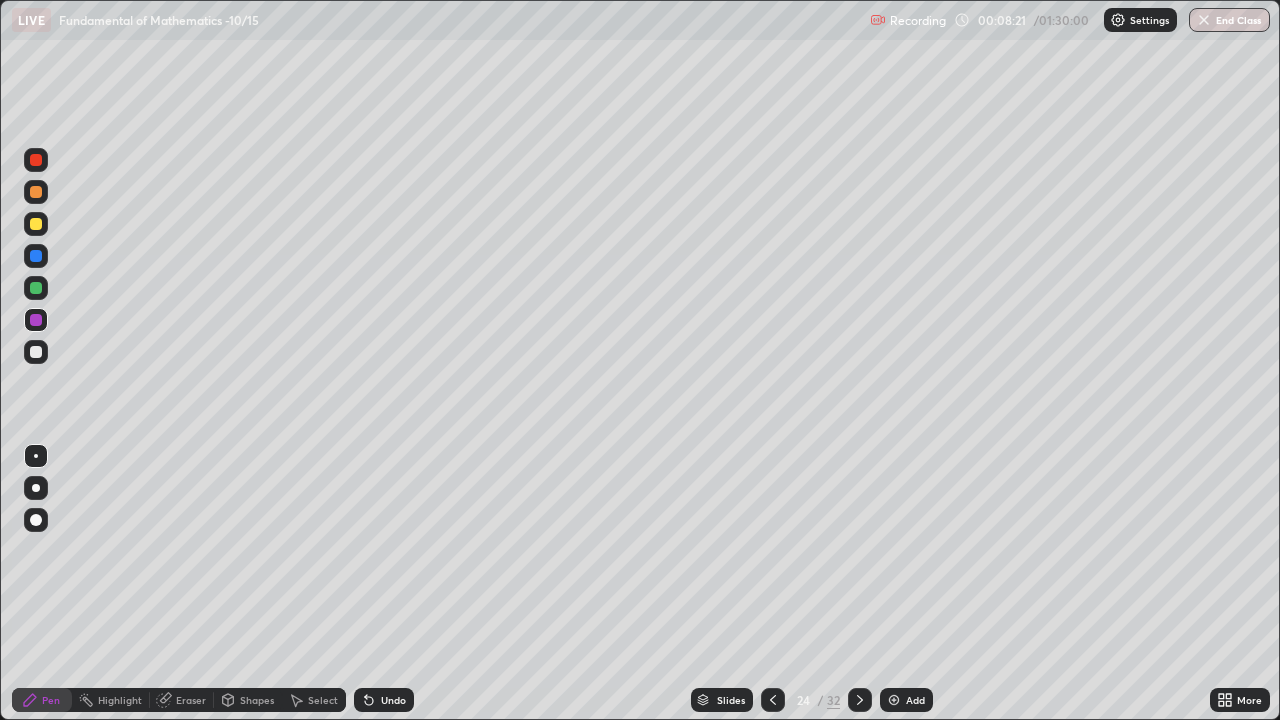 click at bounding box center (36, 352) 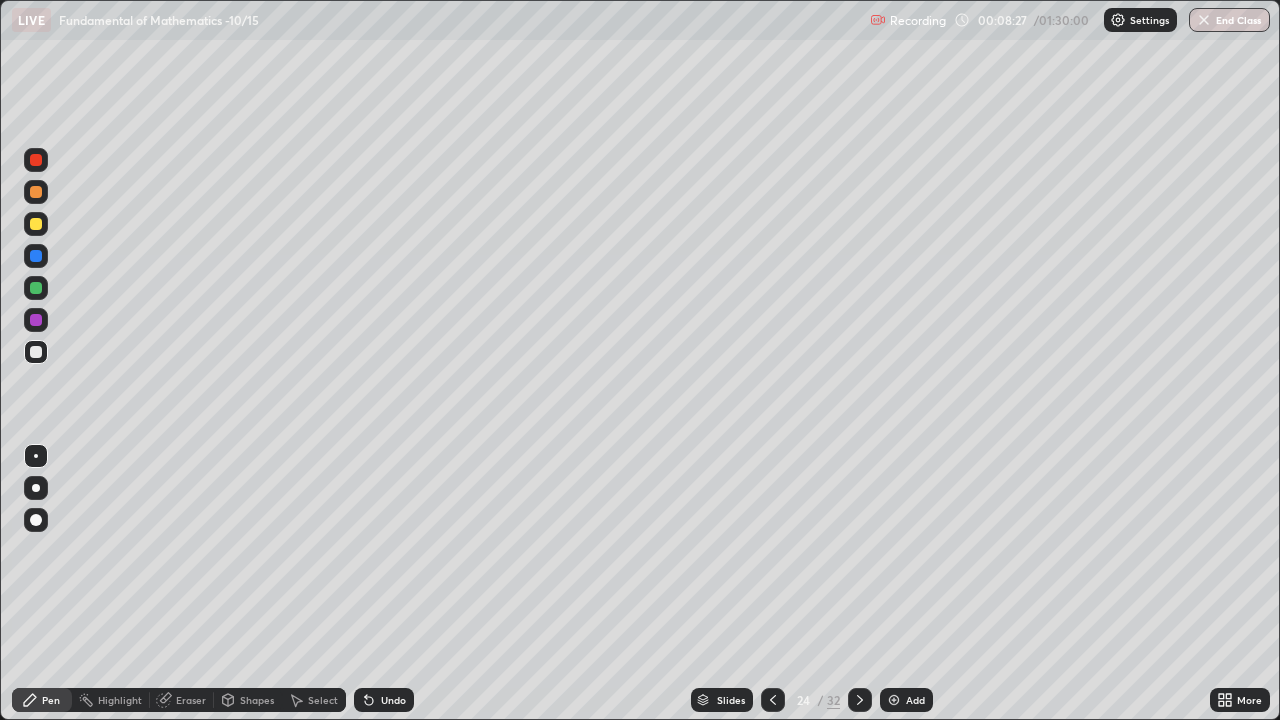 click 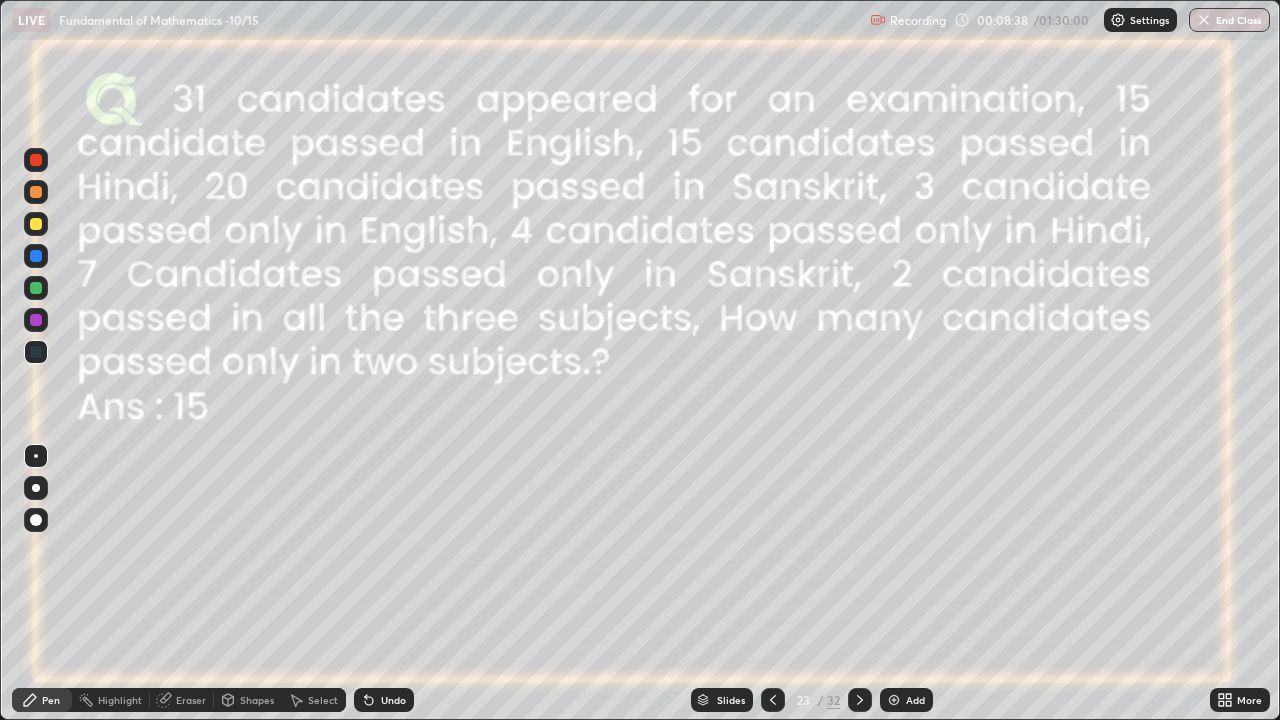 click 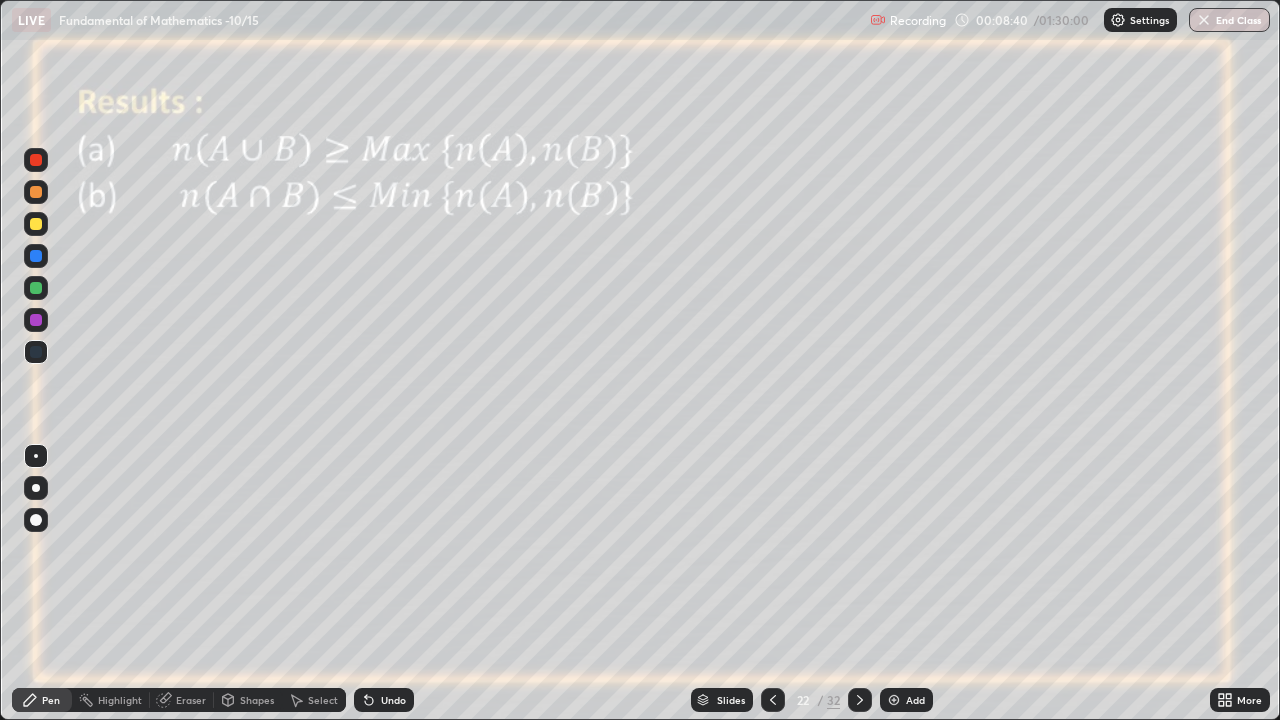 click 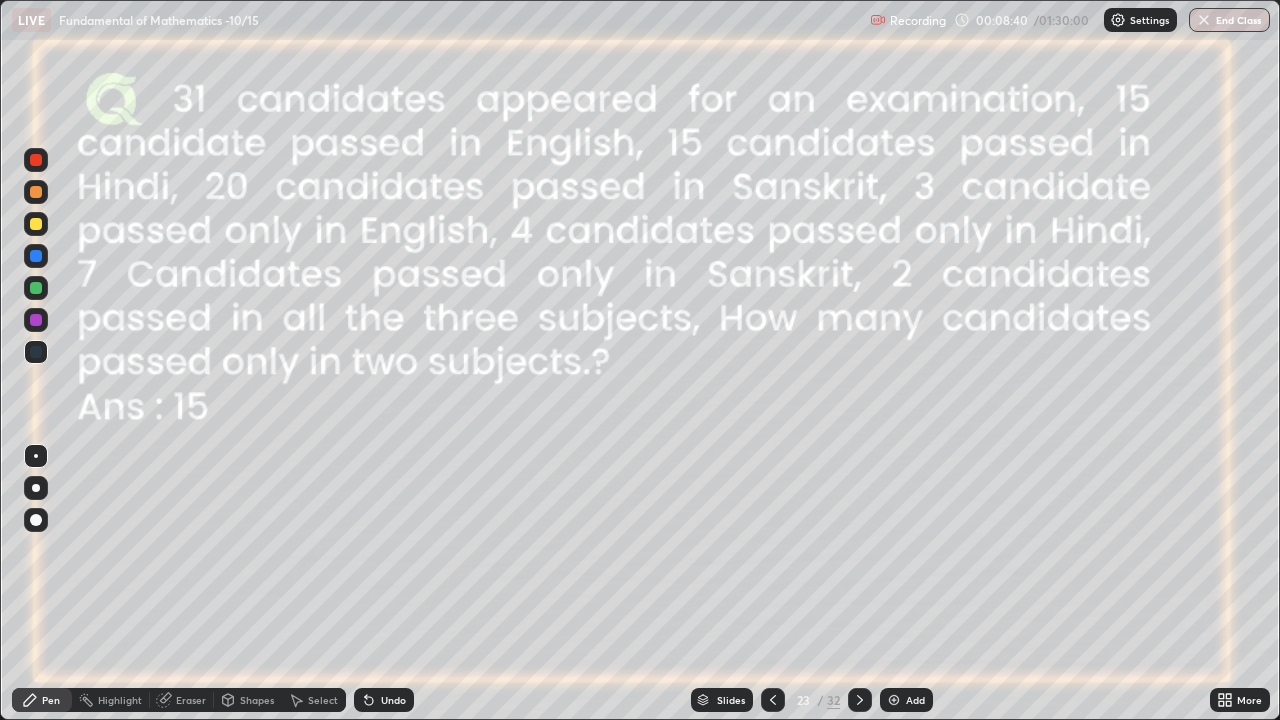 click 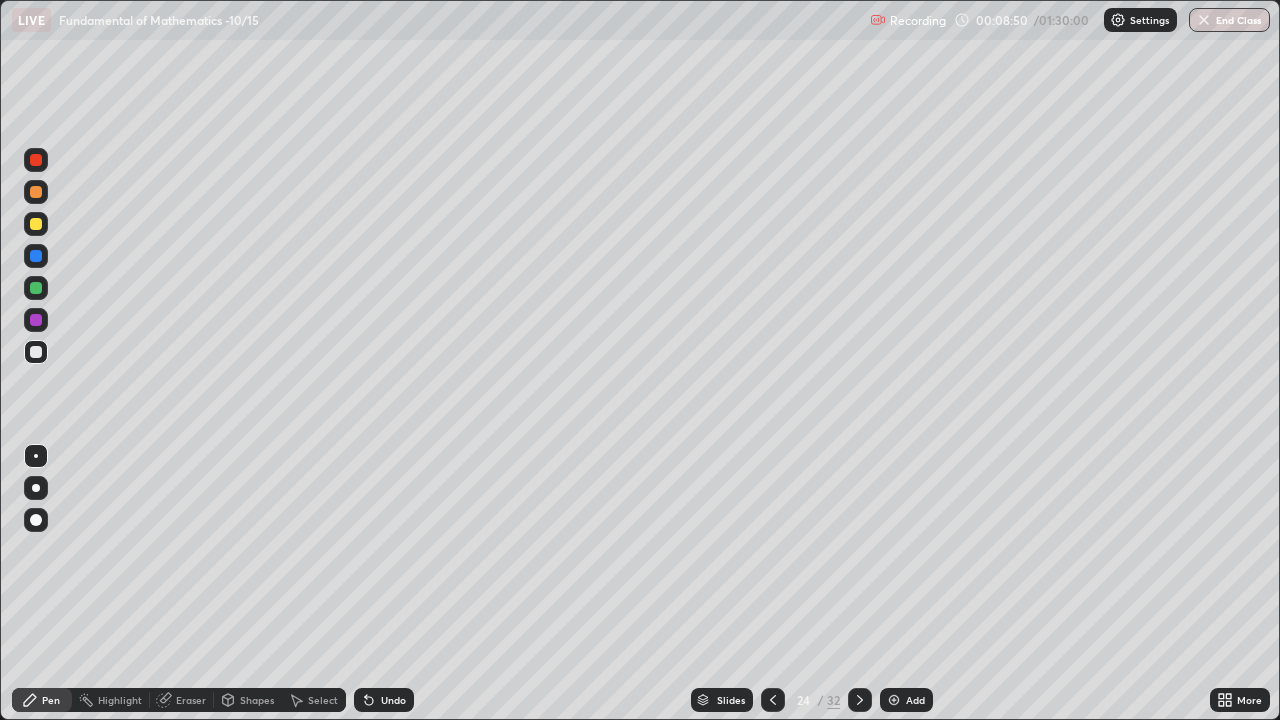 click 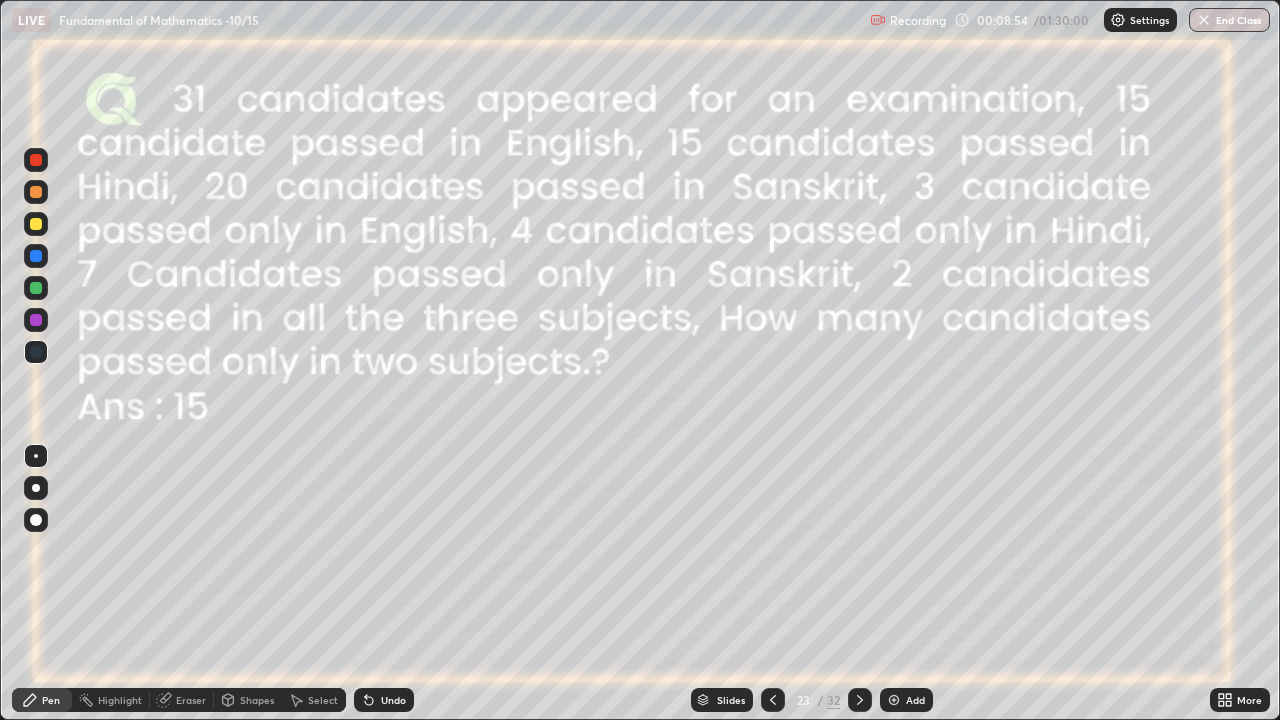 click at bounding box center (36, 288) 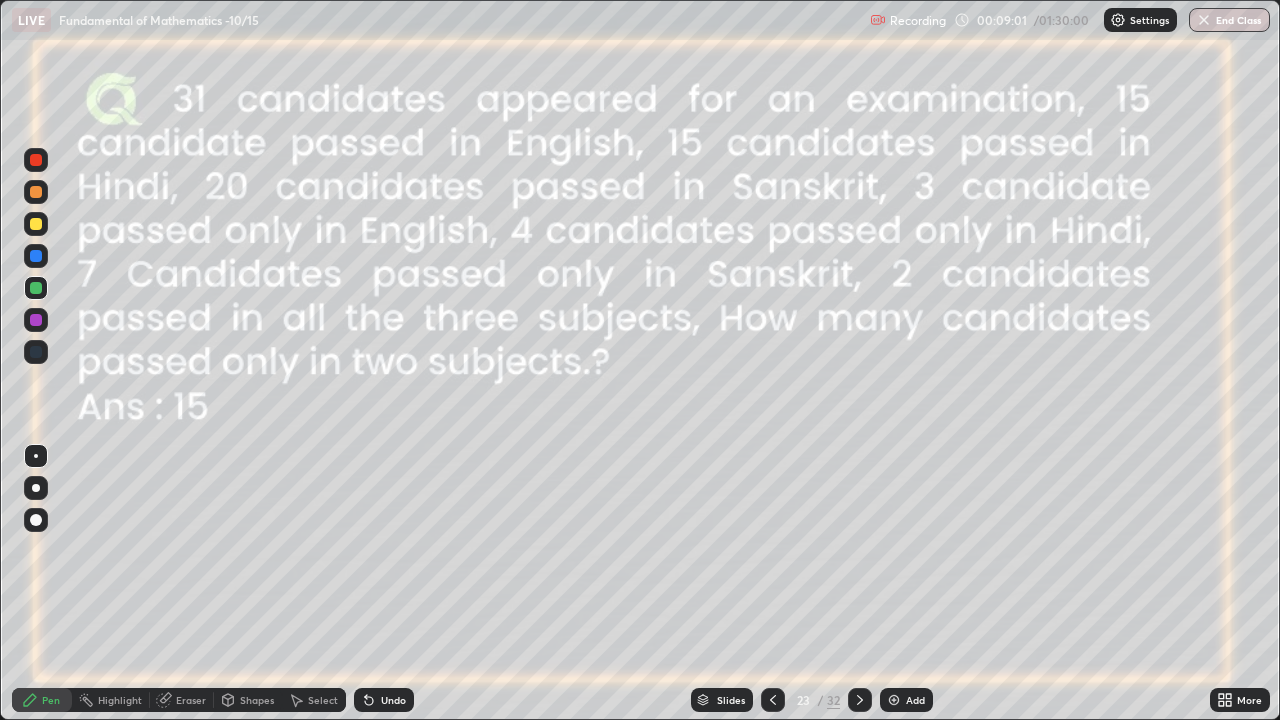 click at bounding box center (860, 700) 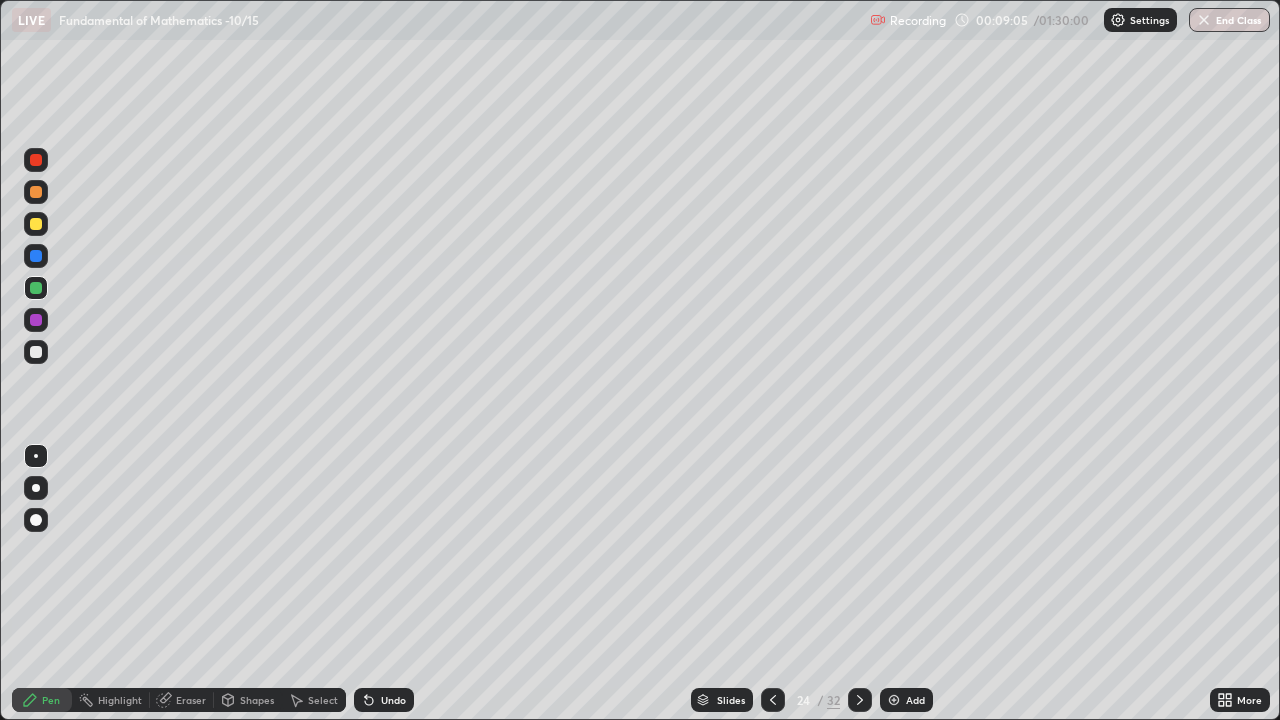 click 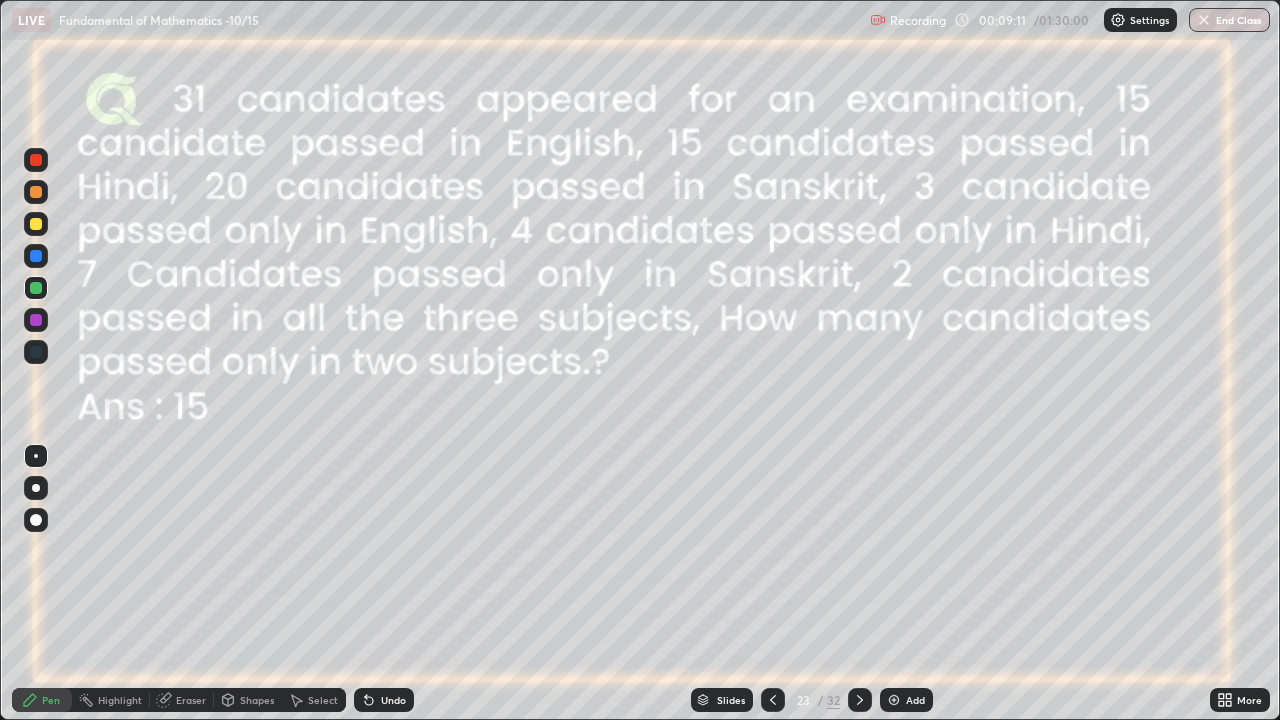 click 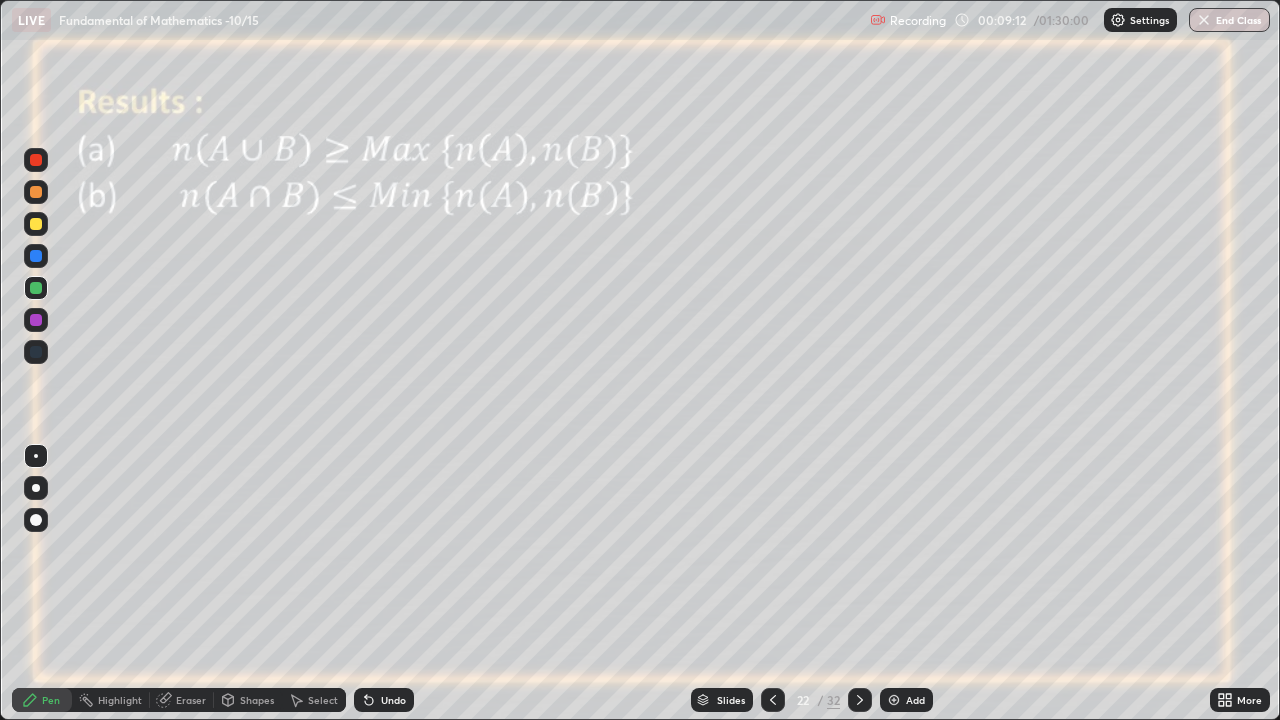 click 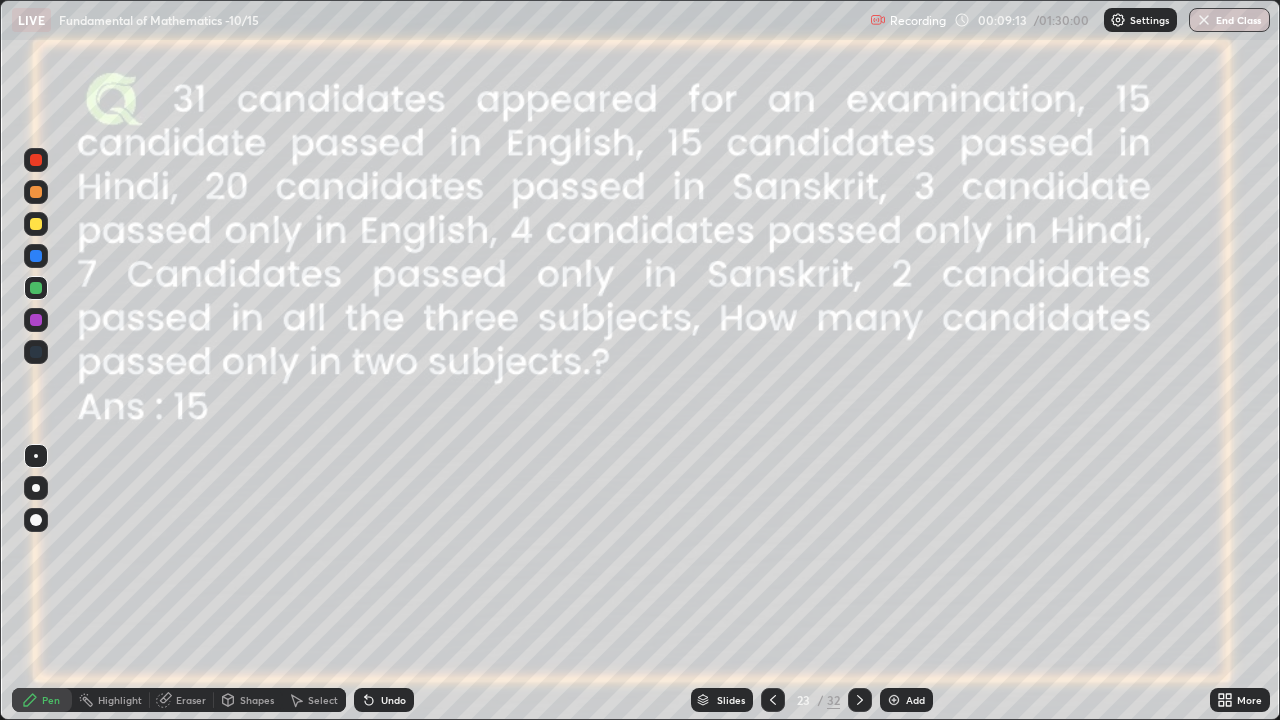 click 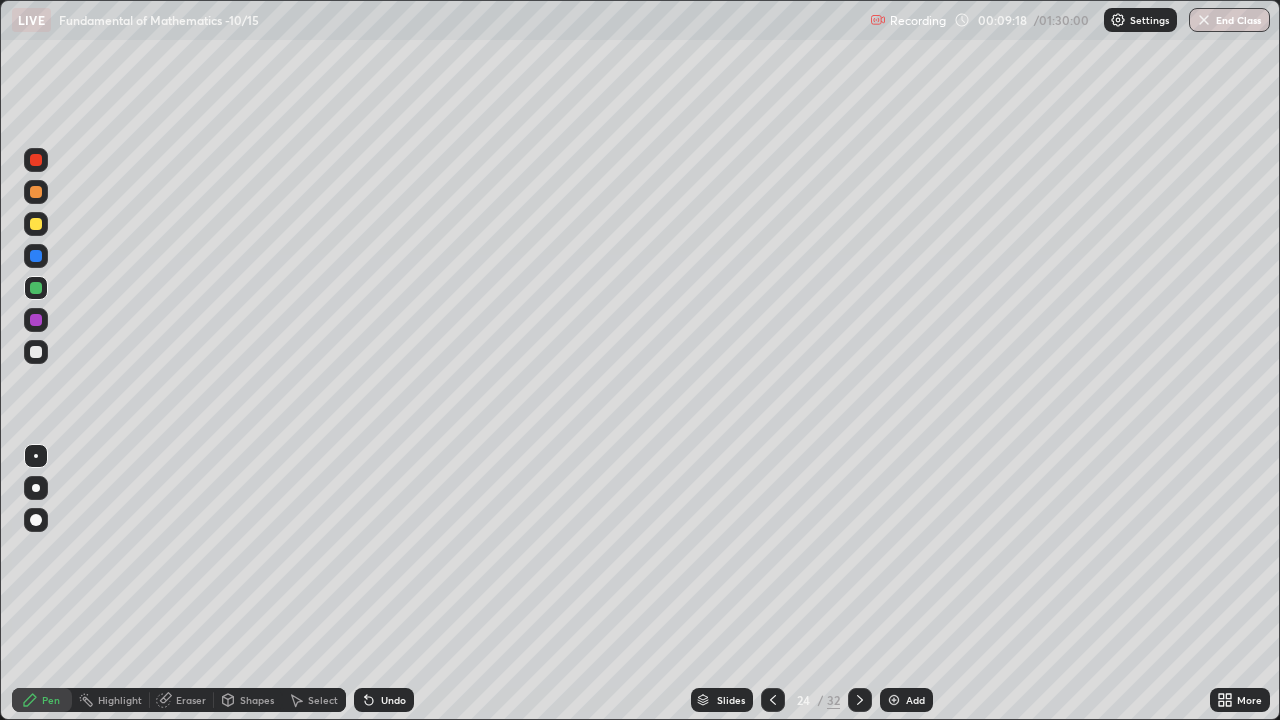click 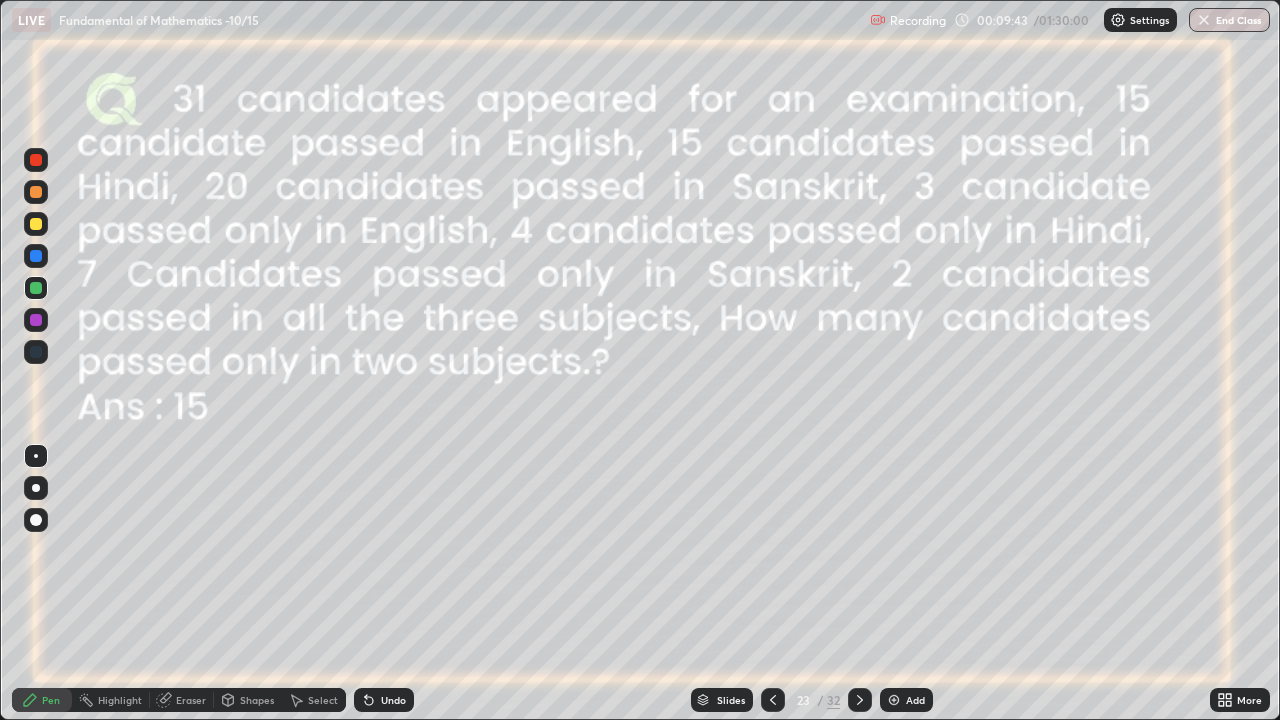 click 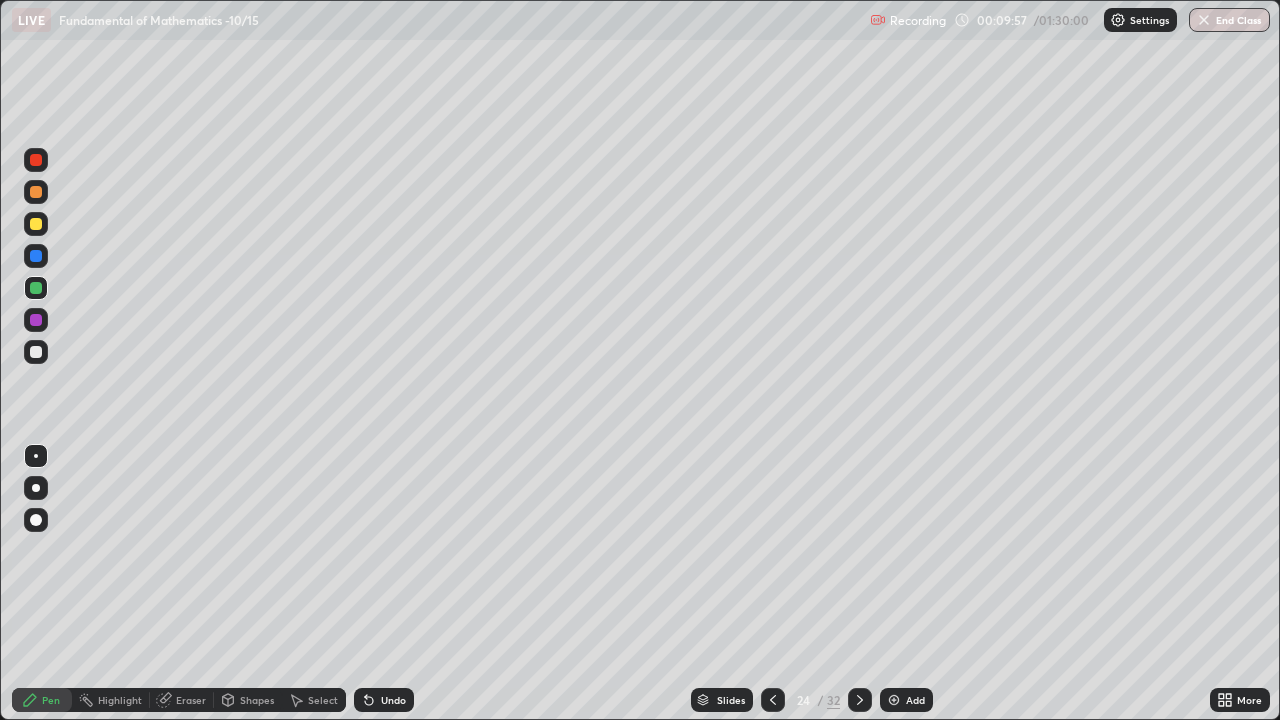click at bounding box center (36, 352) 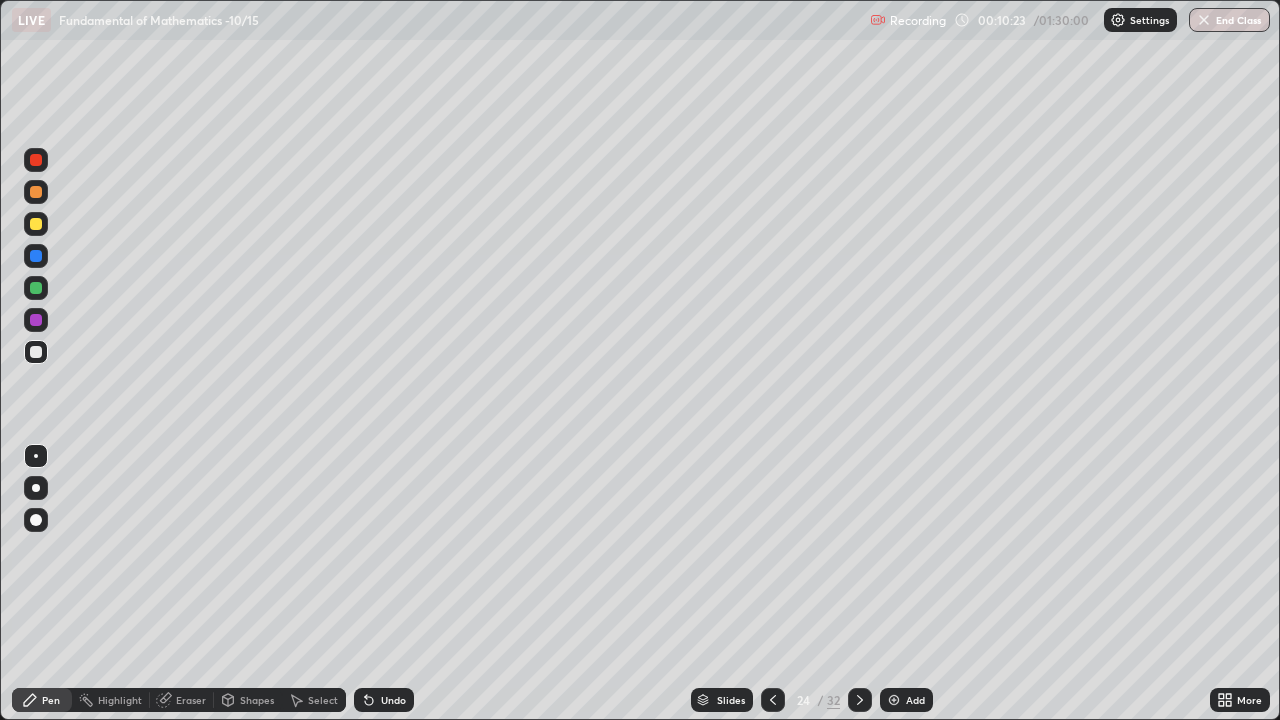 click at bounding box center (36, 256) 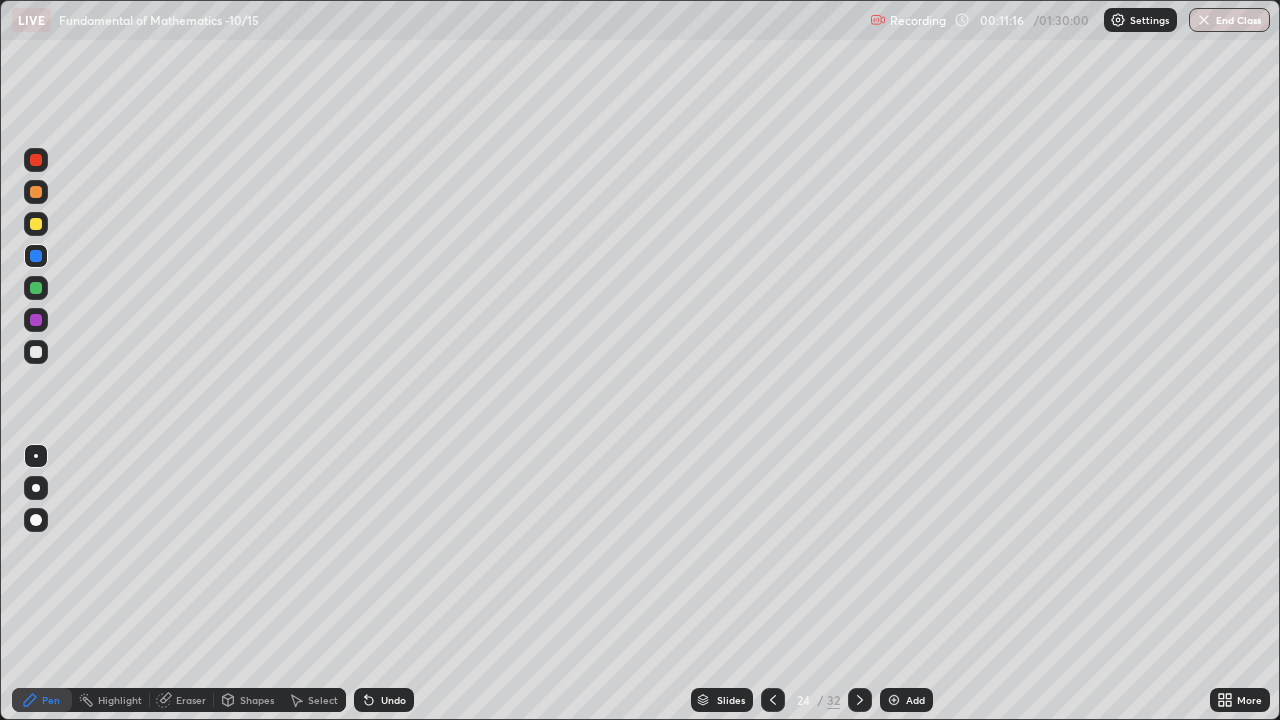 click 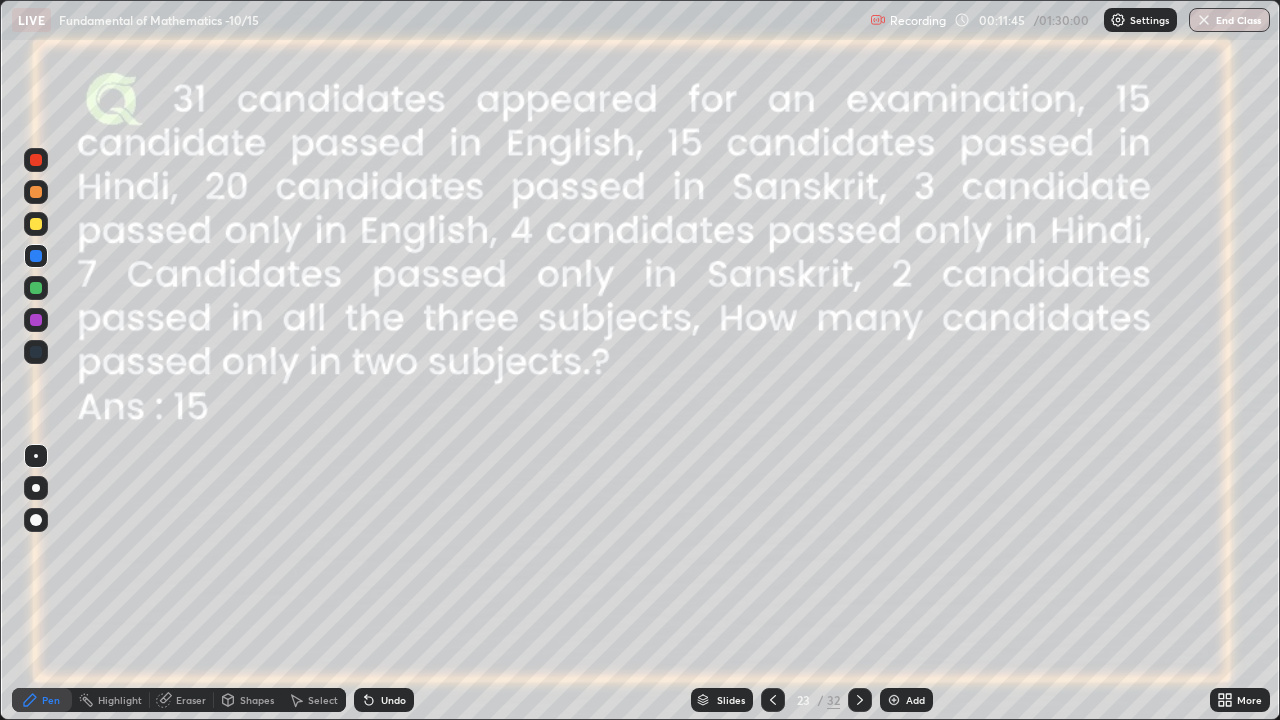 click 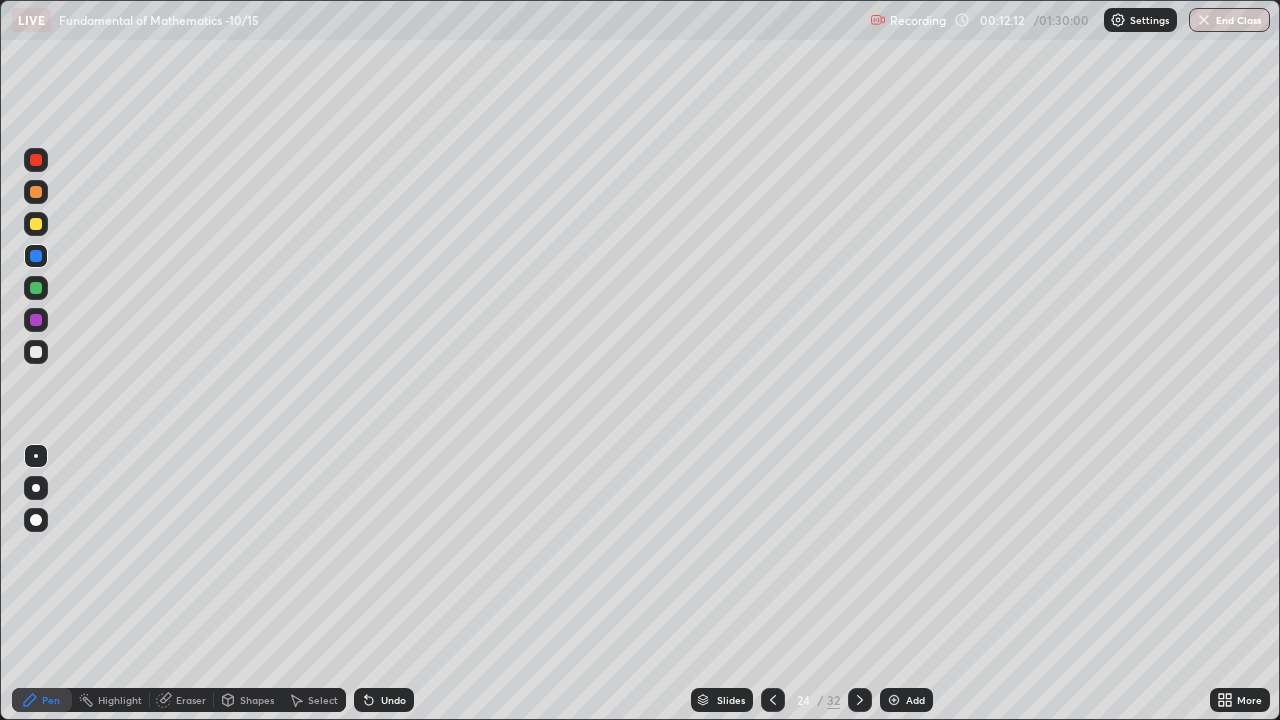 click on "Eraser" at bounding box center (191, 700) 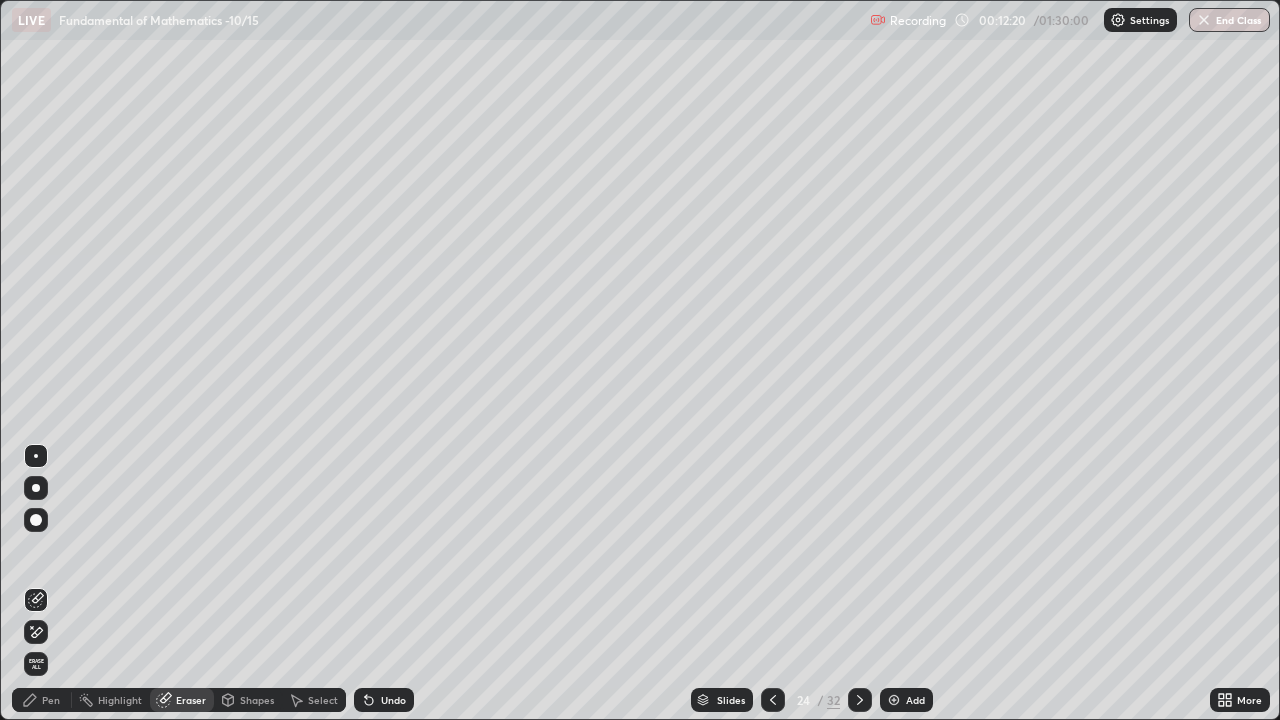 click on "Pen" at bounding box center (51, 700) 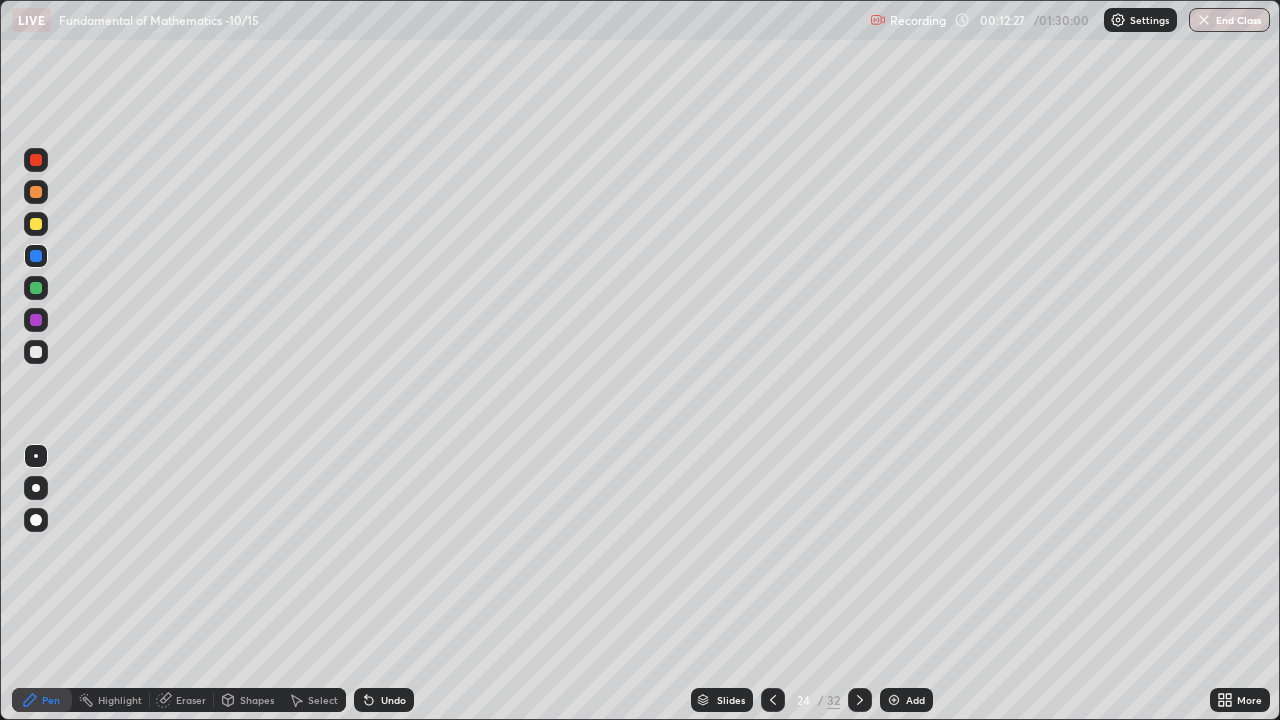 click at bounding box center [36, 224] 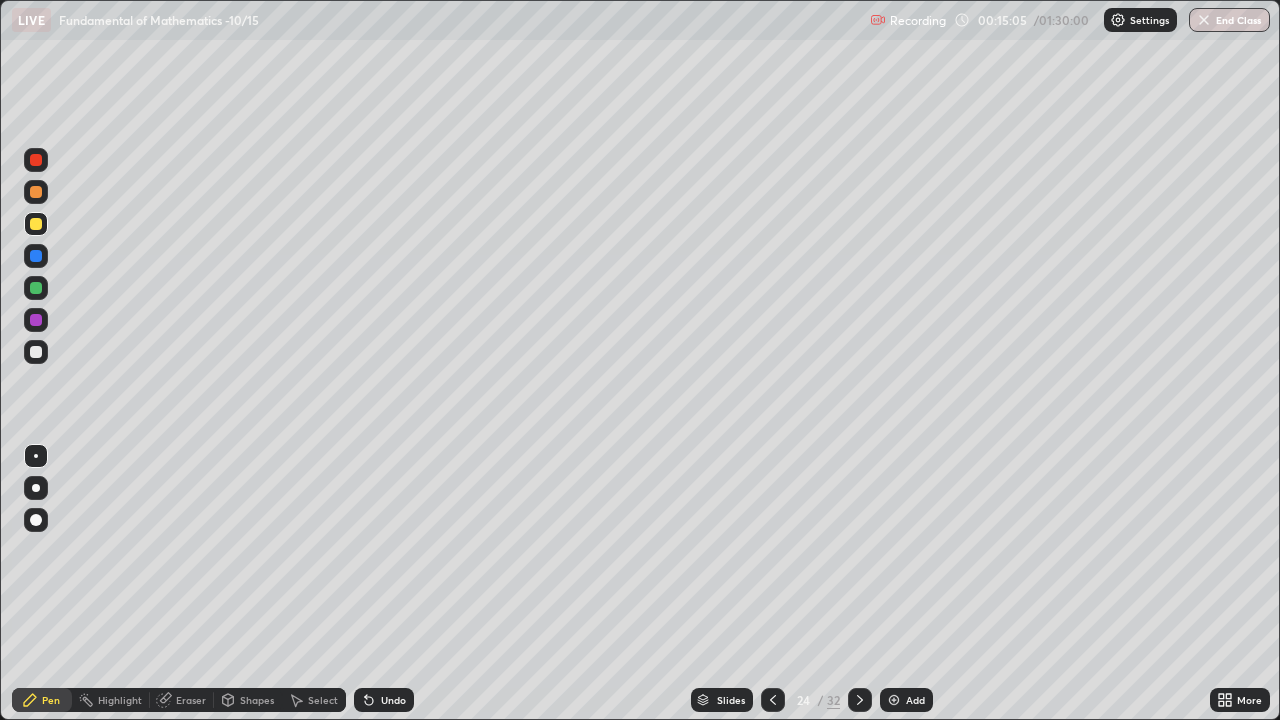 click at bounding box center [36, 352] 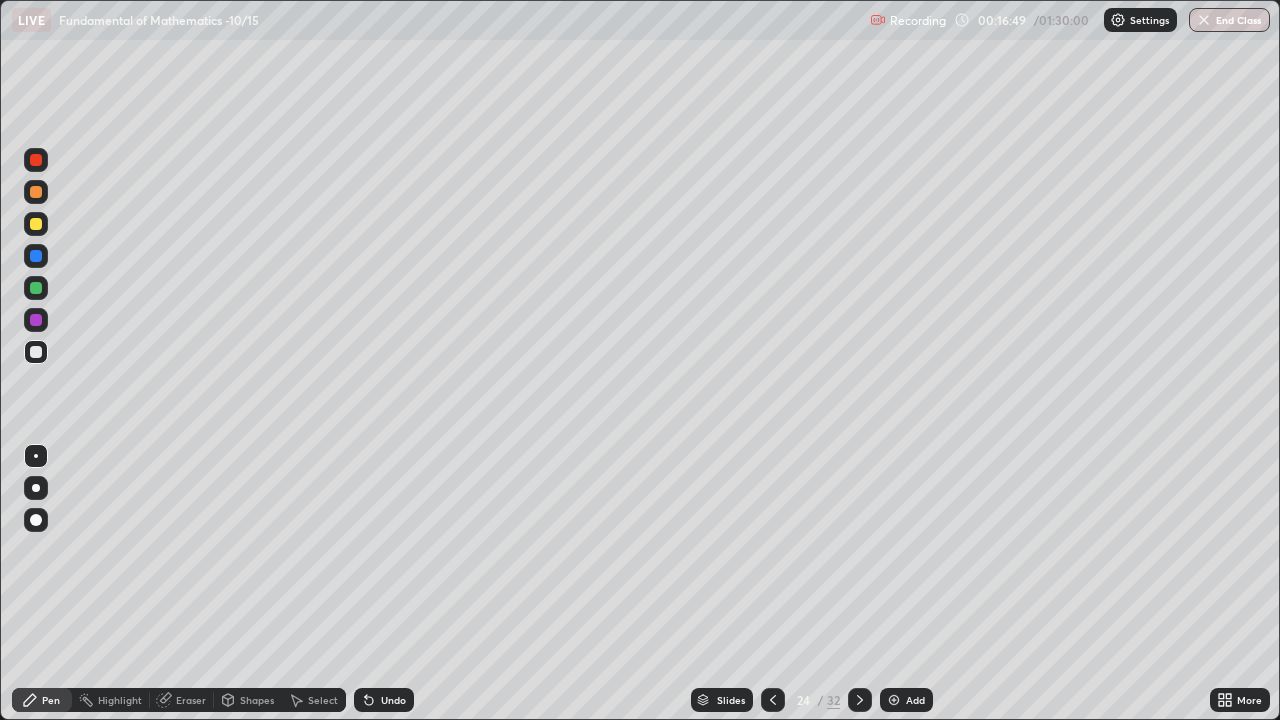 click 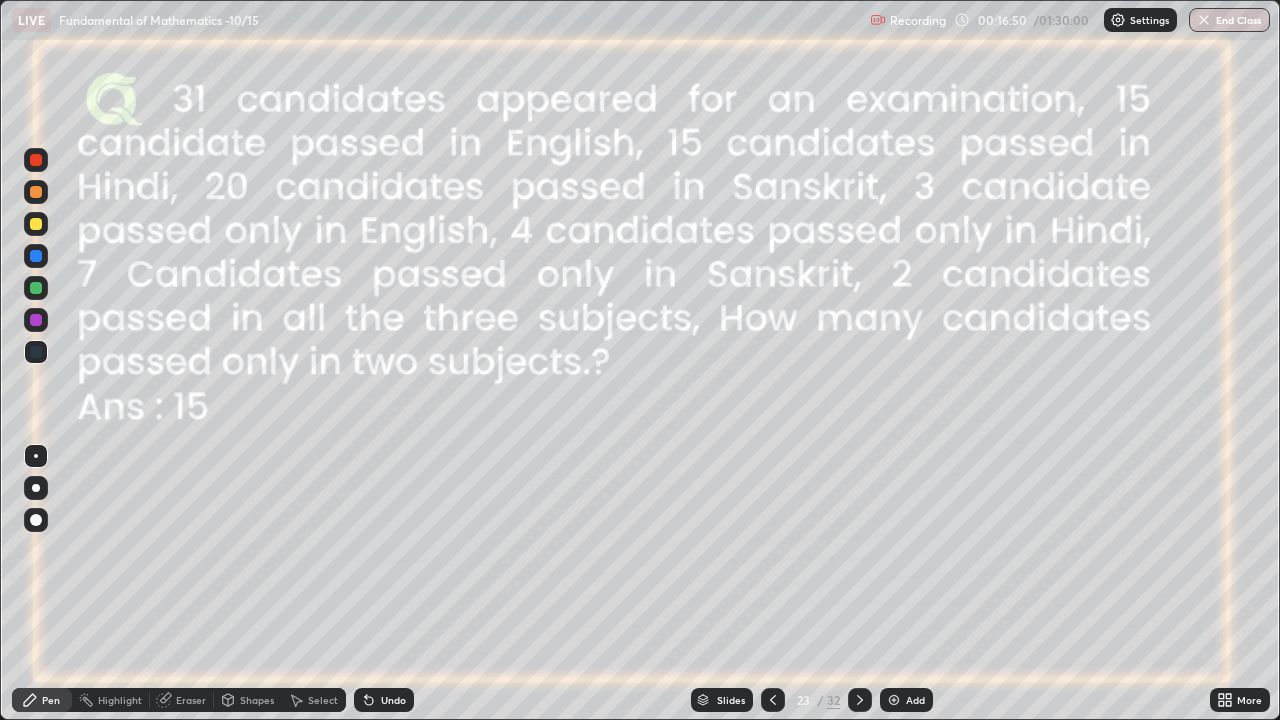 click 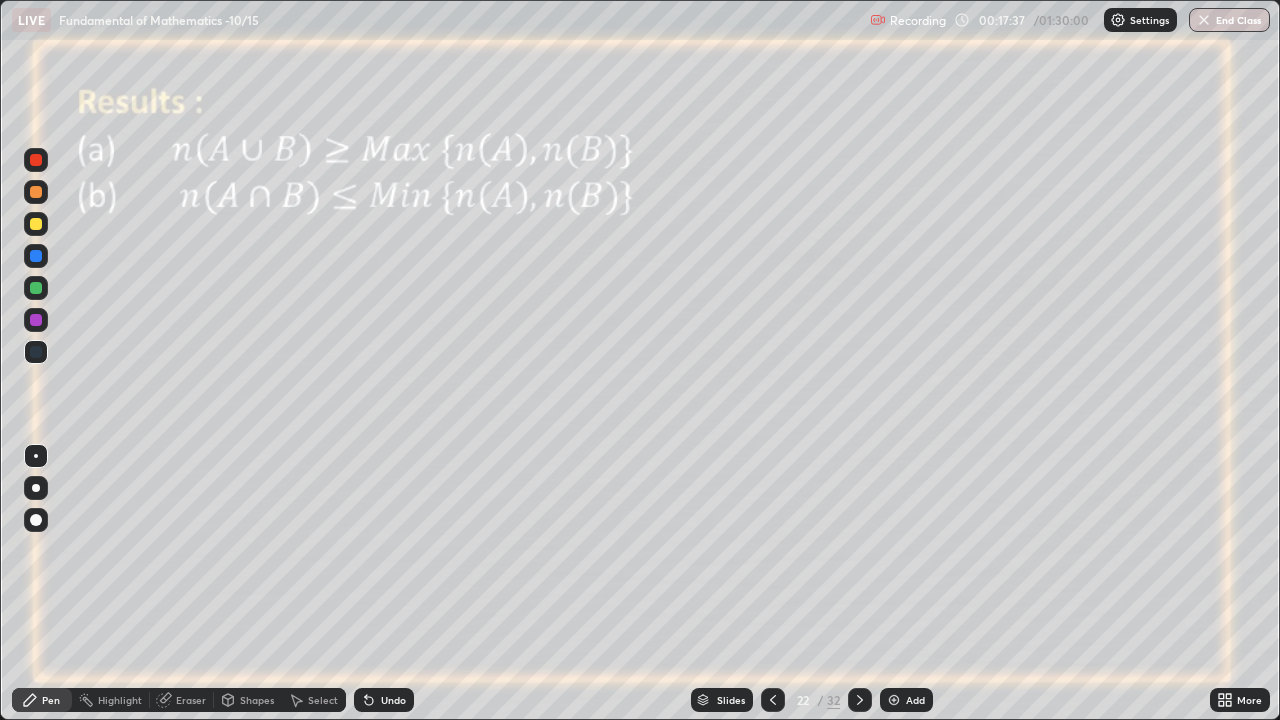 click at bounding box center (36, 288) 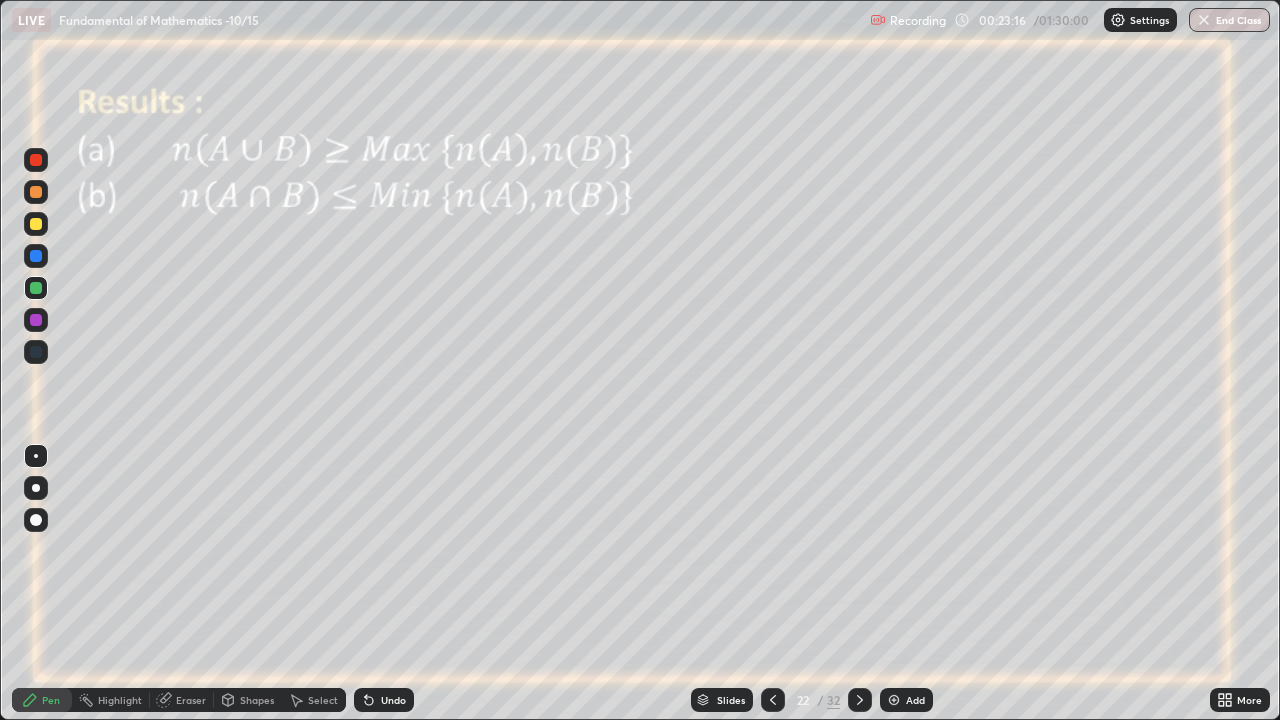 click on "Undo" at bounding box center (384, 700) 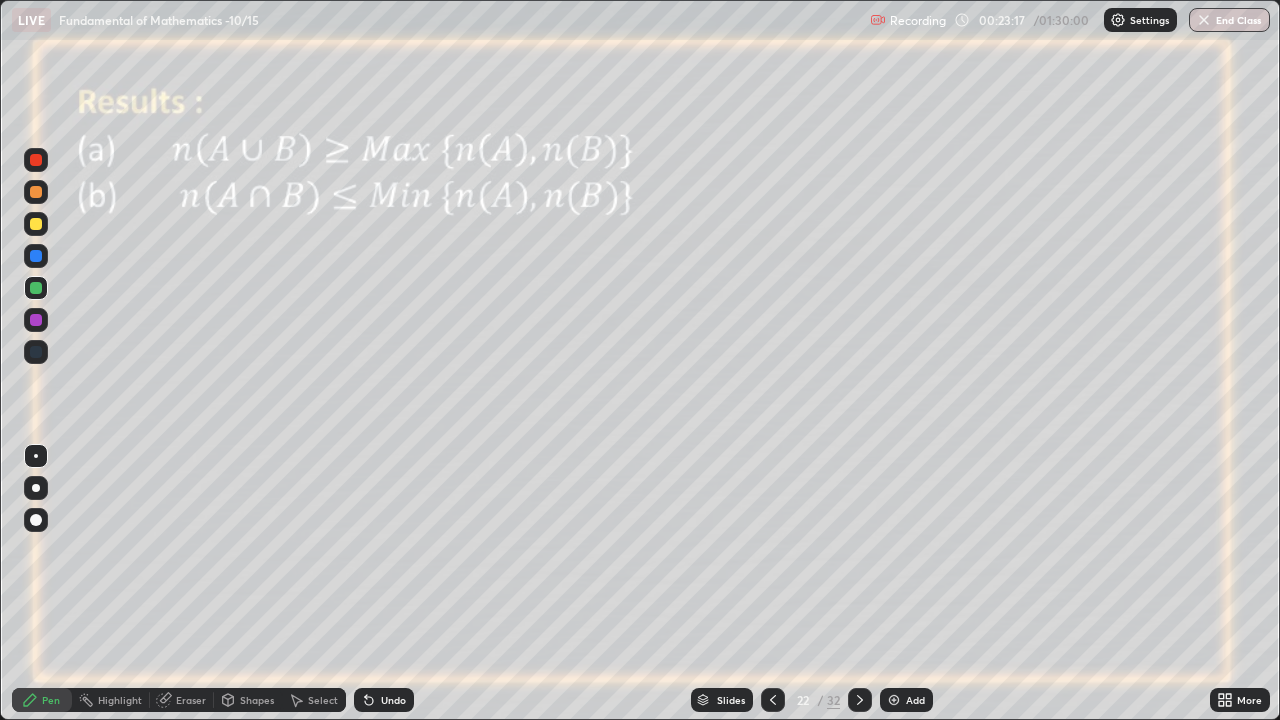 click at bounding box center (36, 256) 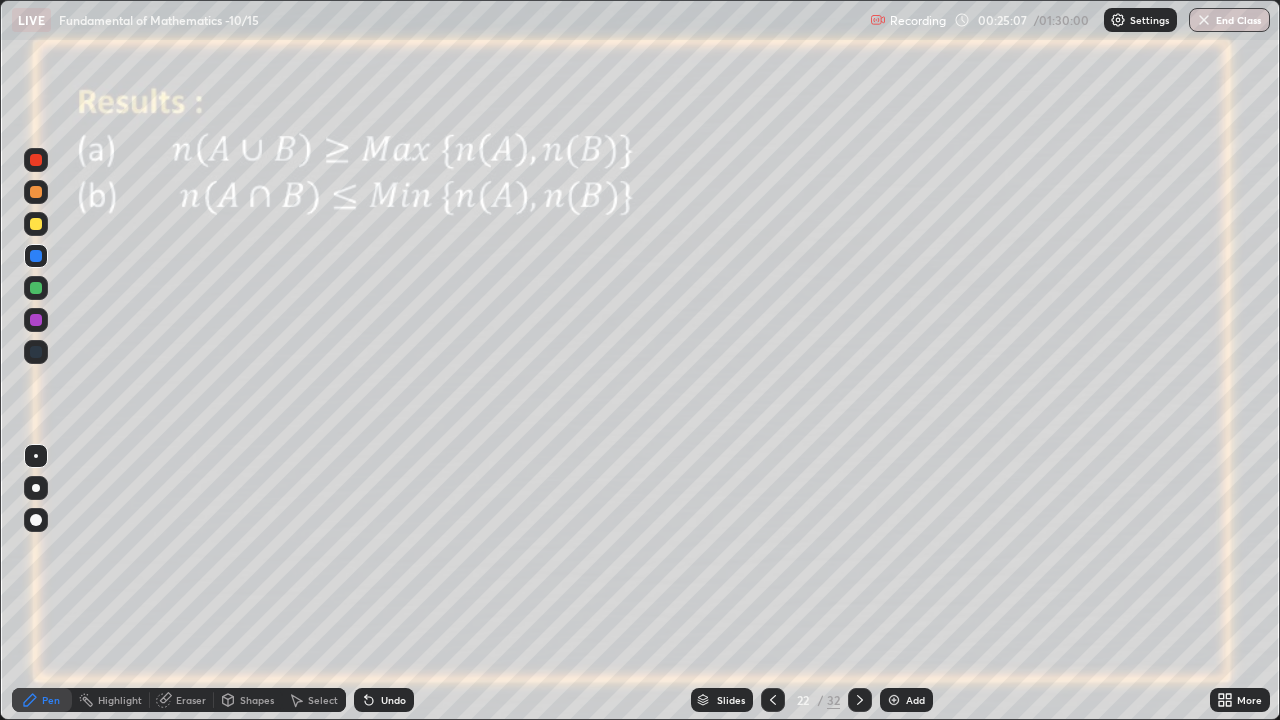 click 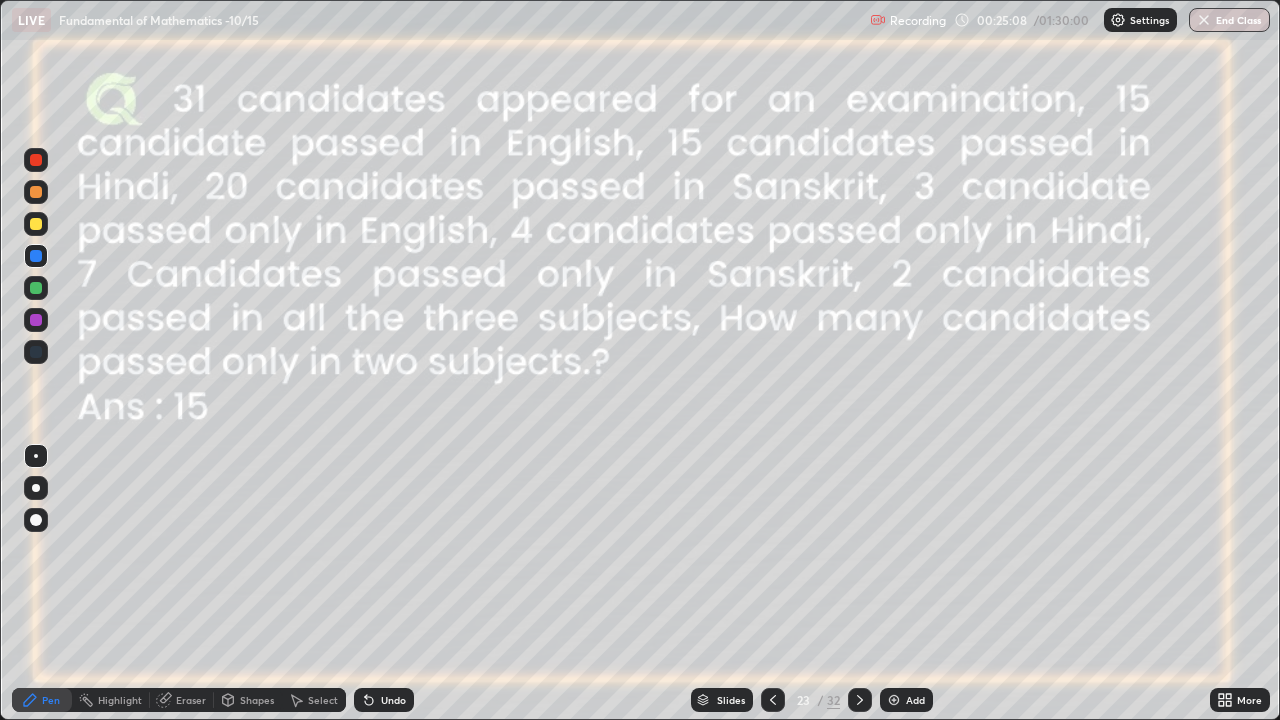 click 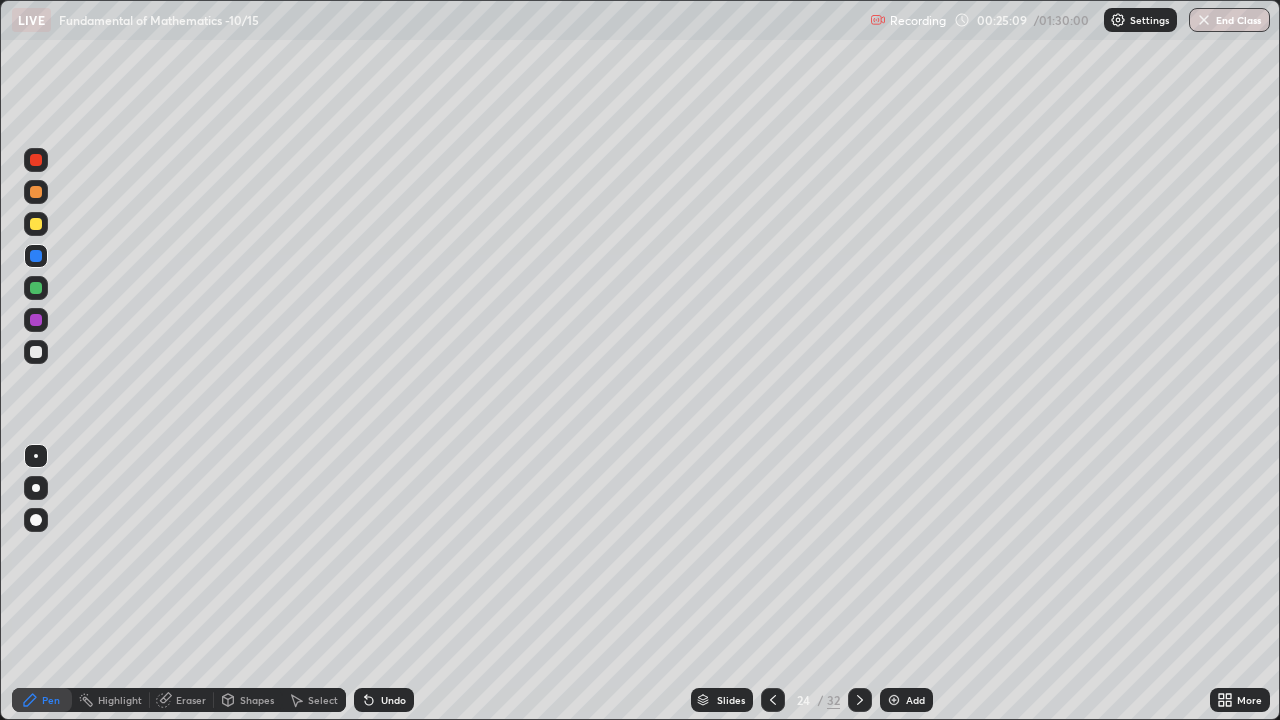 click 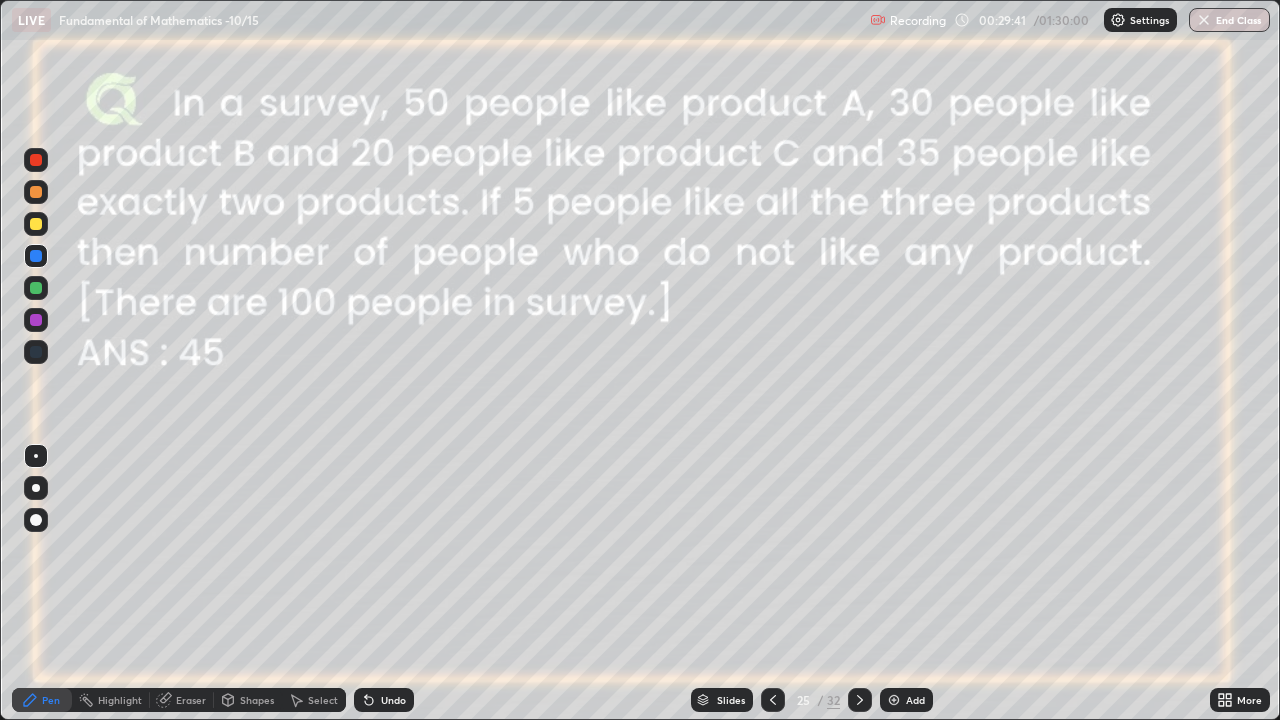 click on "Undo" at bounding box center (393, 700) 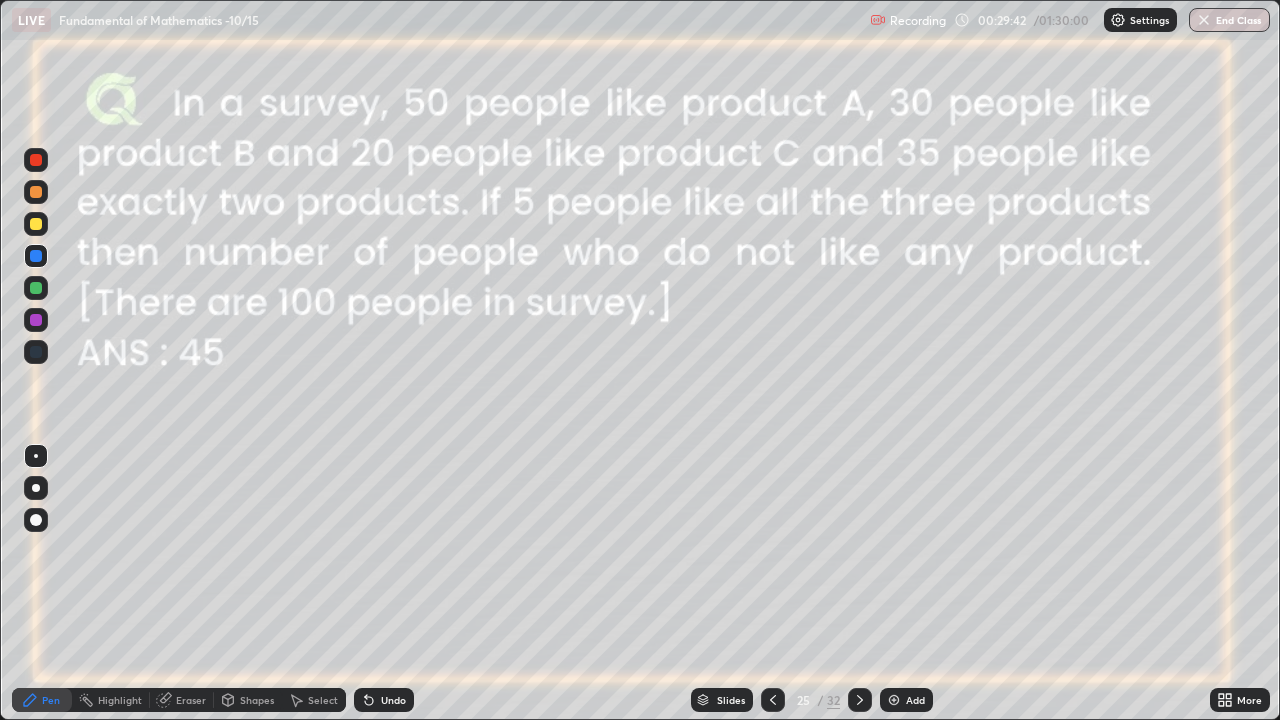 click 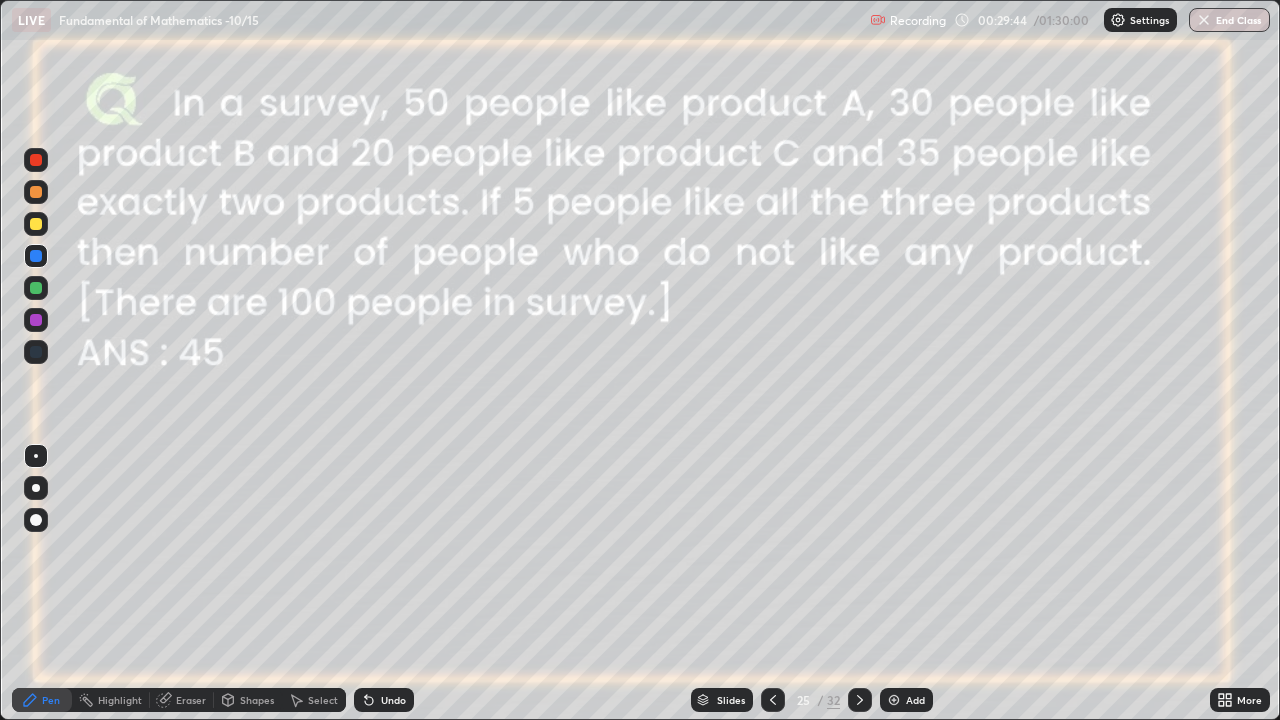 click at bounding box center [894, 700] 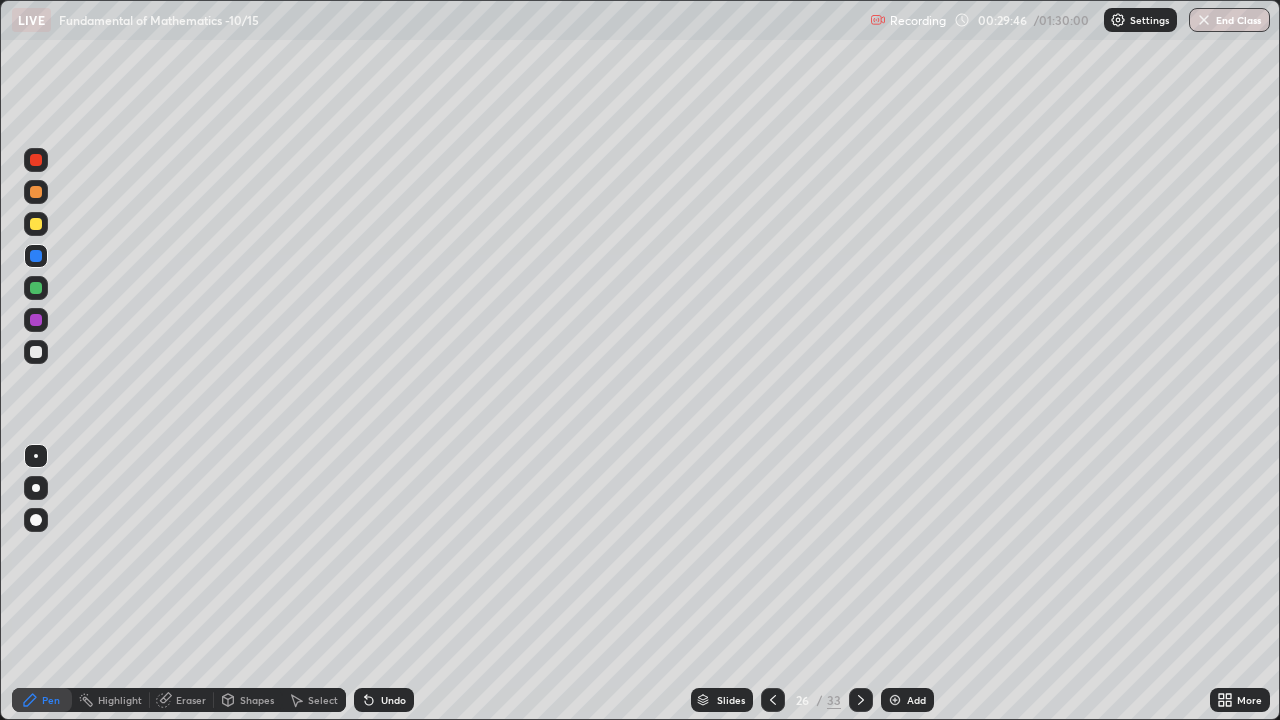 click on "Shapes" at bounding box center [257, 700] 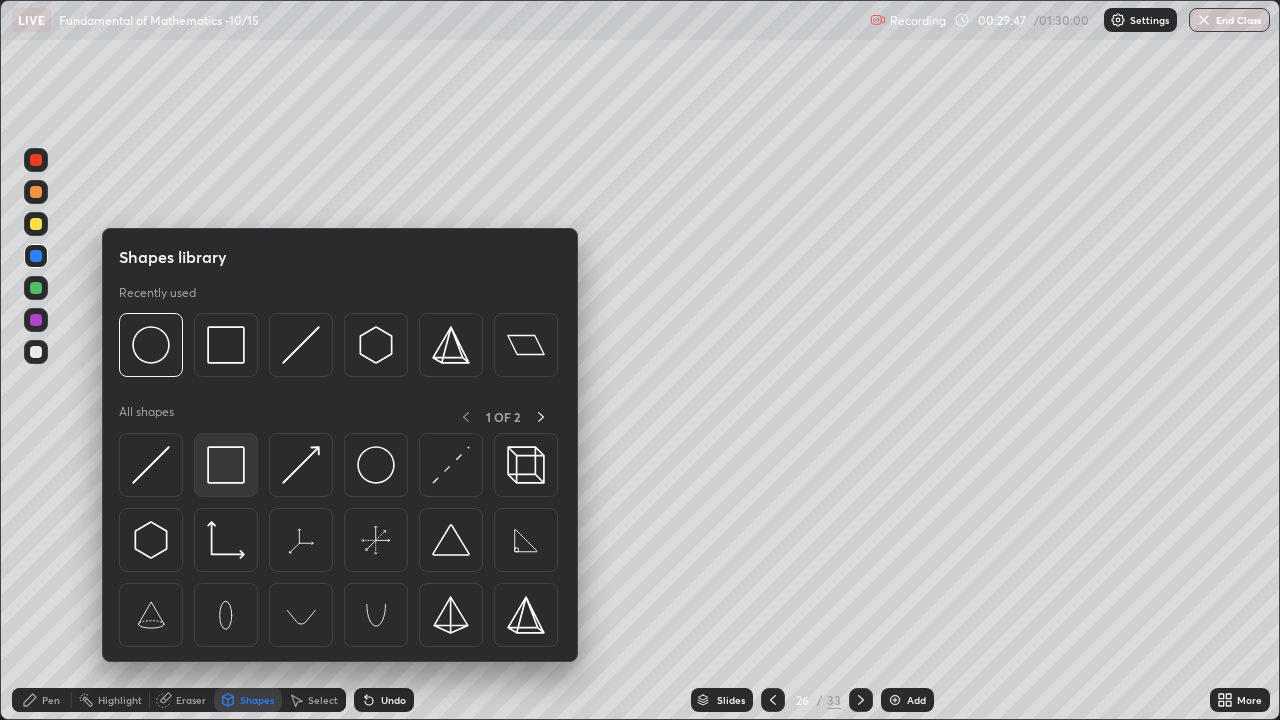 click at bounding box center (226, 465) 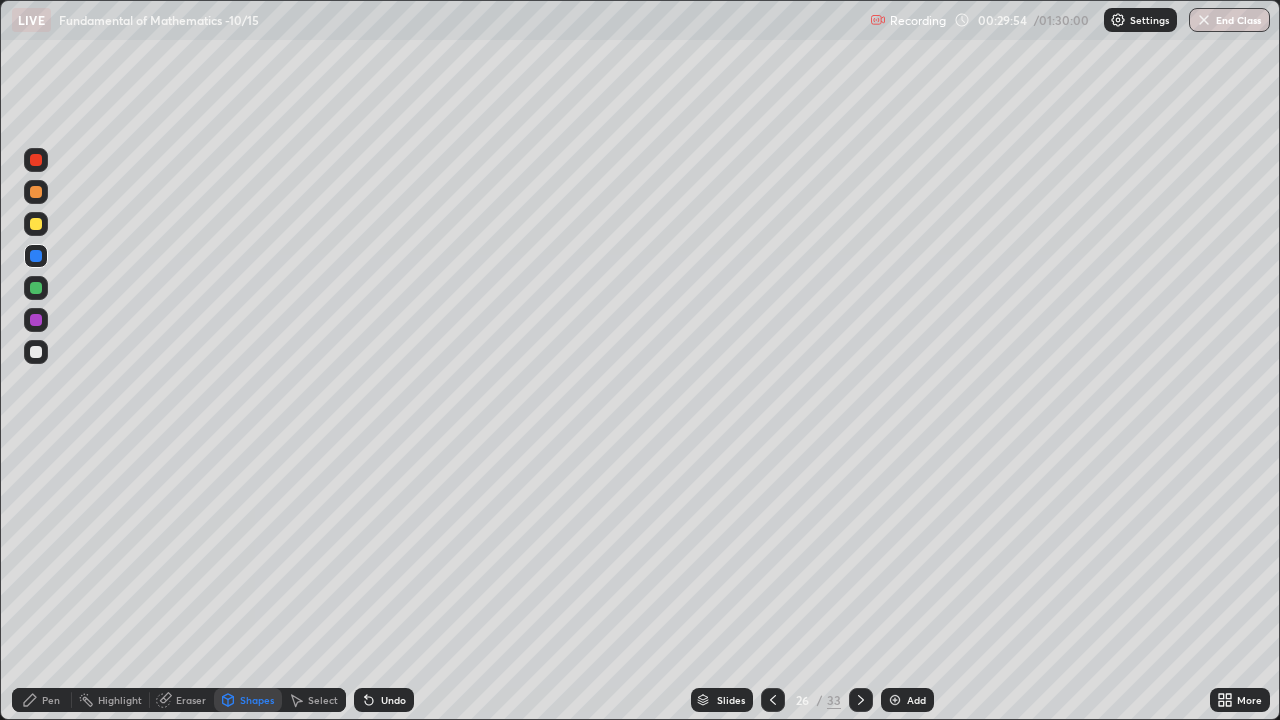 click on "Shapes" at bounding box center (248, 700) 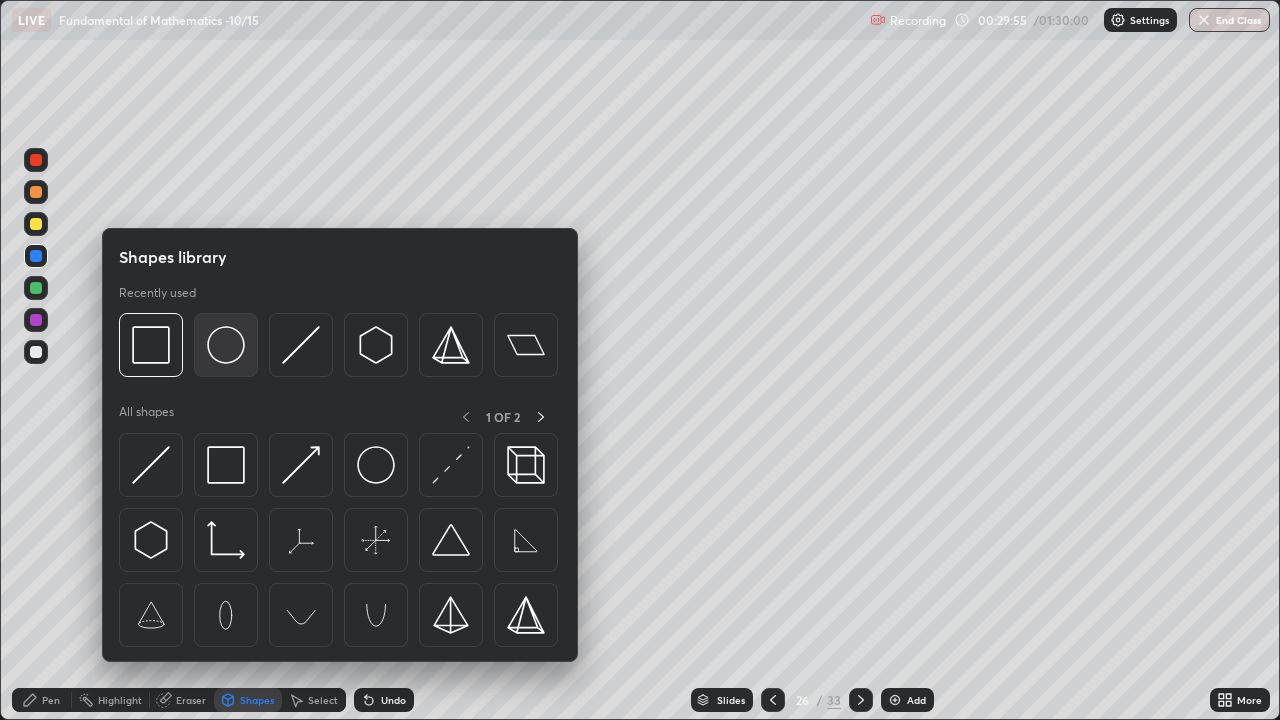 click at bounding box center (226, 345) 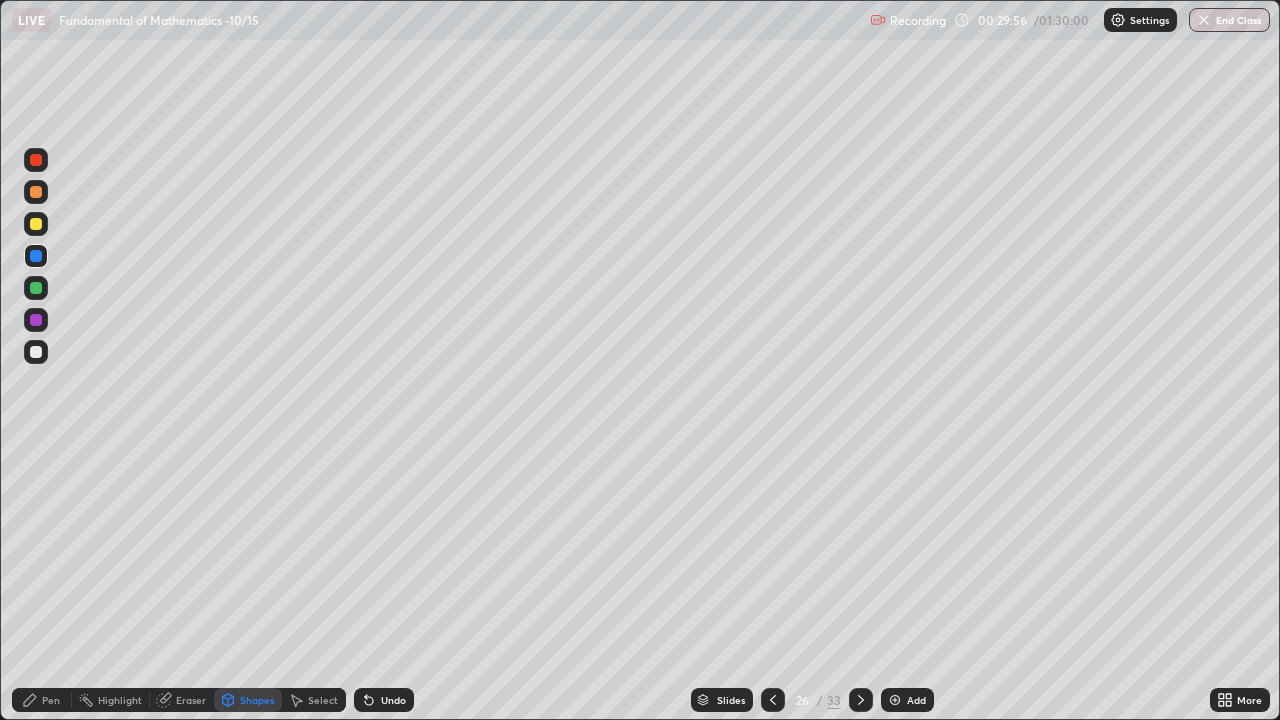 click at bounding box center (36, 352) 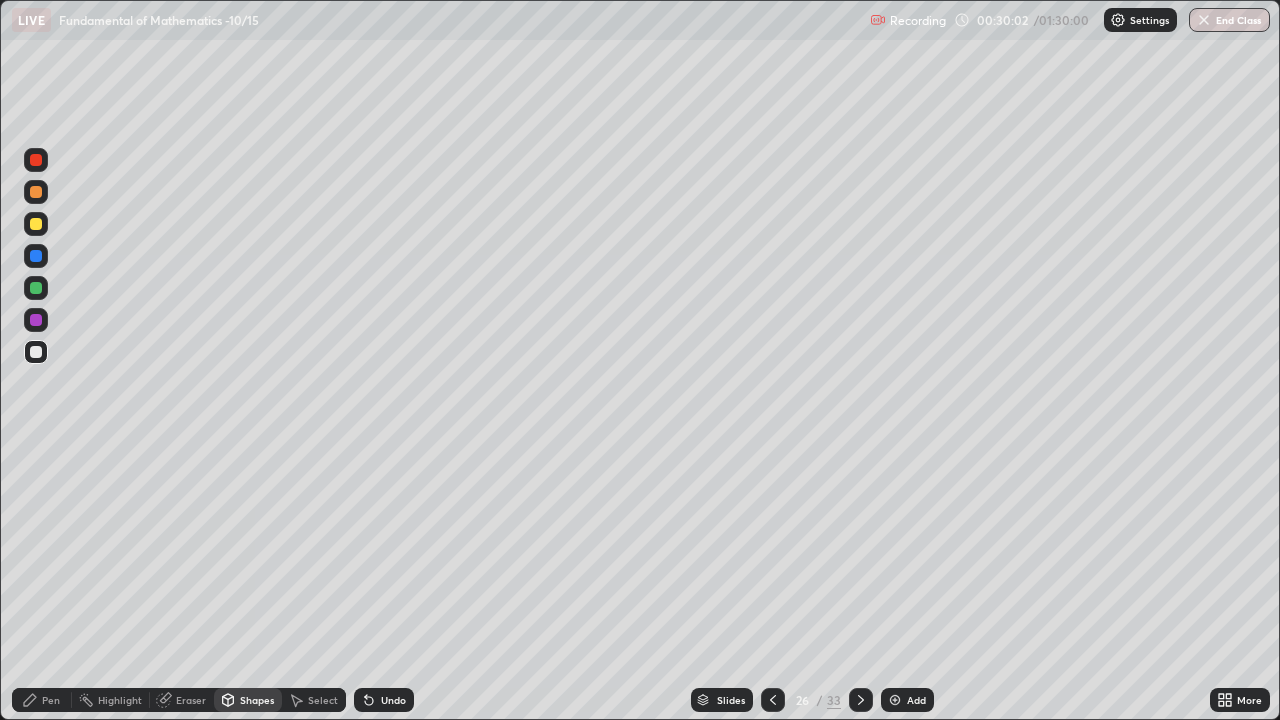click at bounding box center [36, 288] 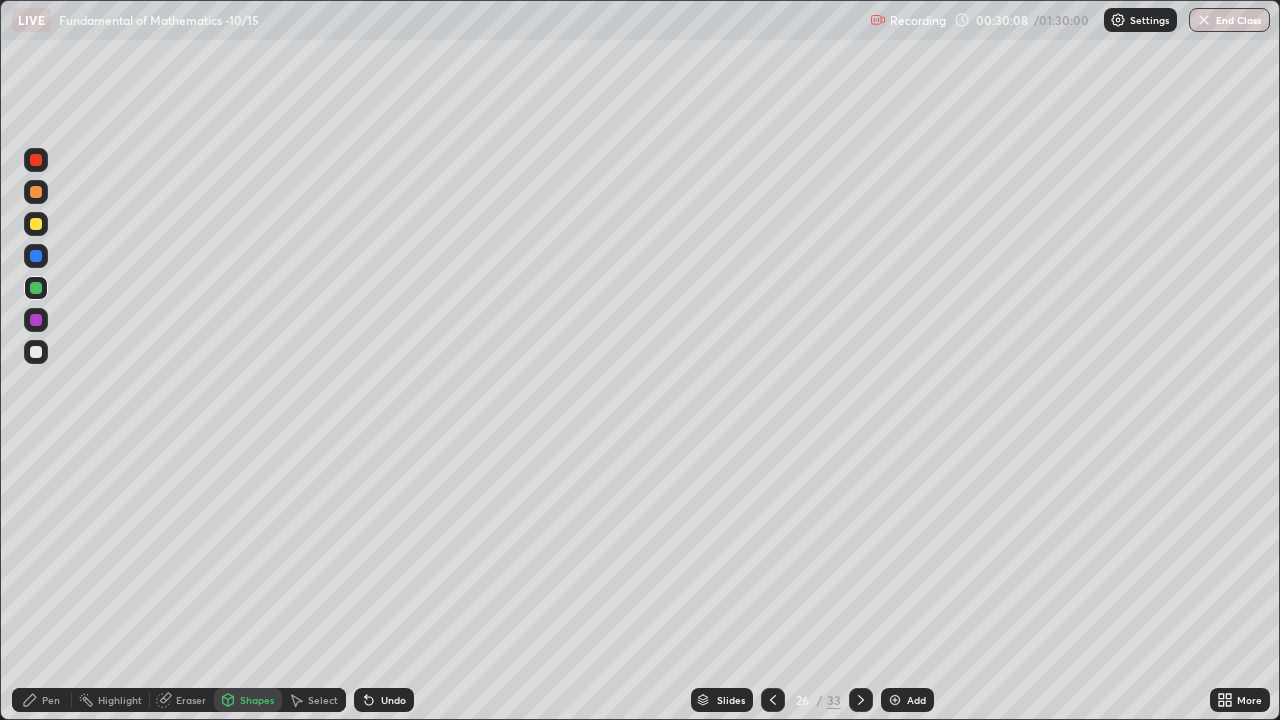 click at bounding box center (36, 320) 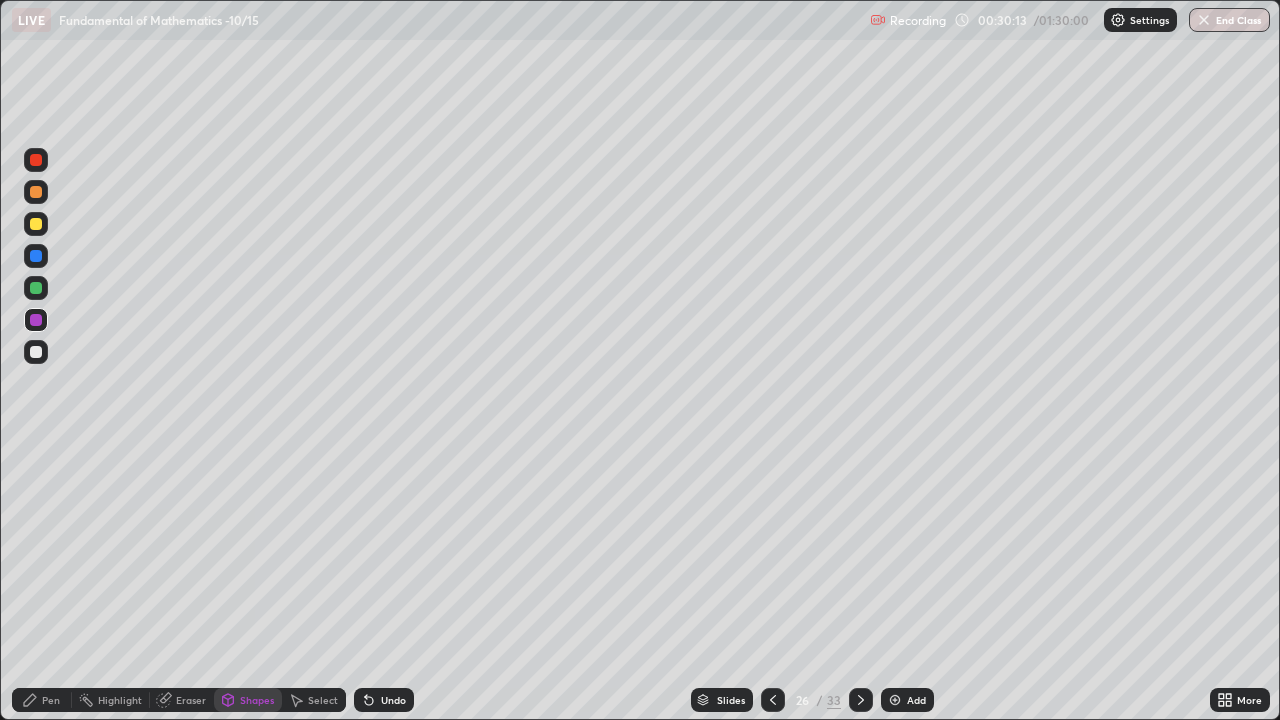 click on "Select" at bounding box center [323, 700] 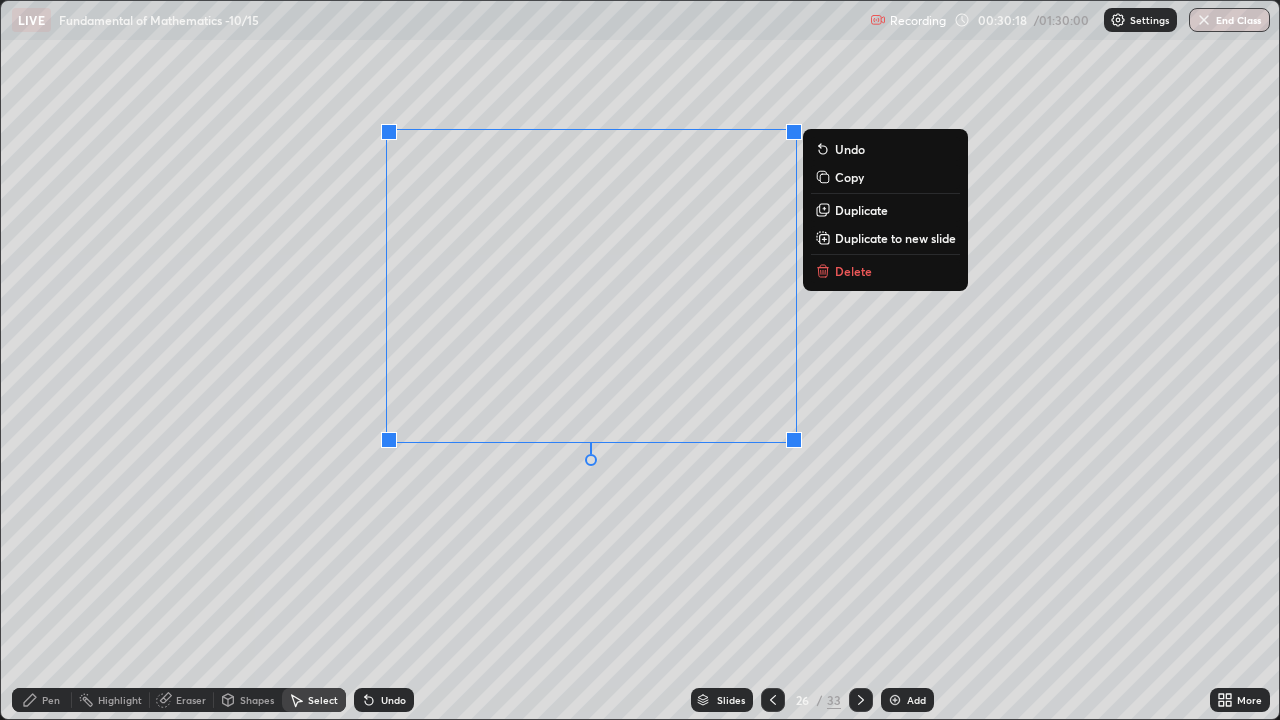 click on "0 ° Undo Copy Duplicate Duplicate to new slide Delete" at bounding box center [640, 360] 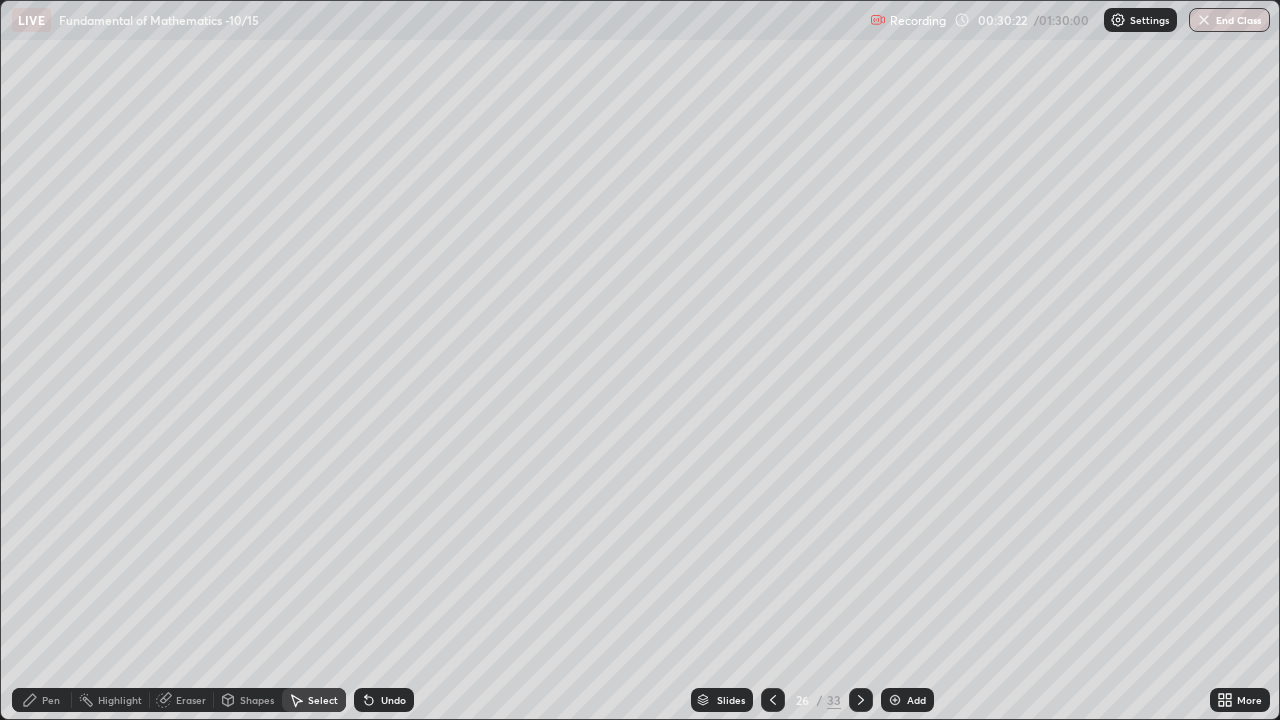 click on "Pen" at bounding box center (51, 700) 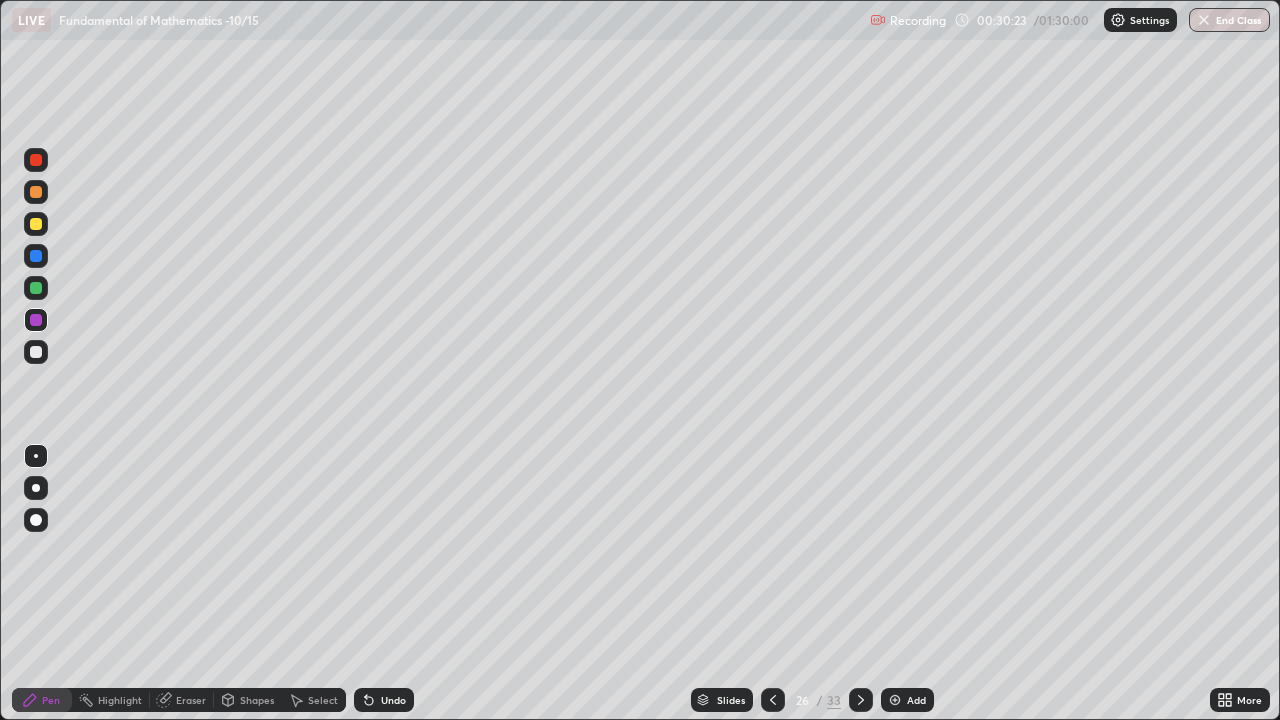 click at bounding box center [36, 352] 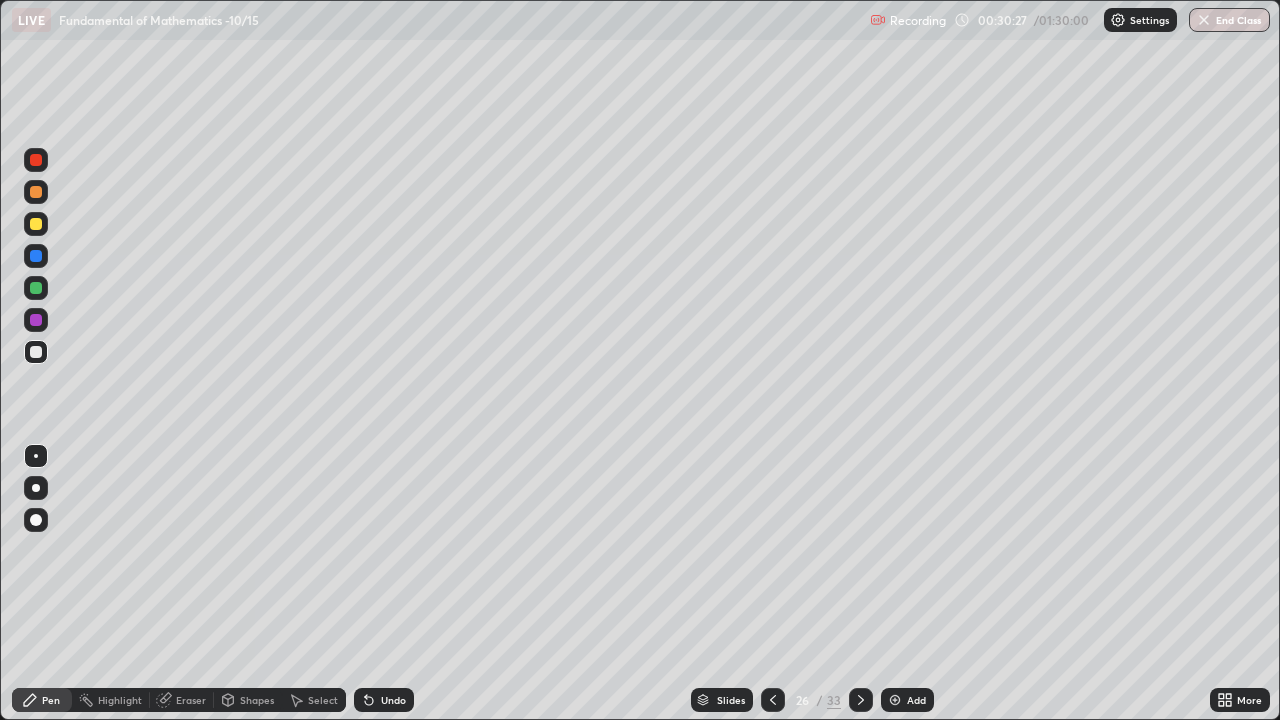click at bounding box center [36, 288] 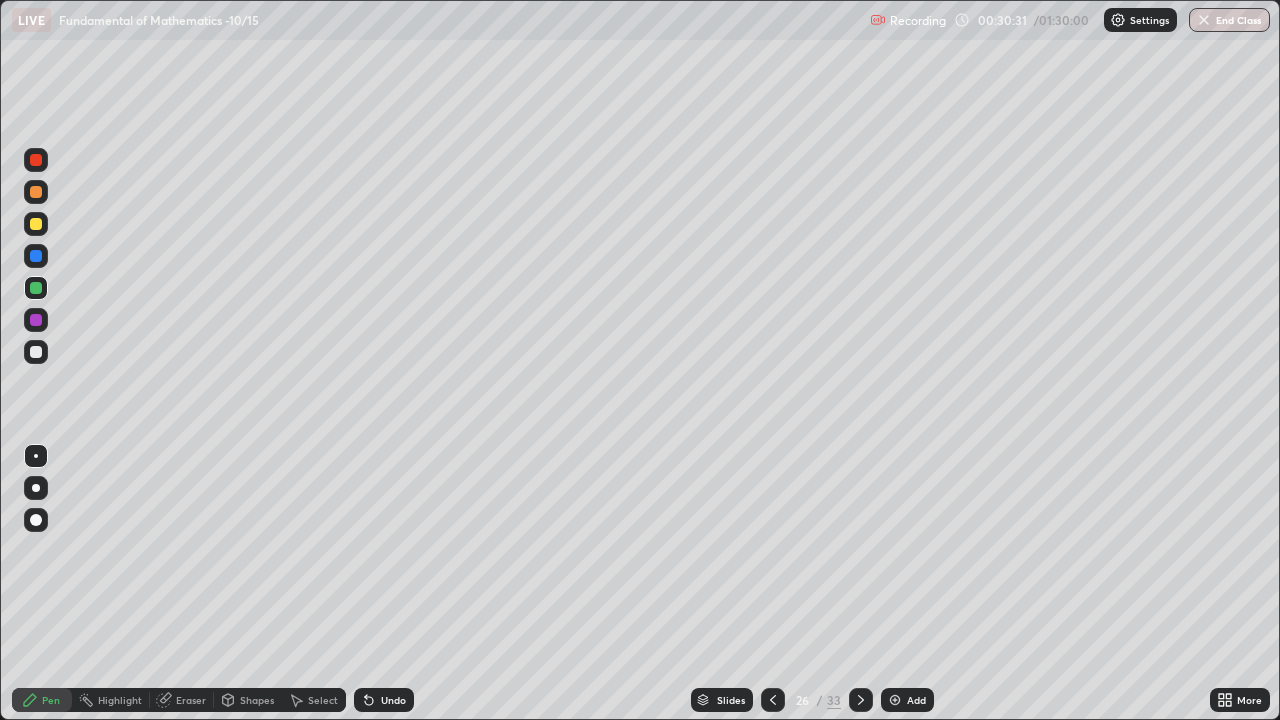 click at bounding box center (36, 320) 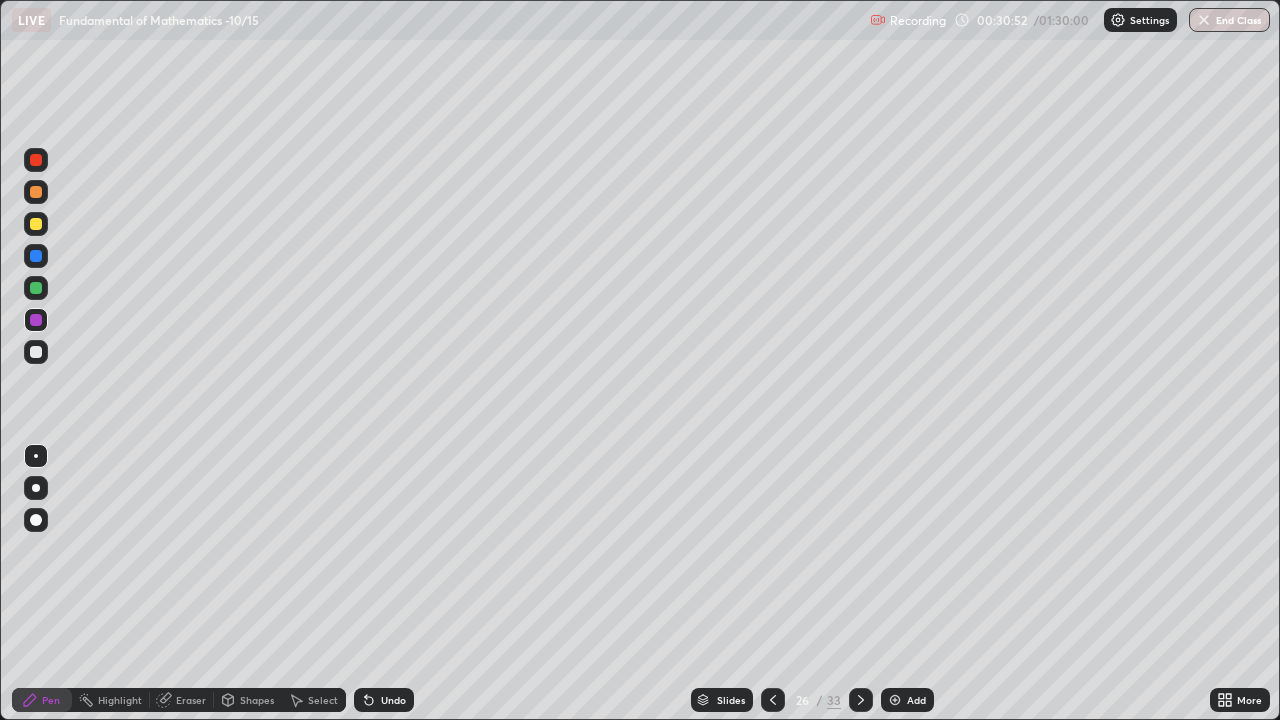click 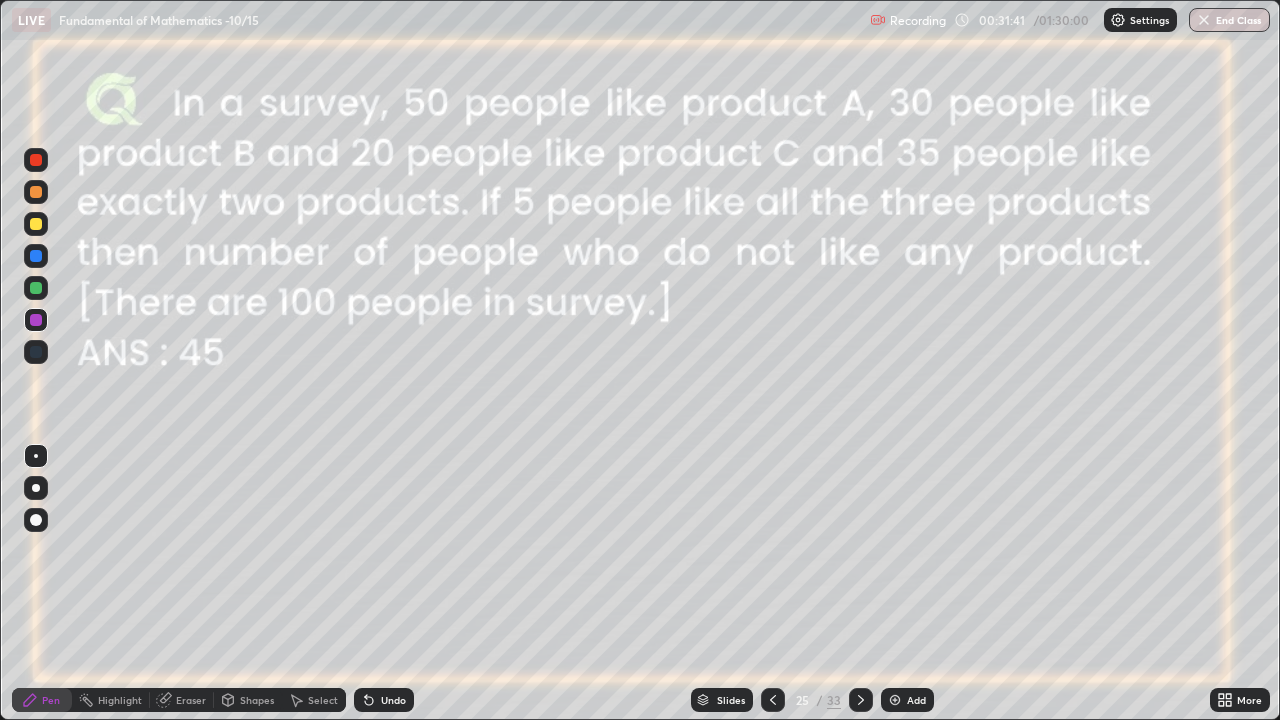 click 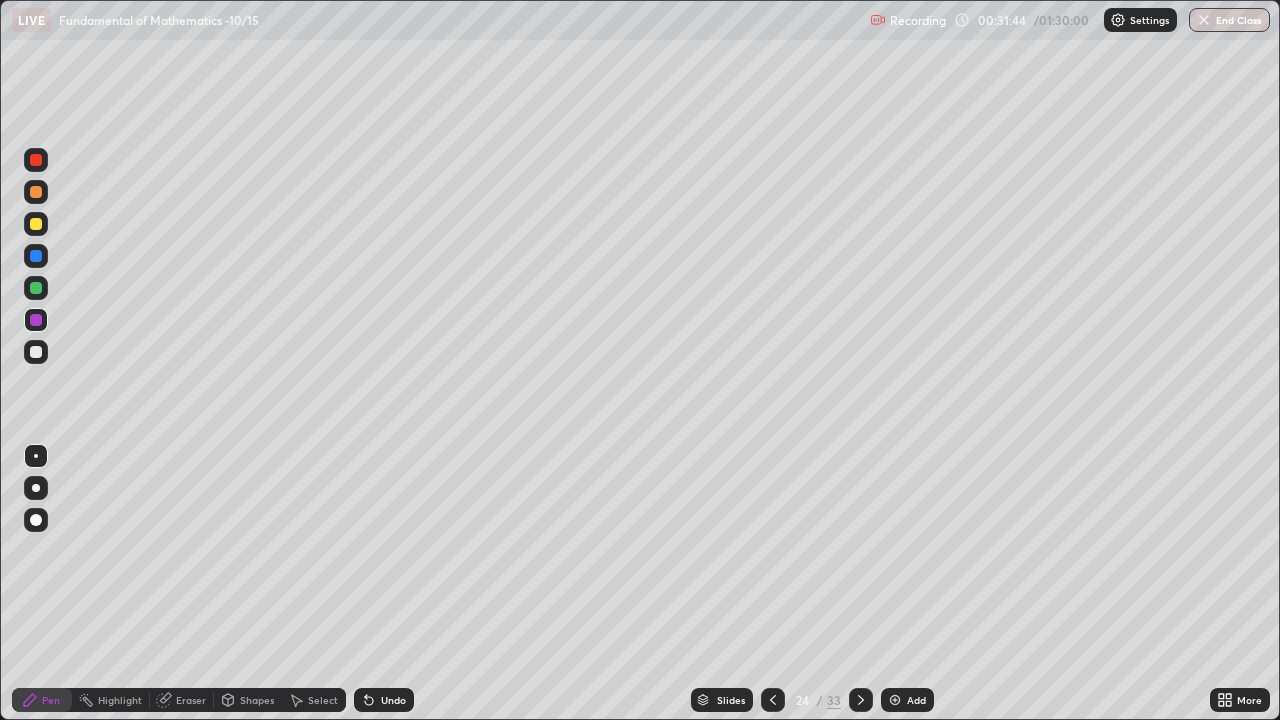 click 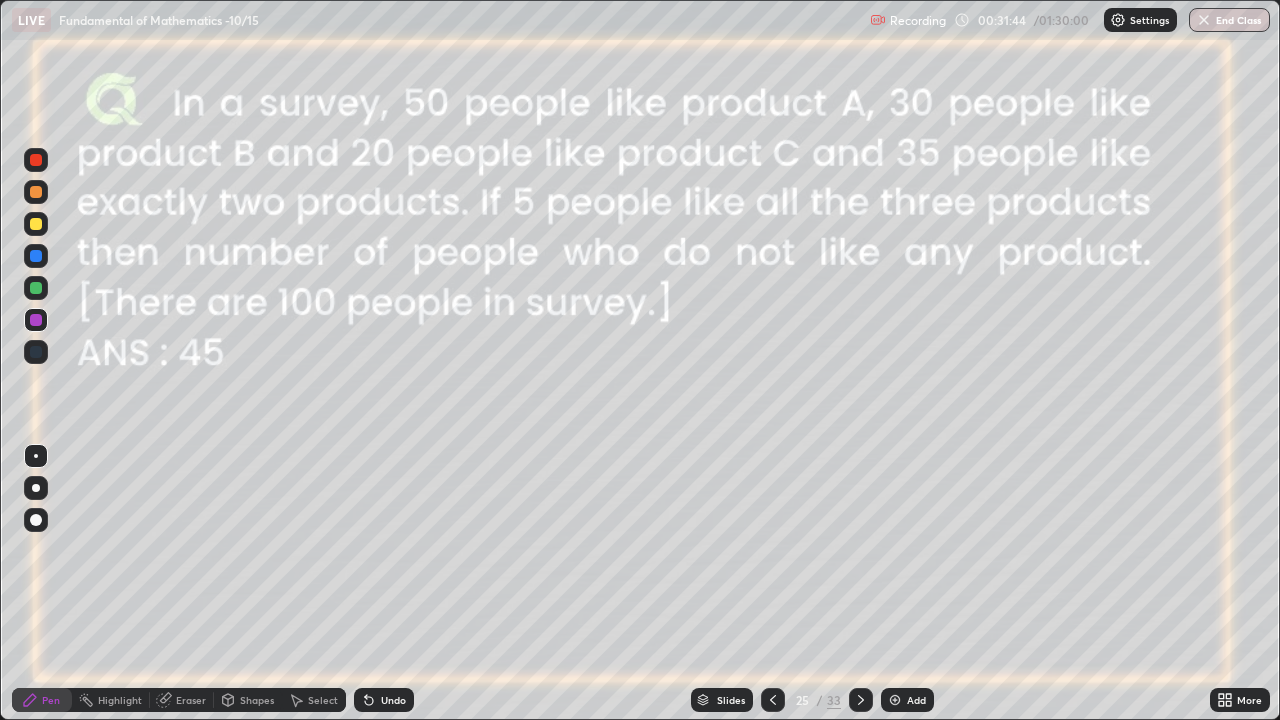 click 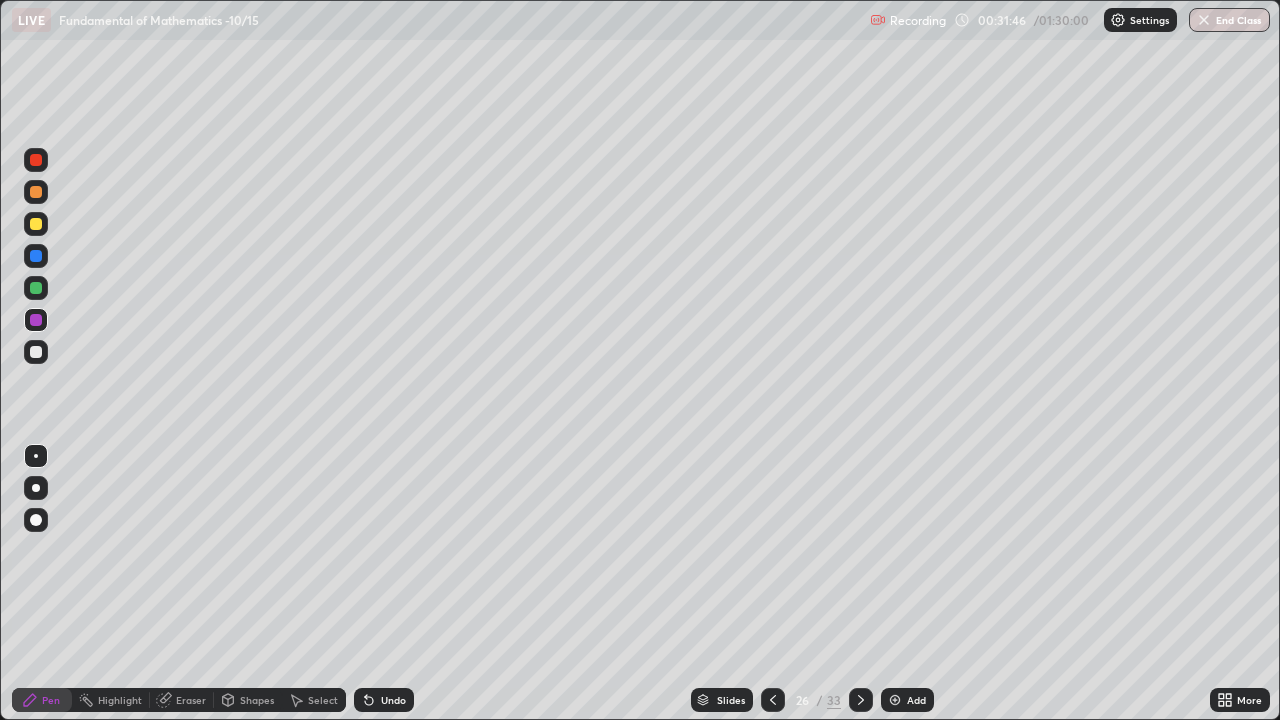 click at bounding box center (36, 352) 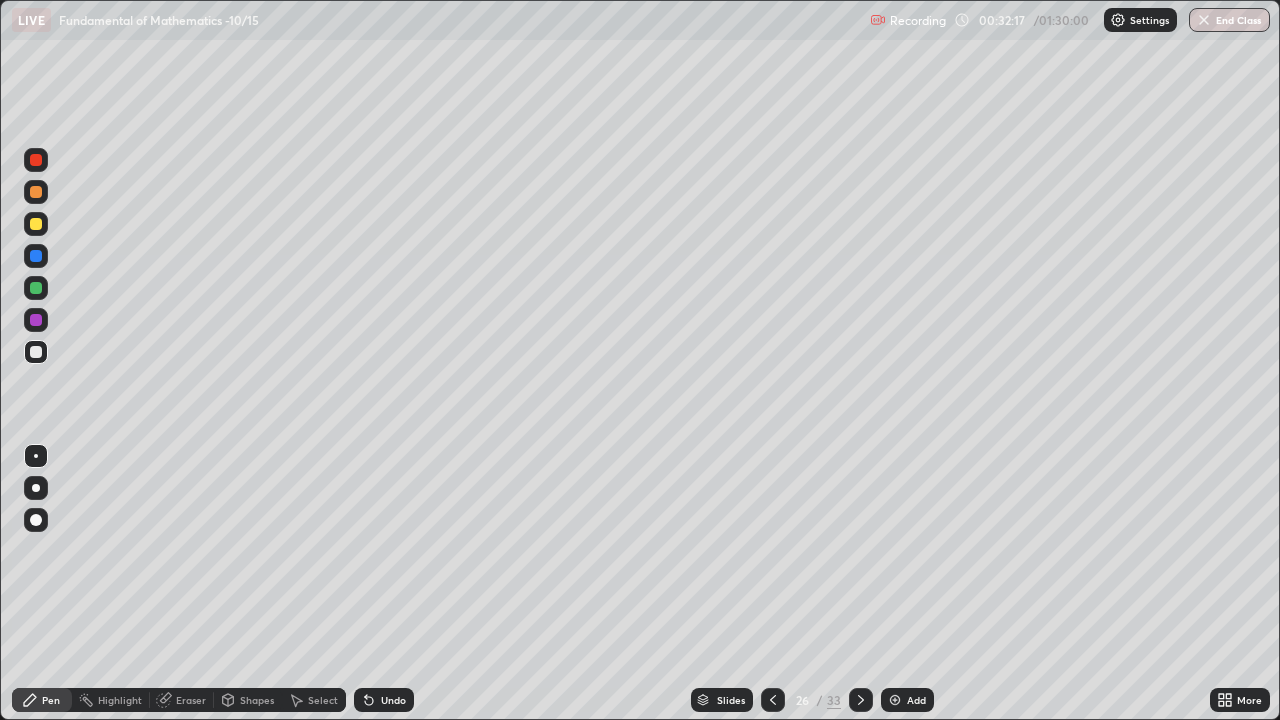 click 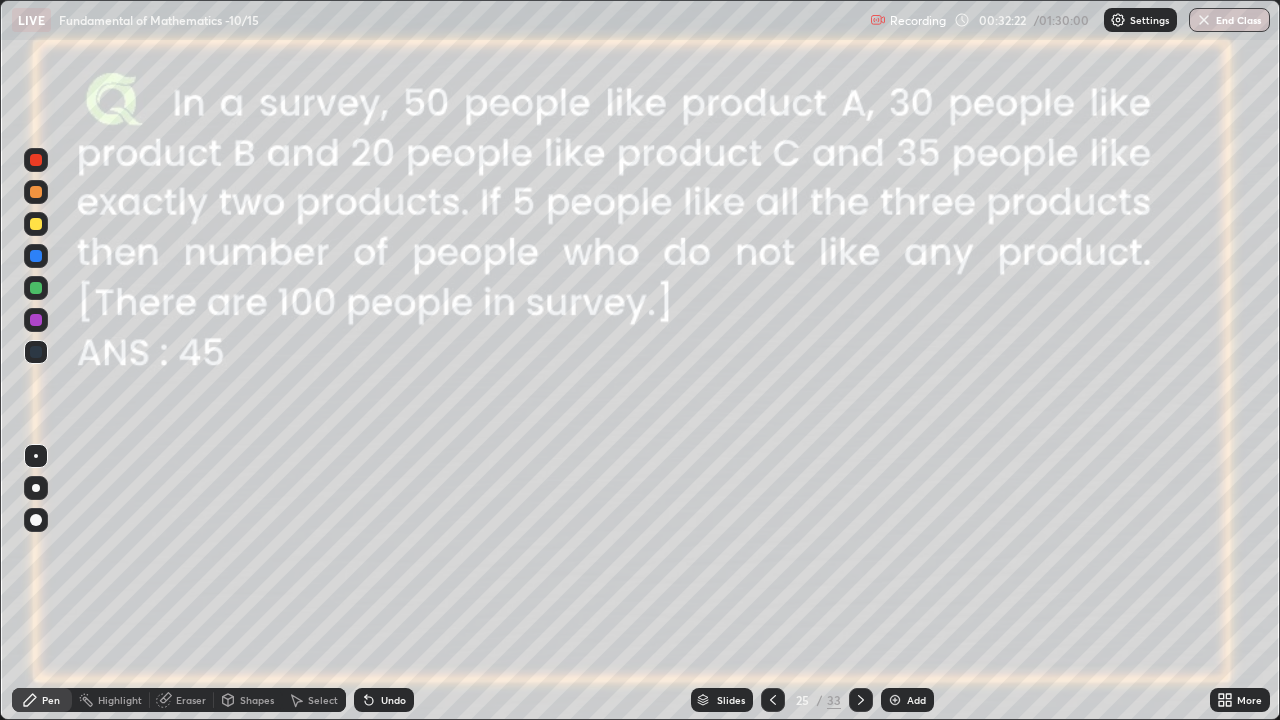 click on "Pen" at bounding box center [42, 700] 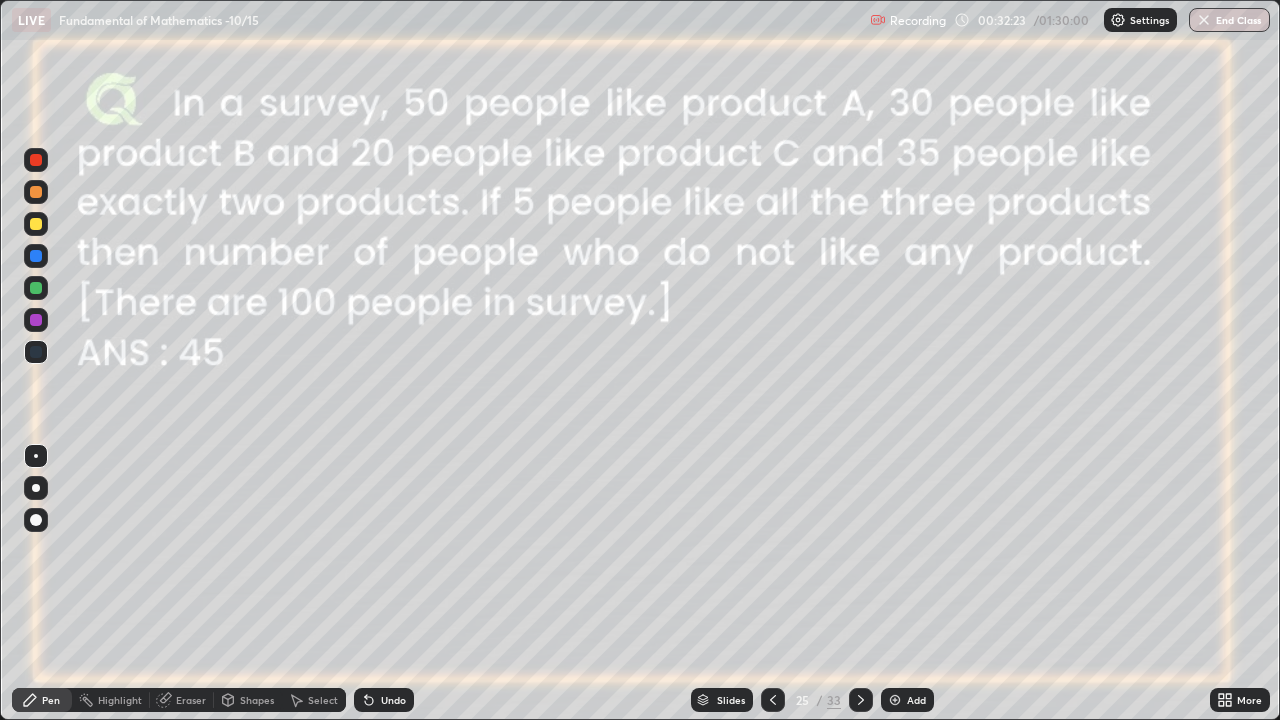 click at bounding box center (36, 320) 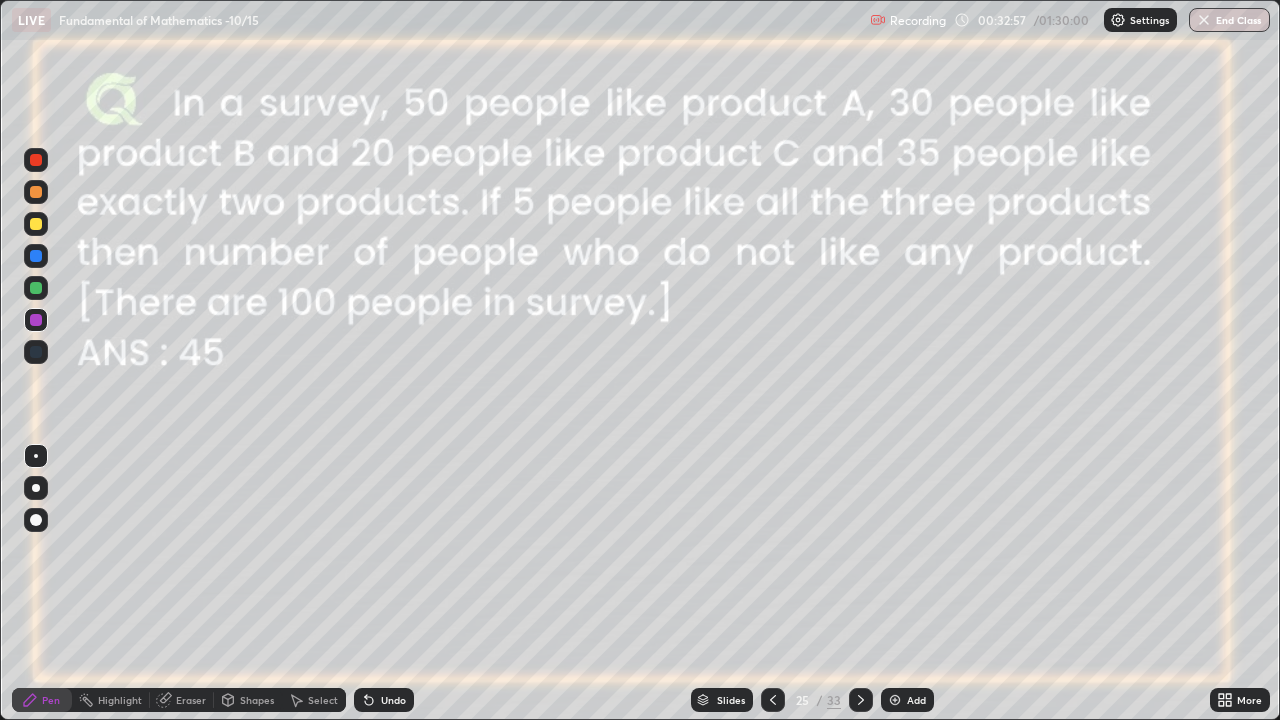 click 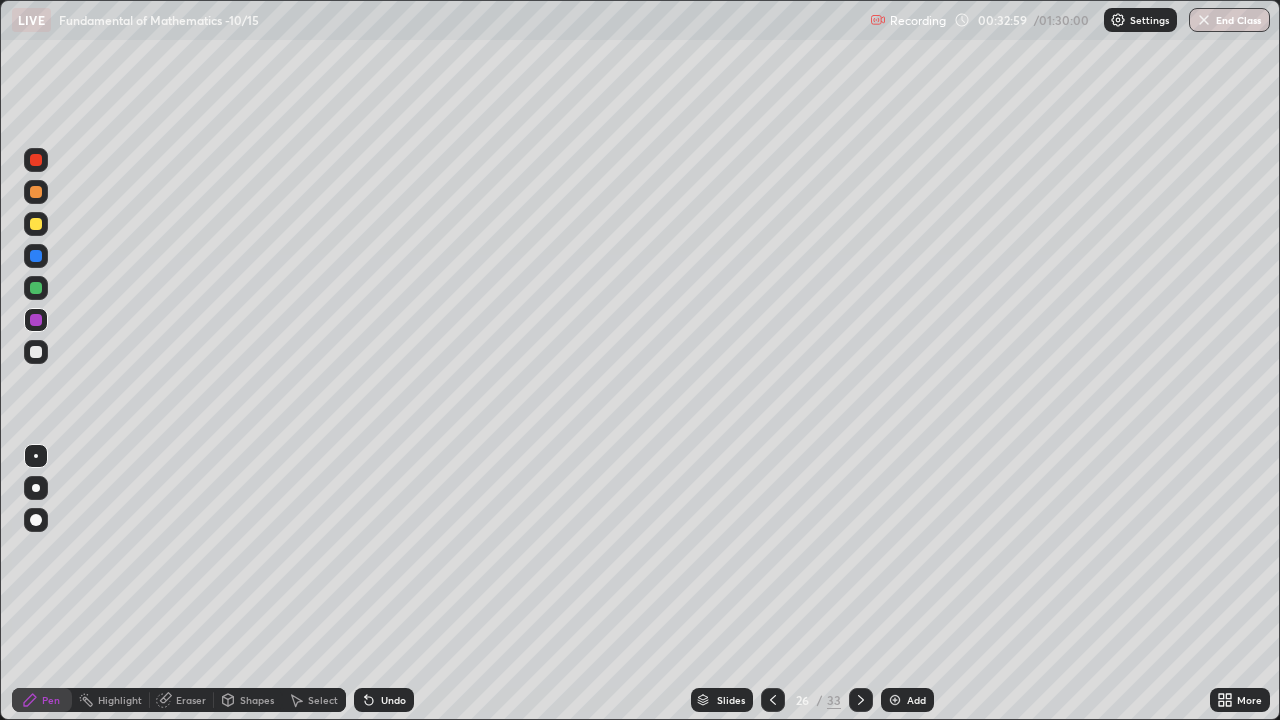 click at bounding box center [36, 288] 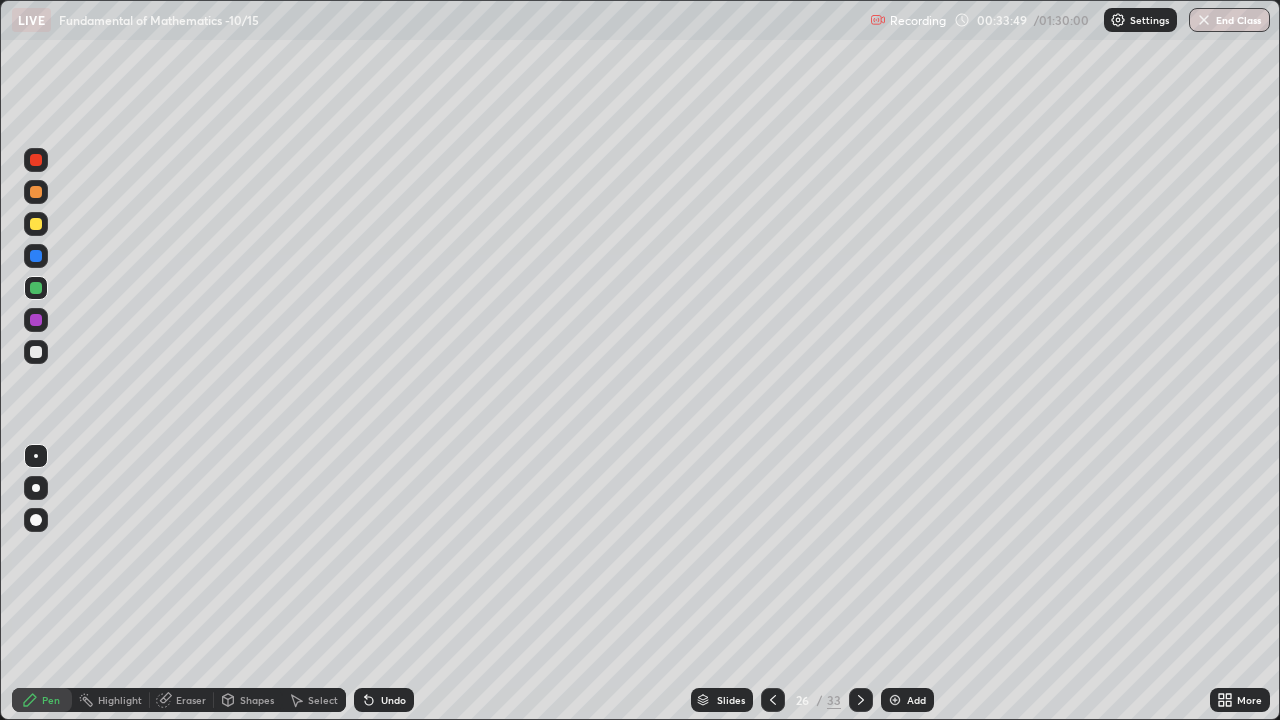 click 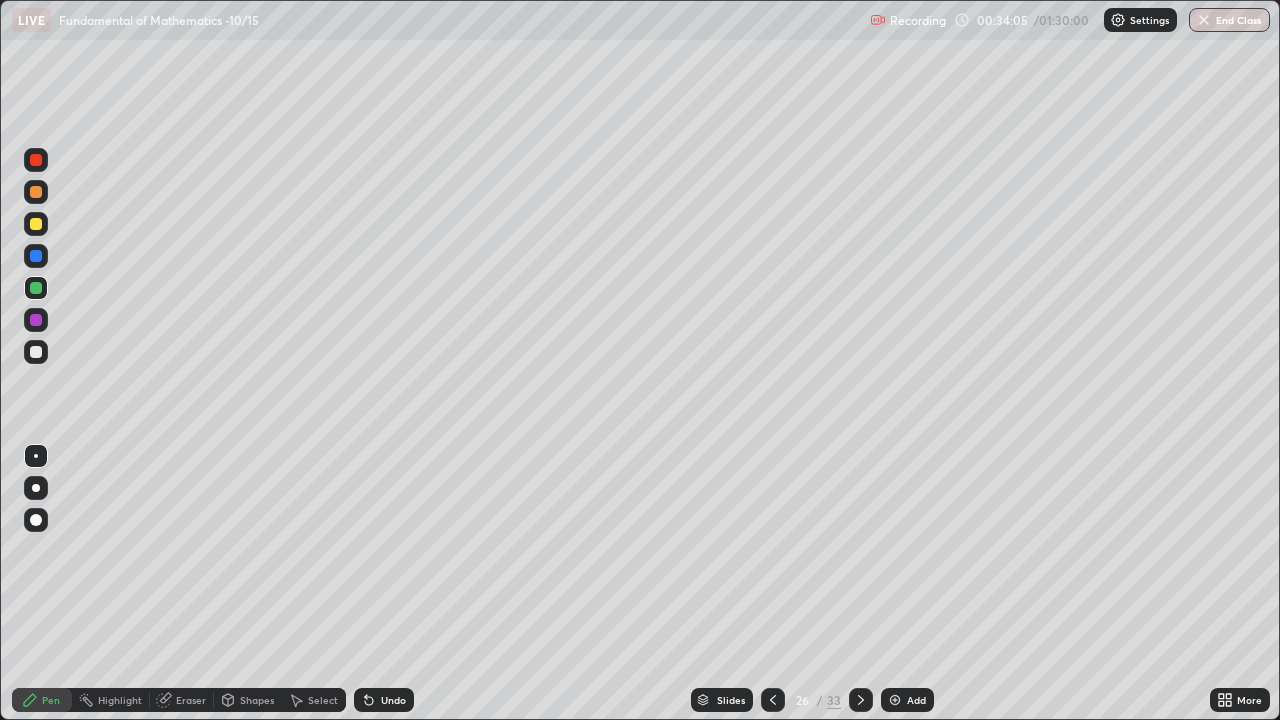 click 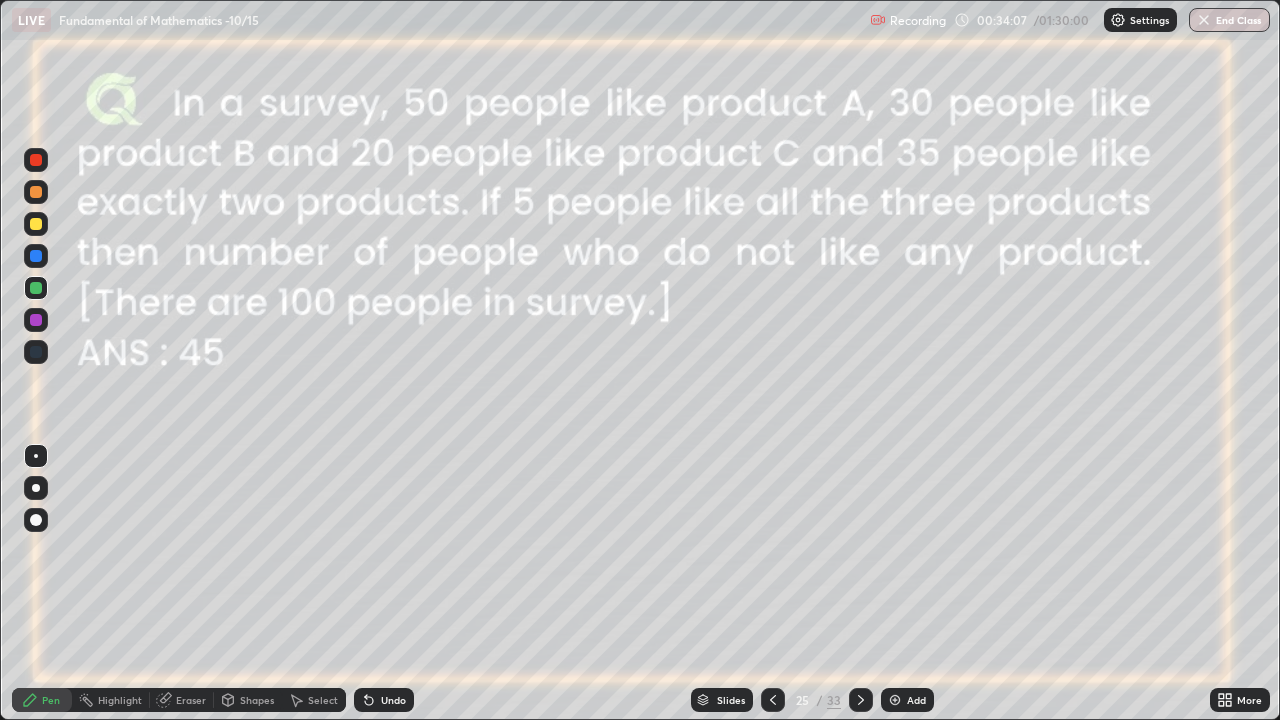 click 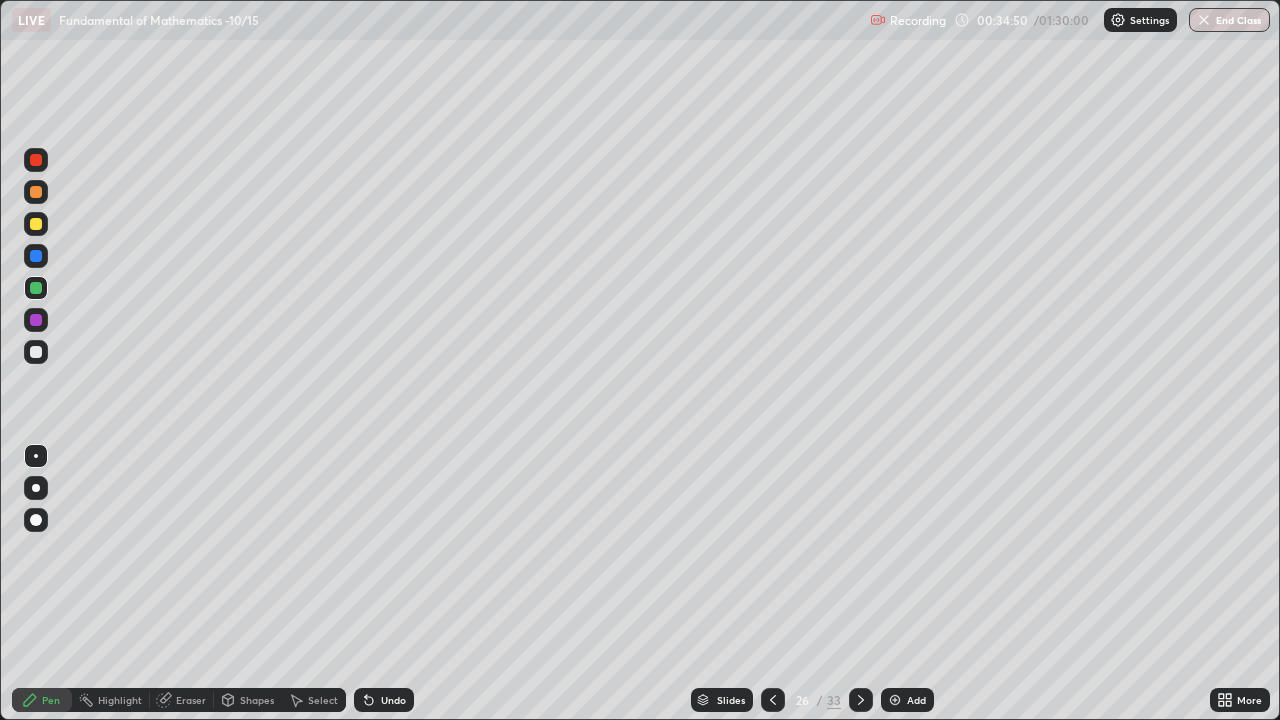 click 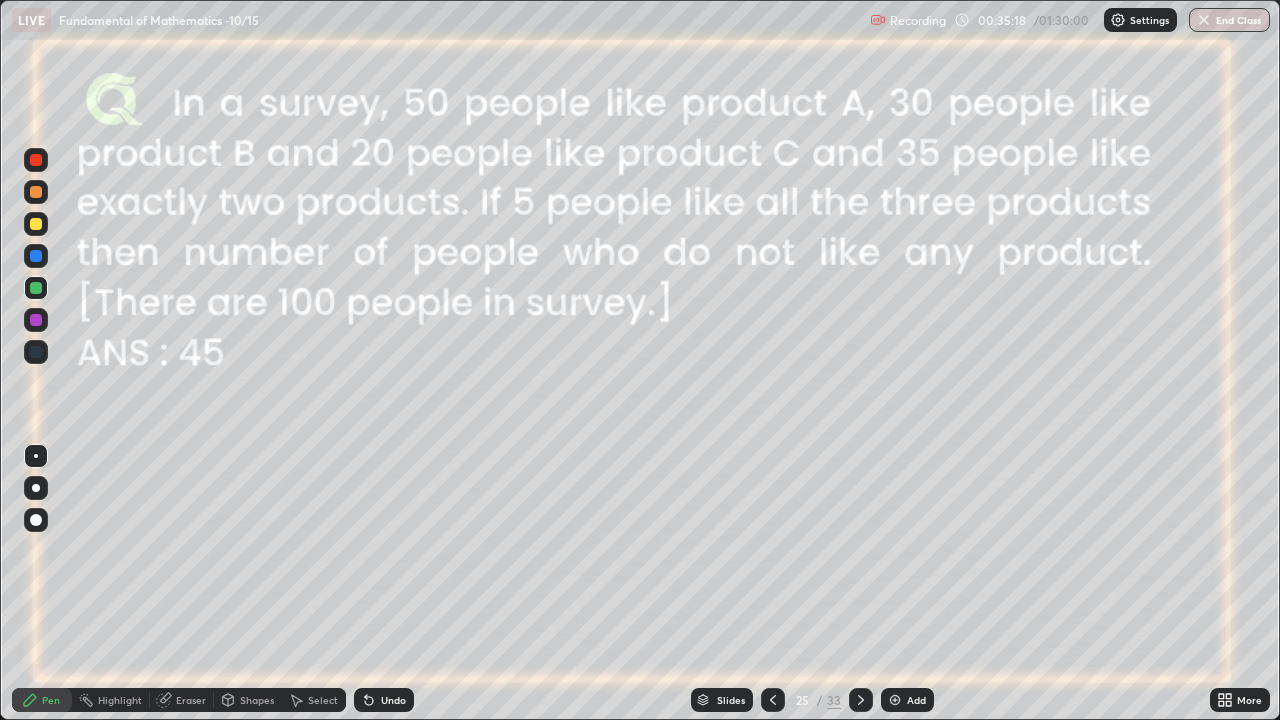 click at bounding box center [36, 224] 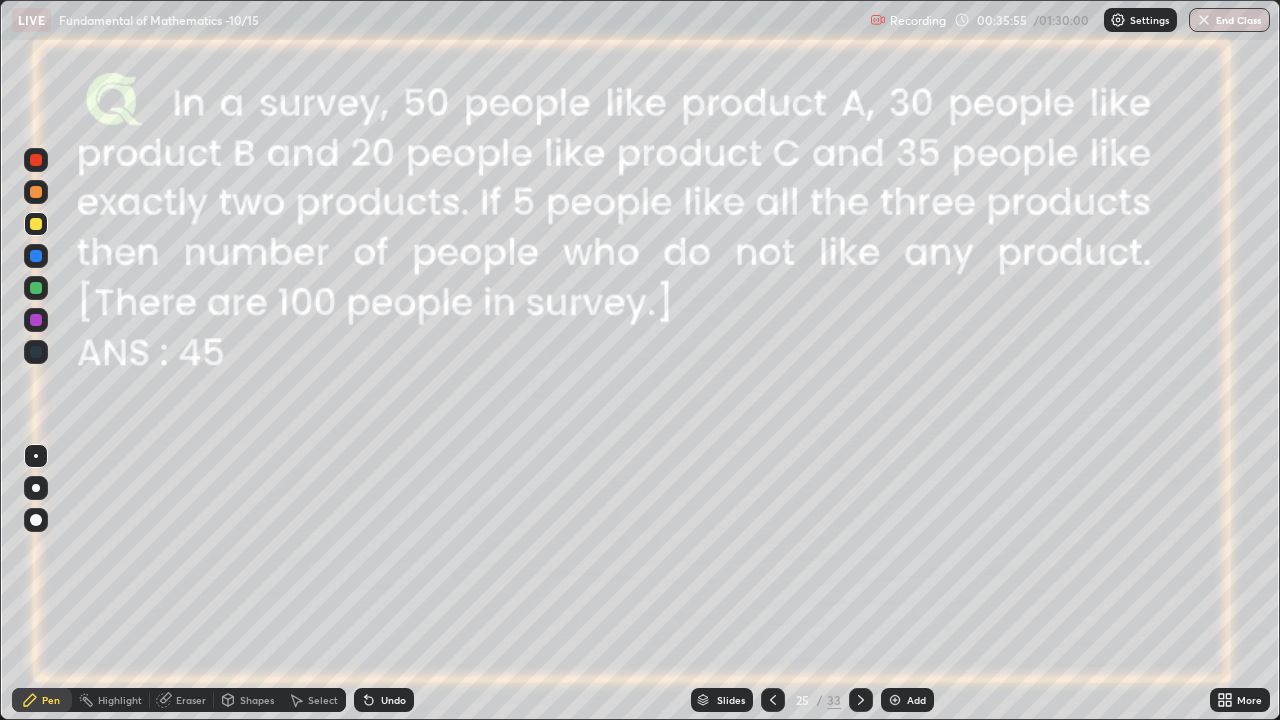 click at bounding box center [861, 700] 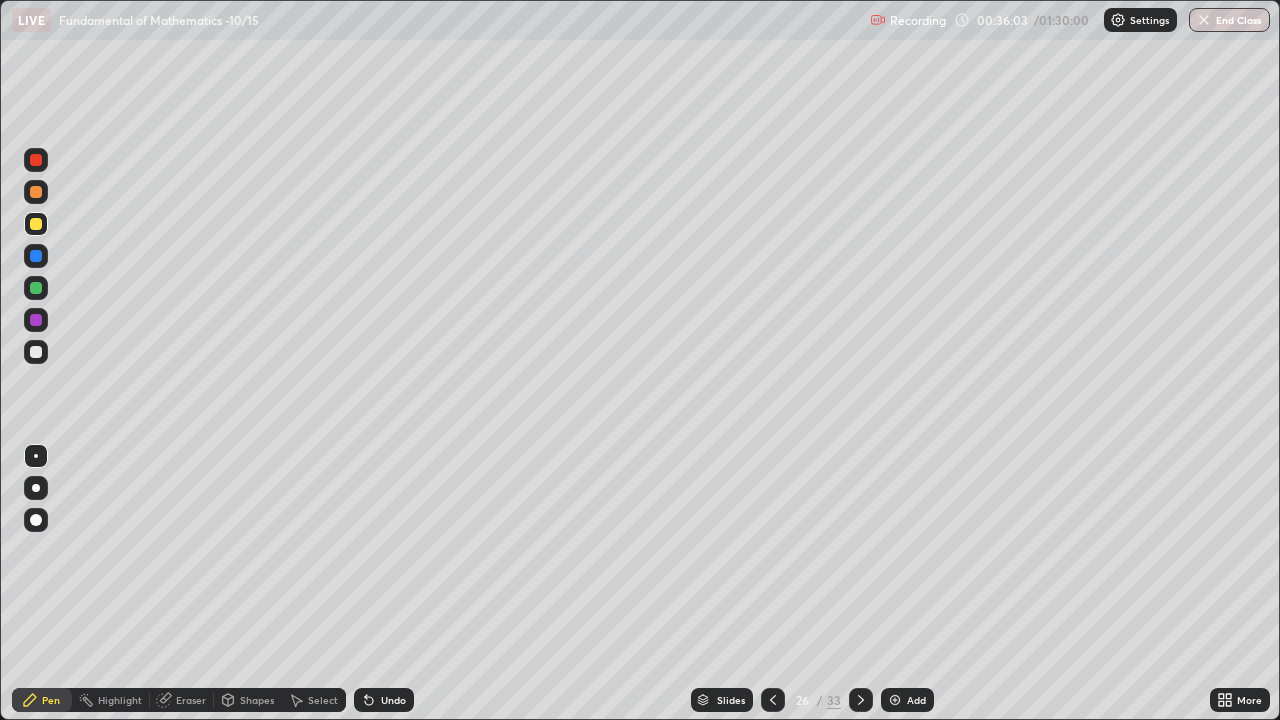 click 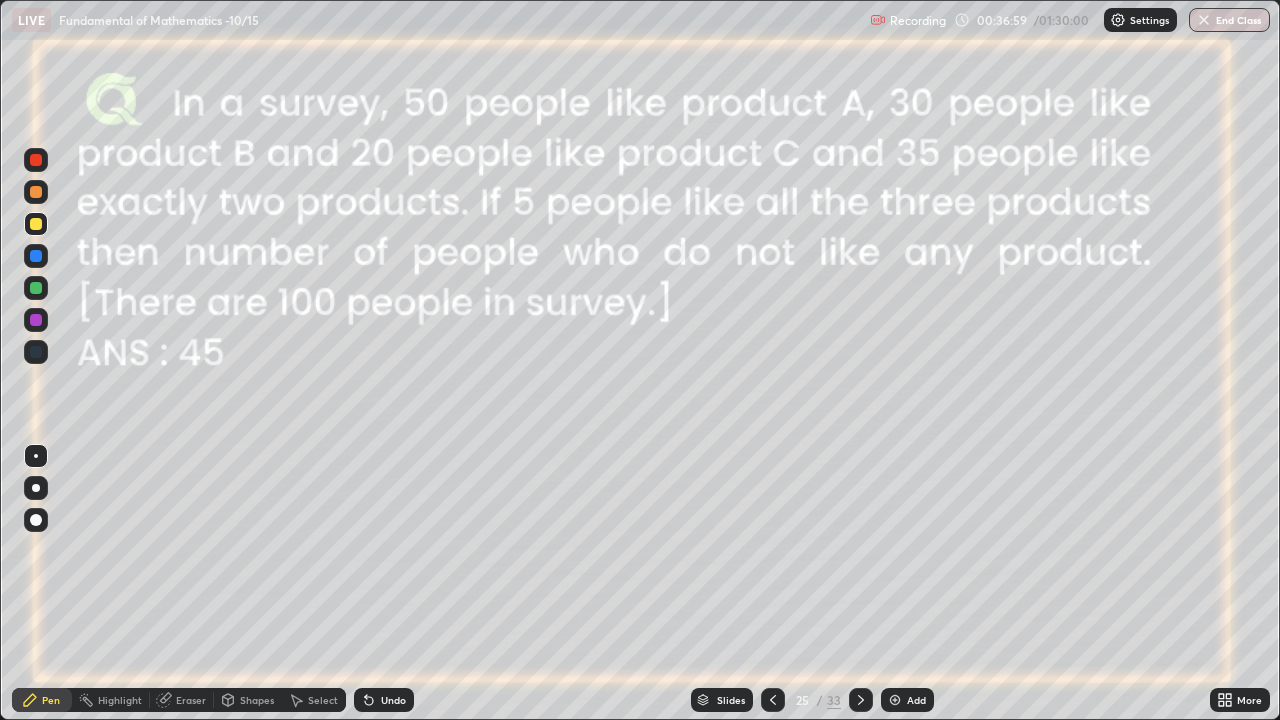 click 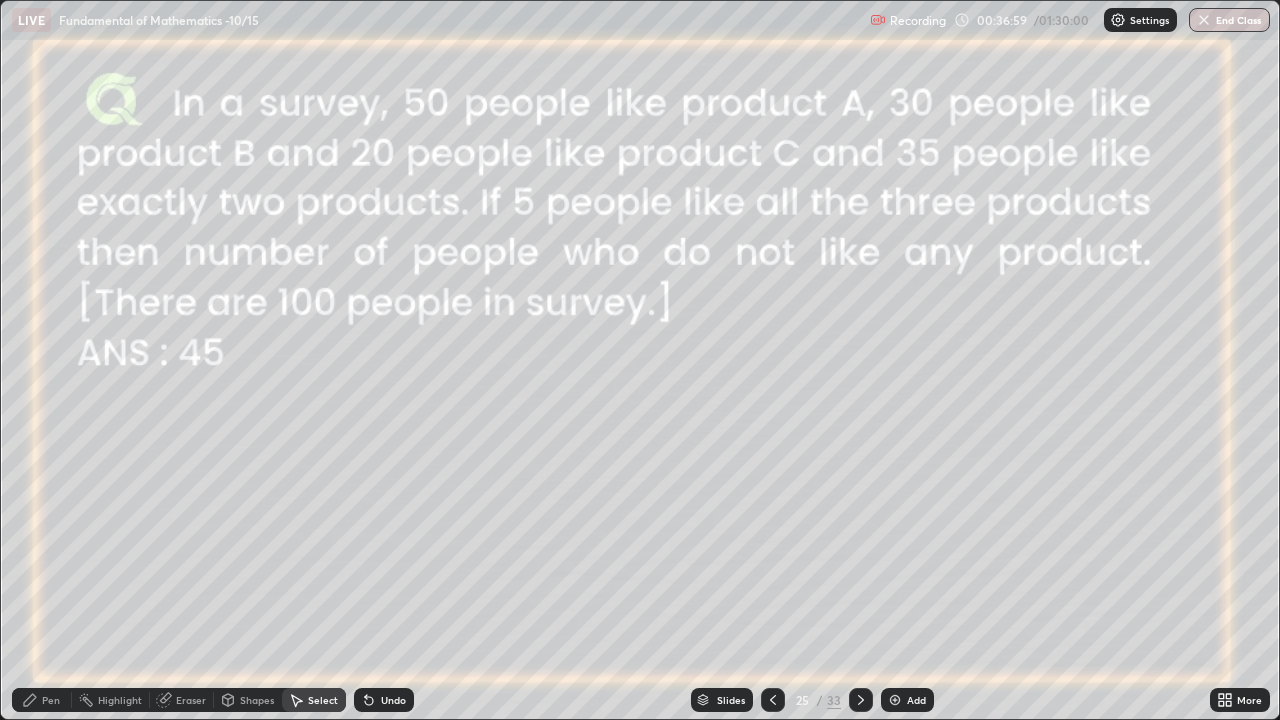 click 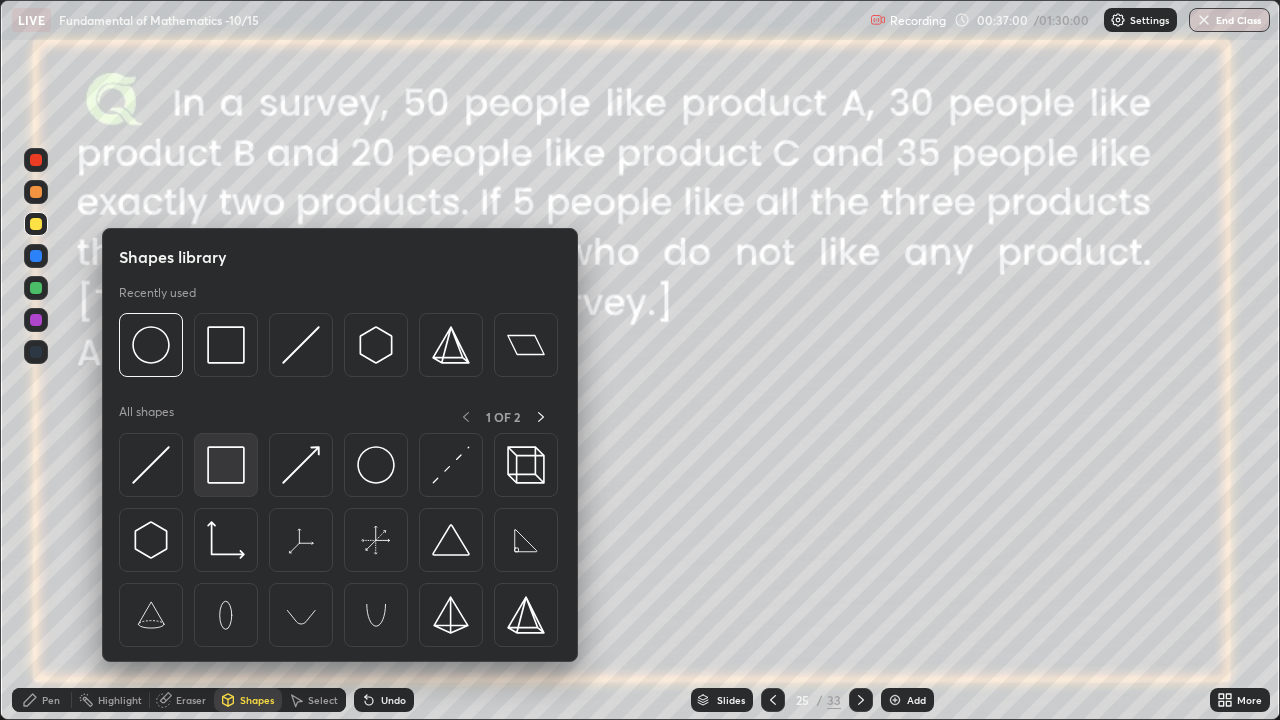 click at bounding box center [226, 465] 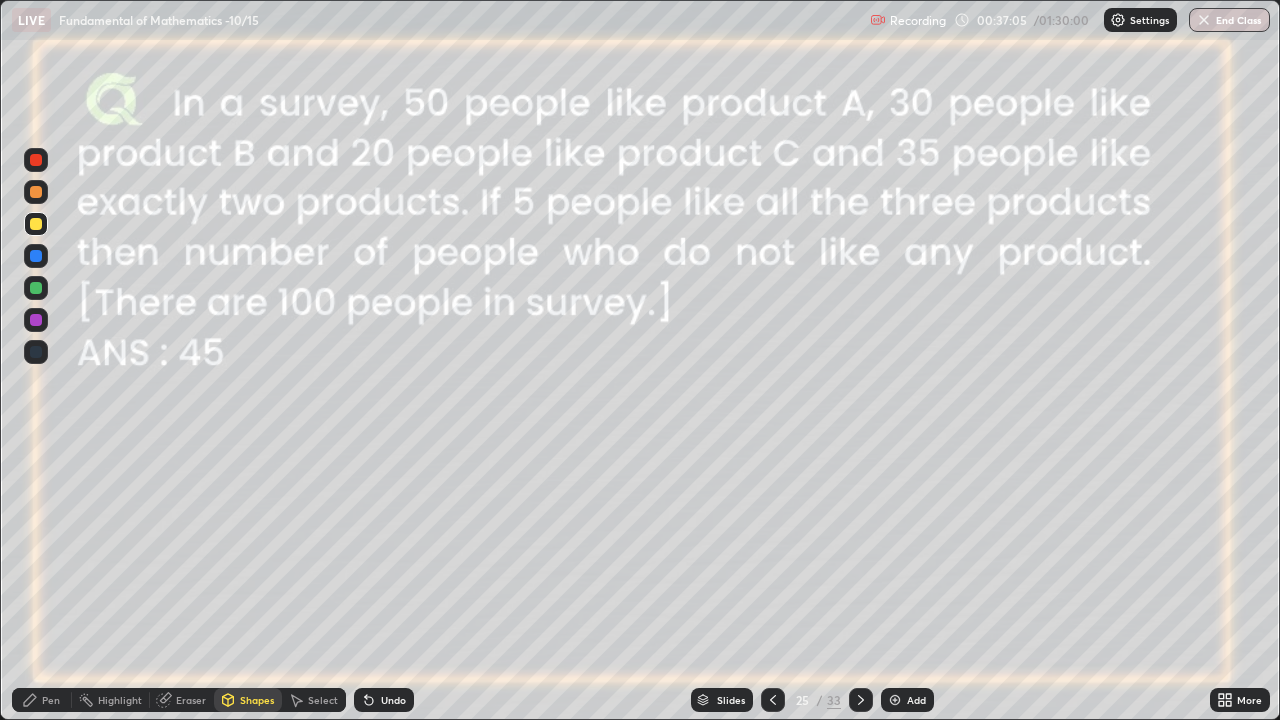 click 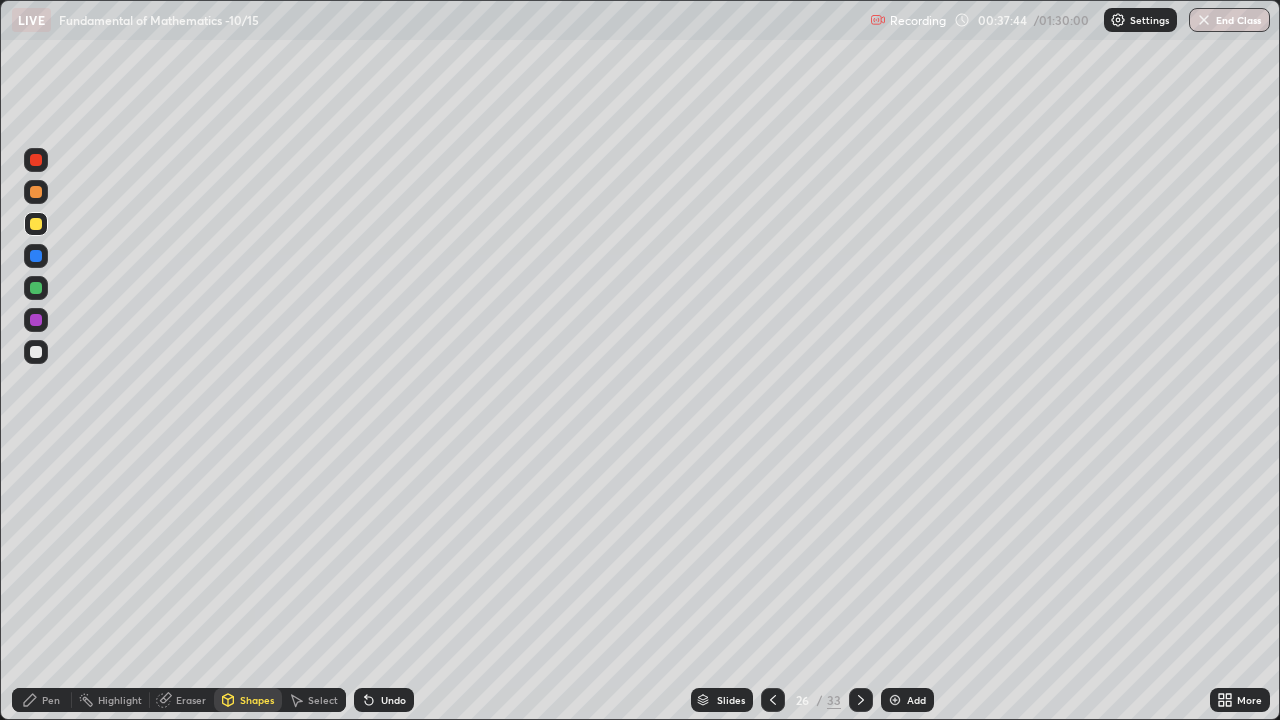 click 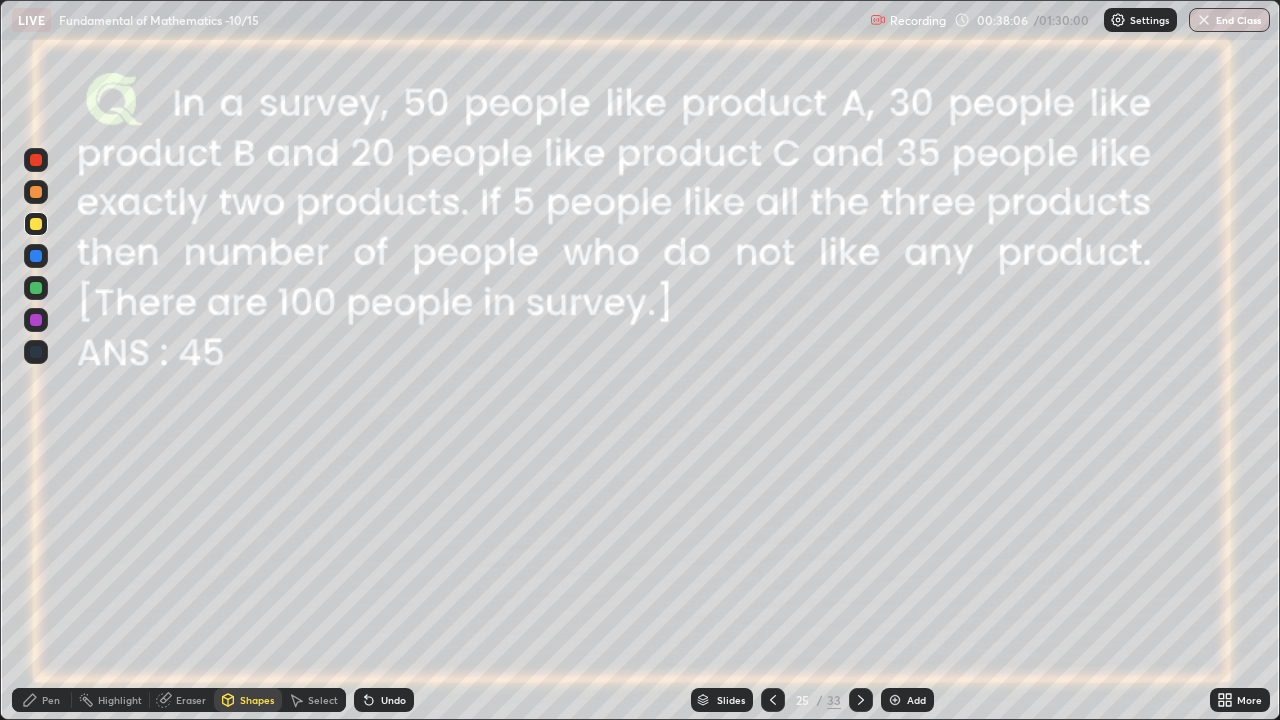 click 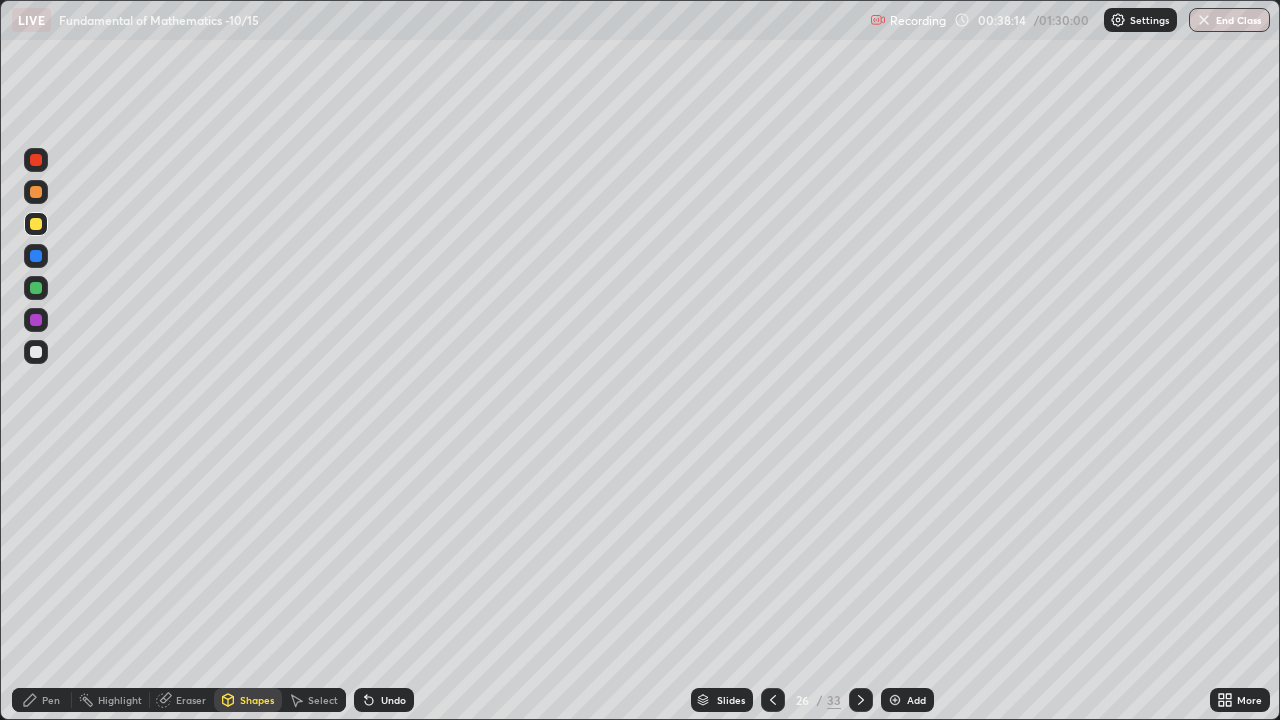click 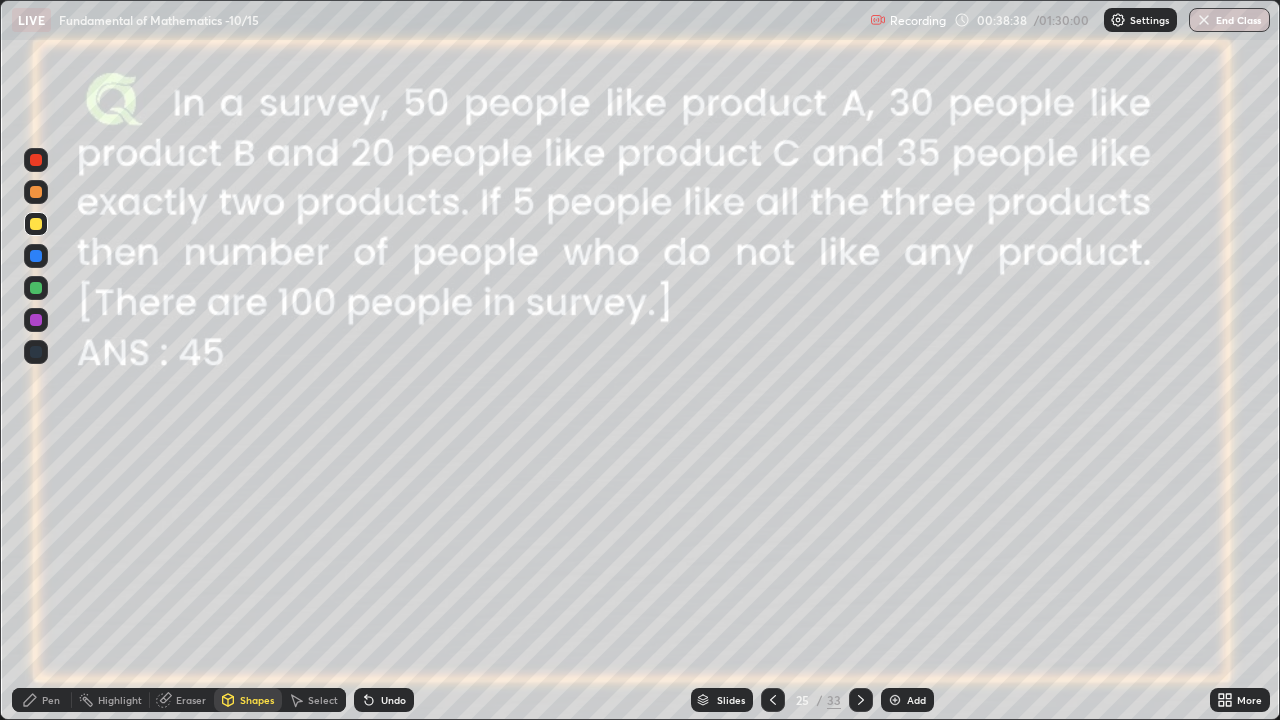 click 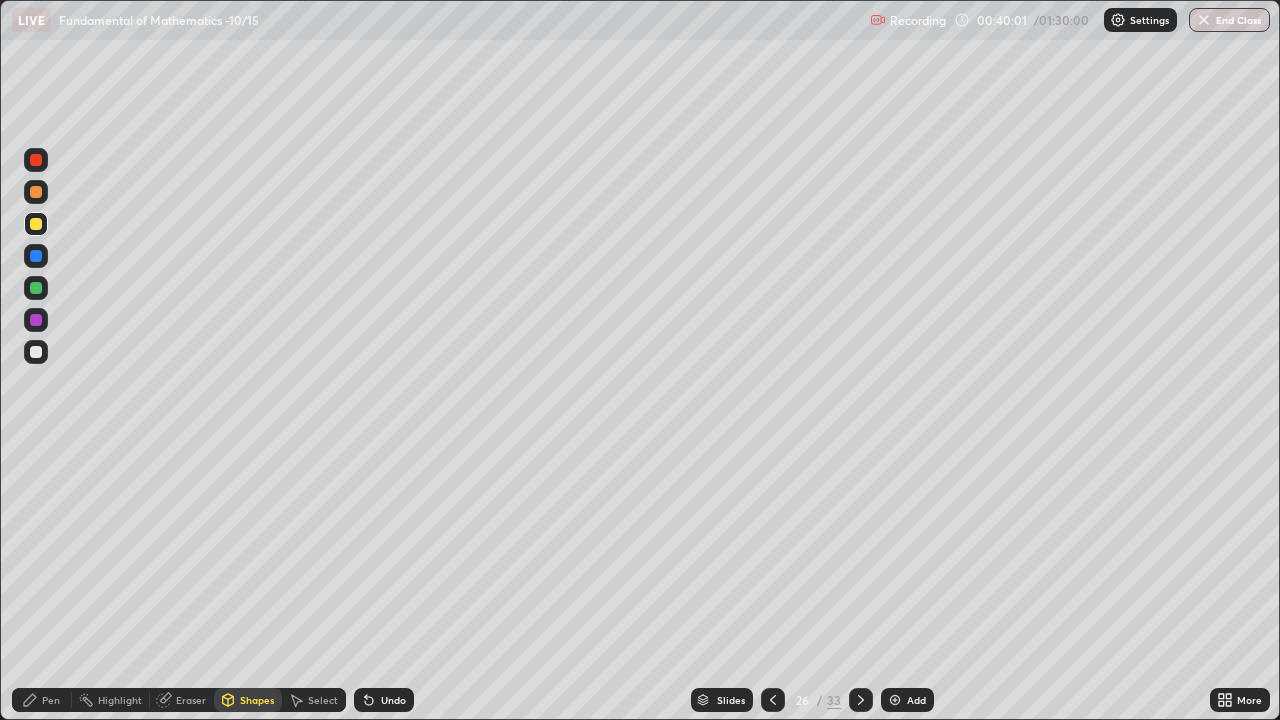 click at bounding box center (36, 320) 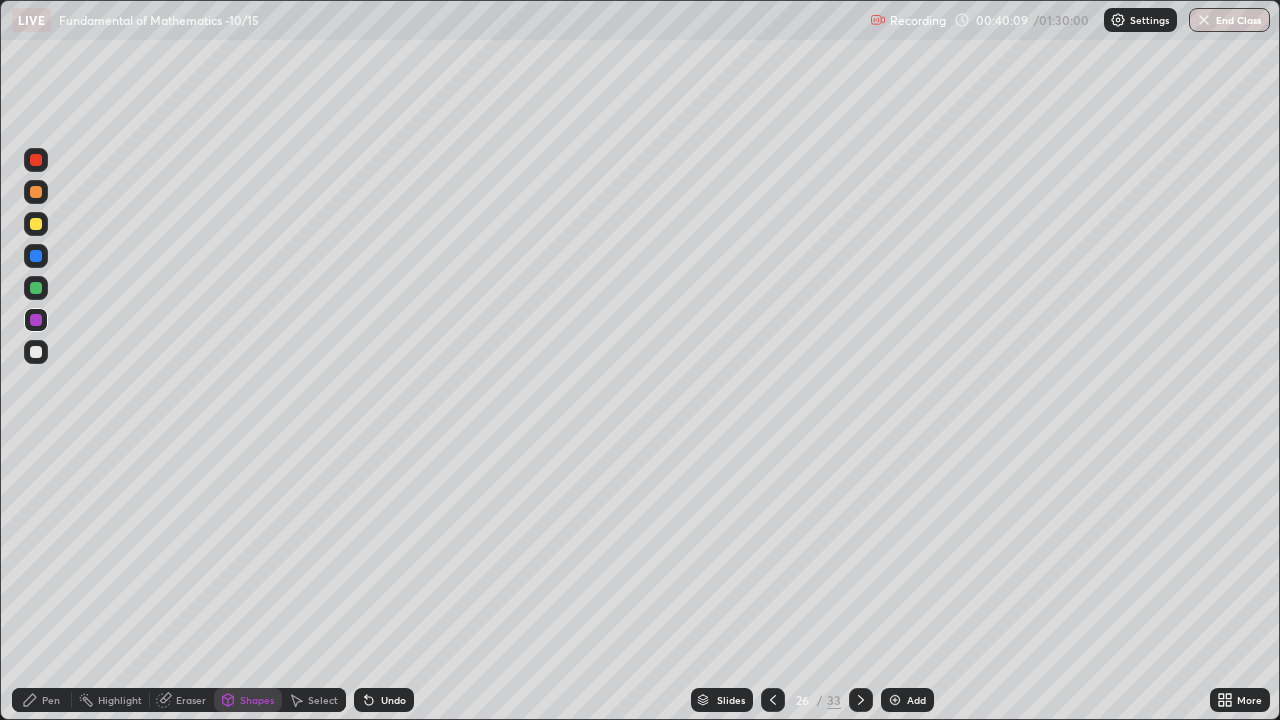 click 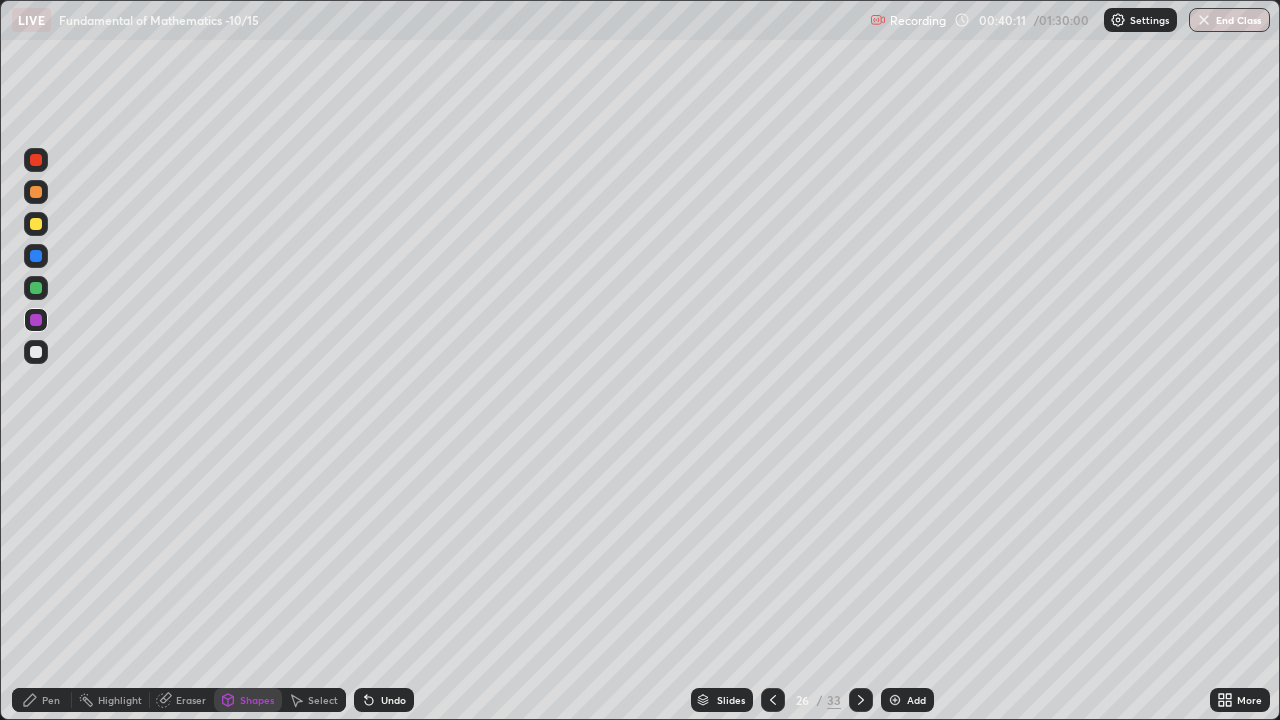 click on "Pen" at bounding box center (51, 700) 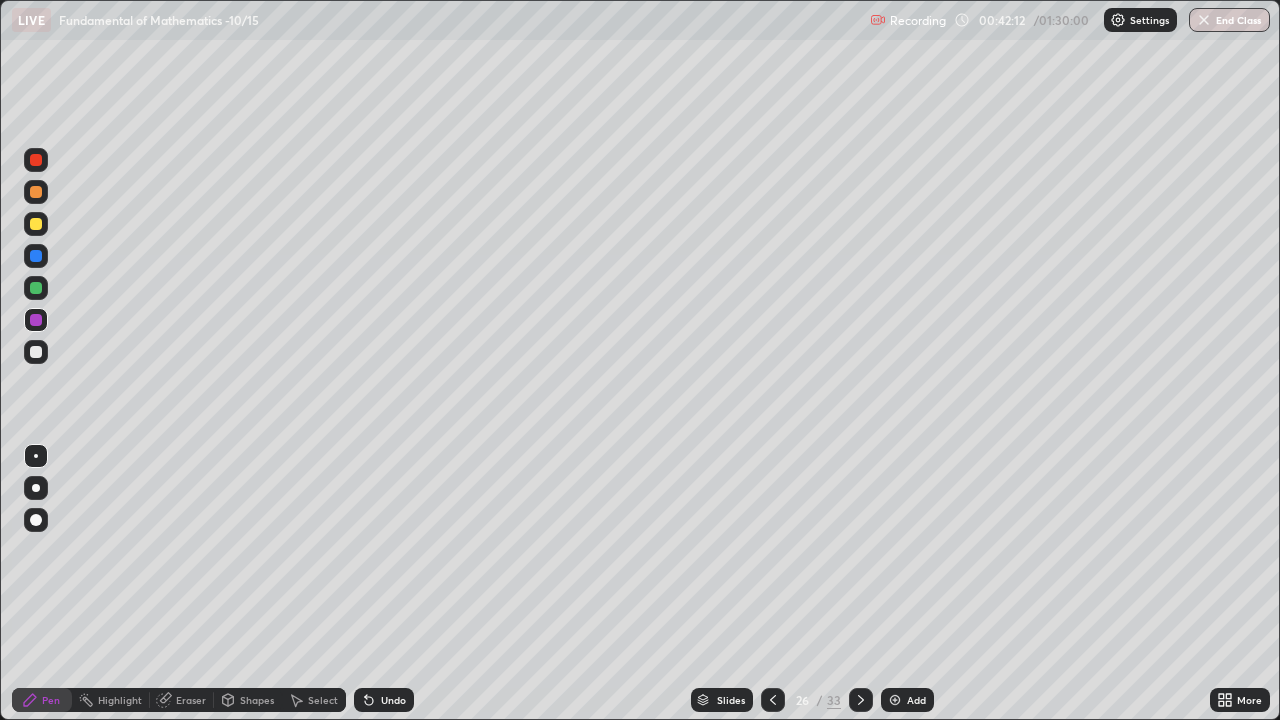 click on "Undo" at bounding box center [393, 700] 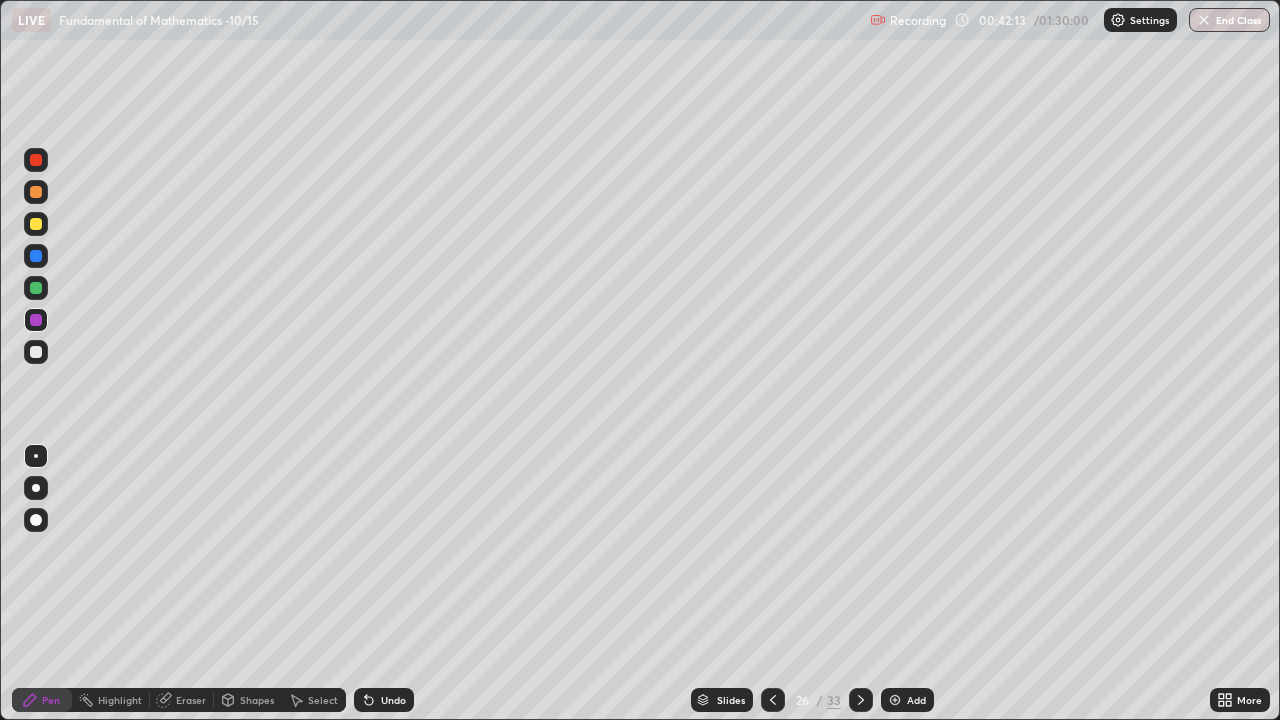 click on "Undo" at bounding box center (393, 700) 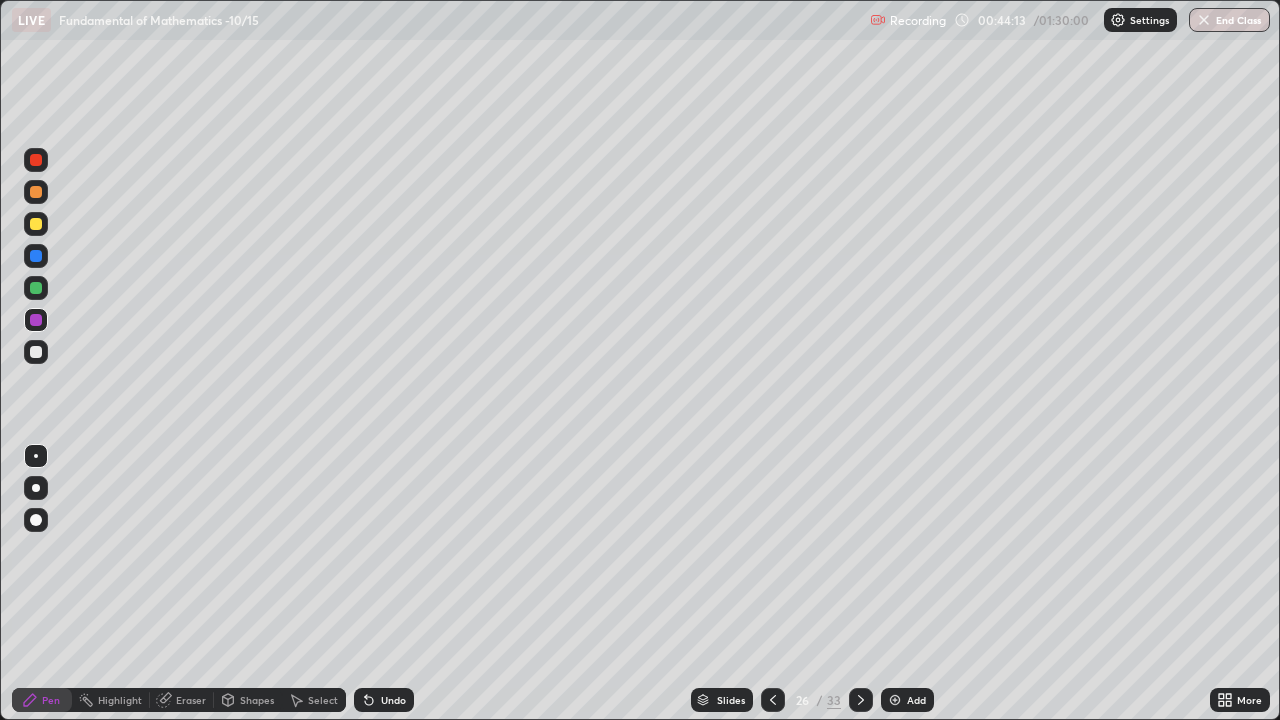 click on "Eraser" at bounding box center [191, 700] 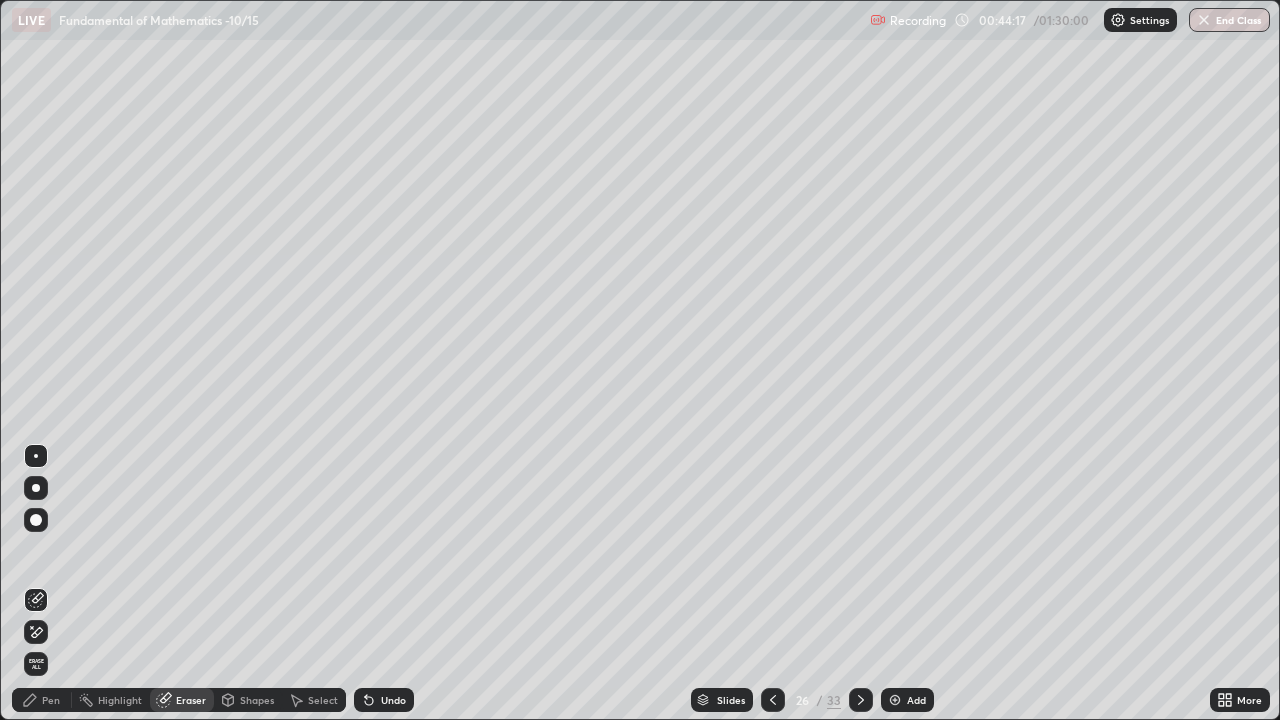 click on "Pen" at bounding box center (42, 700) 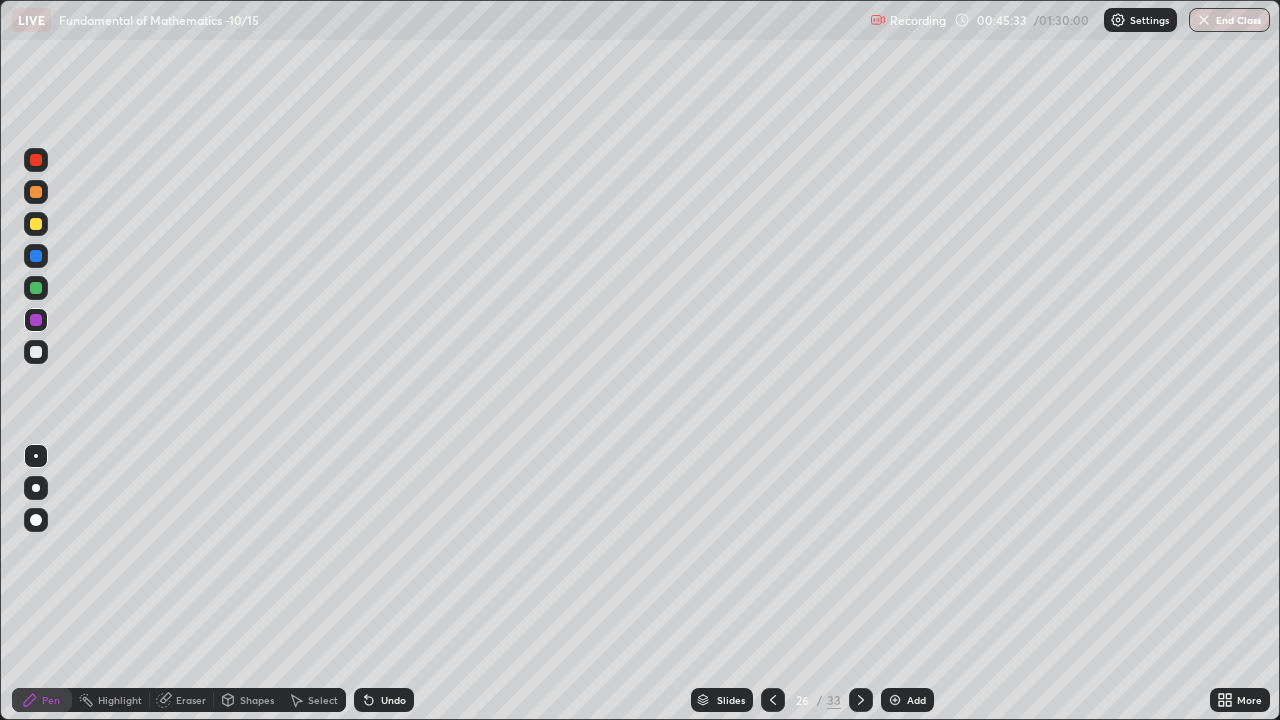 click on "Undo" at bounding box center [393, 700] 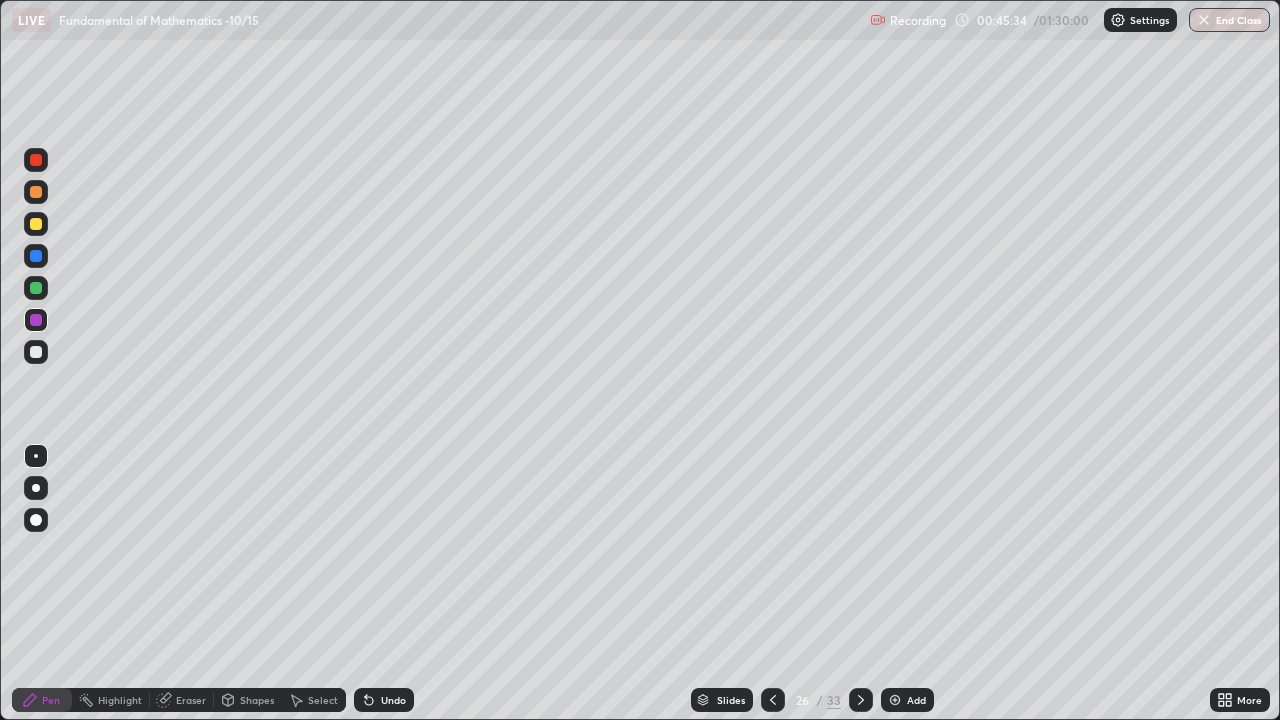 click on "Undo" at bounding box center [384, 700] 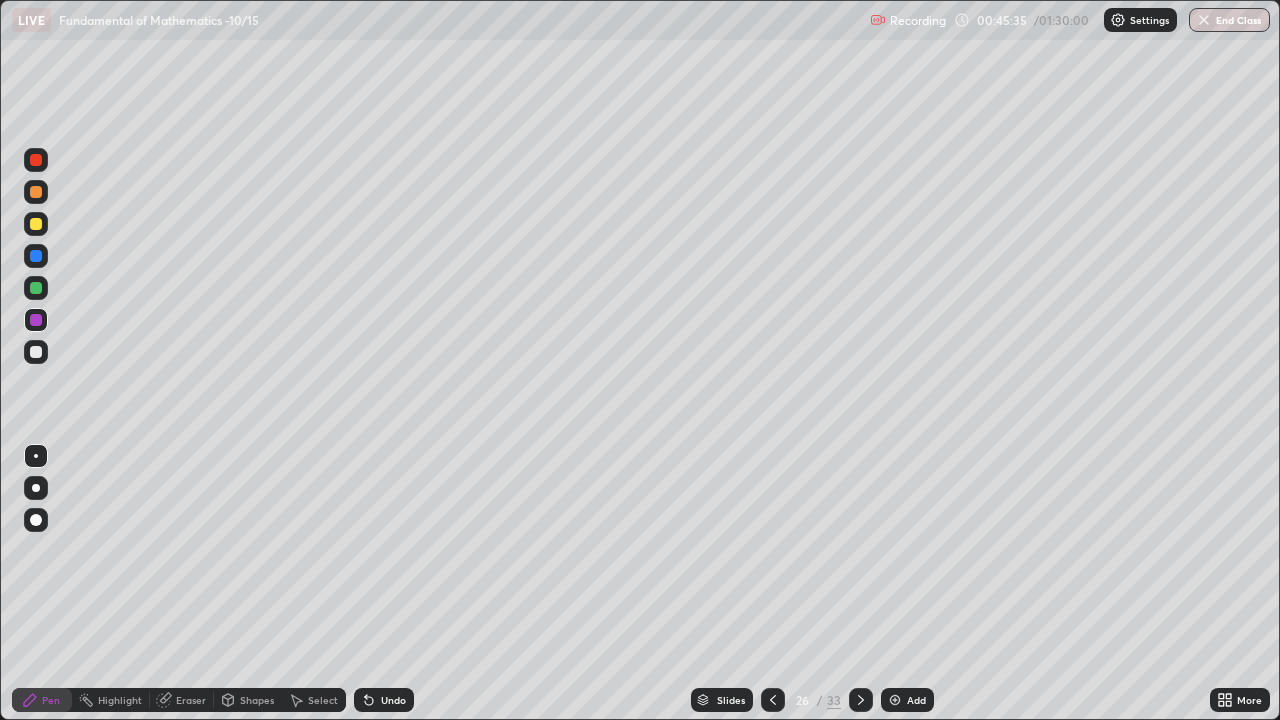 click on "Eraser" at bounding box center [191, 700] 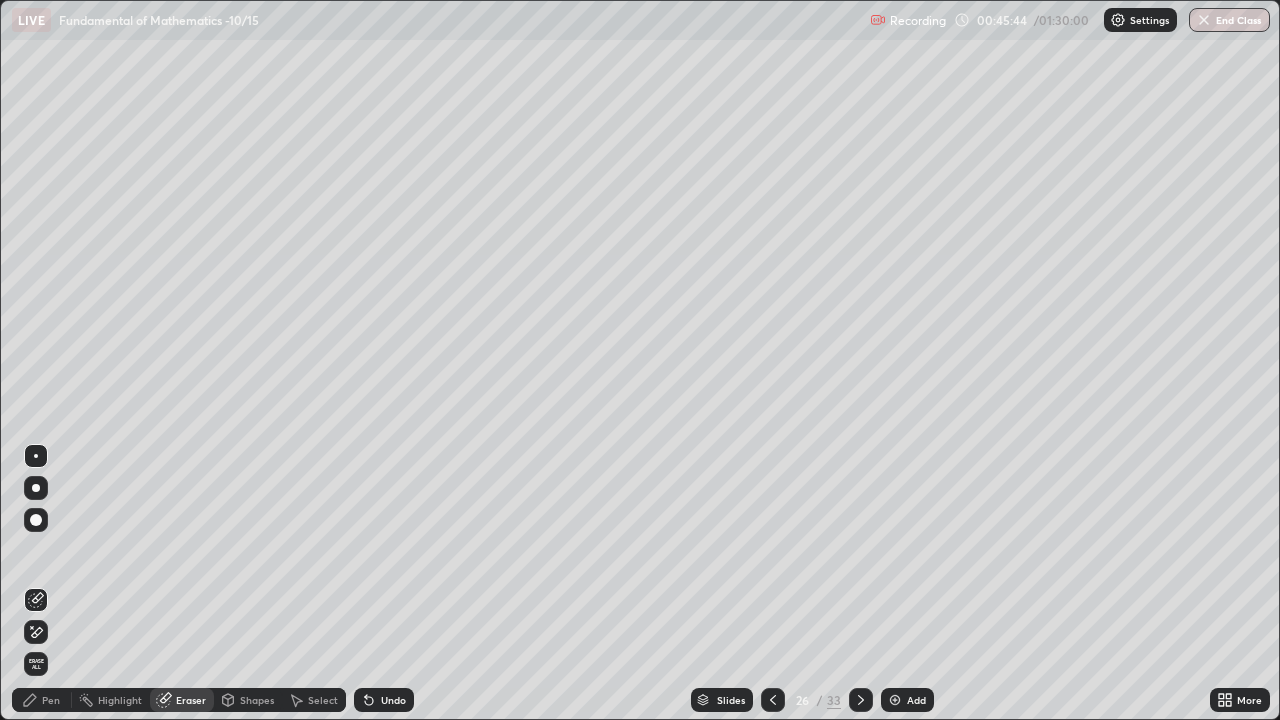 click on "Pen" at bounding box center [42, 700] 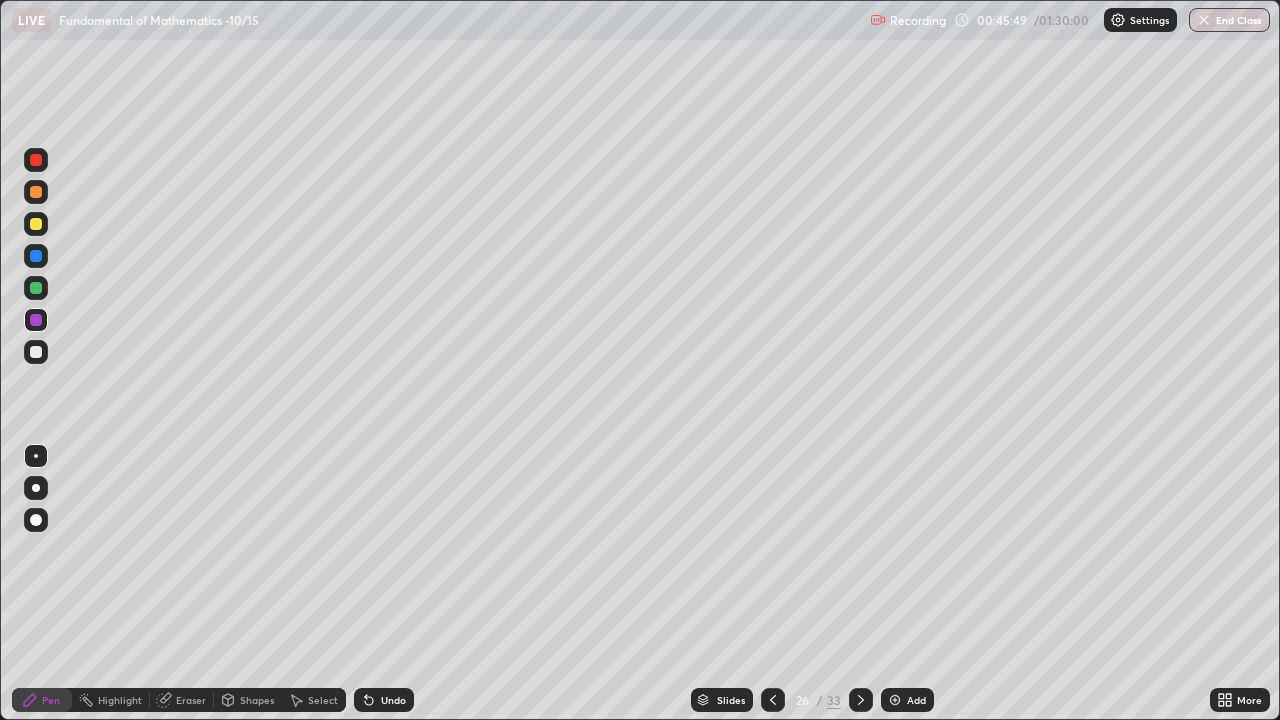 click at bounding box center [36, 288] 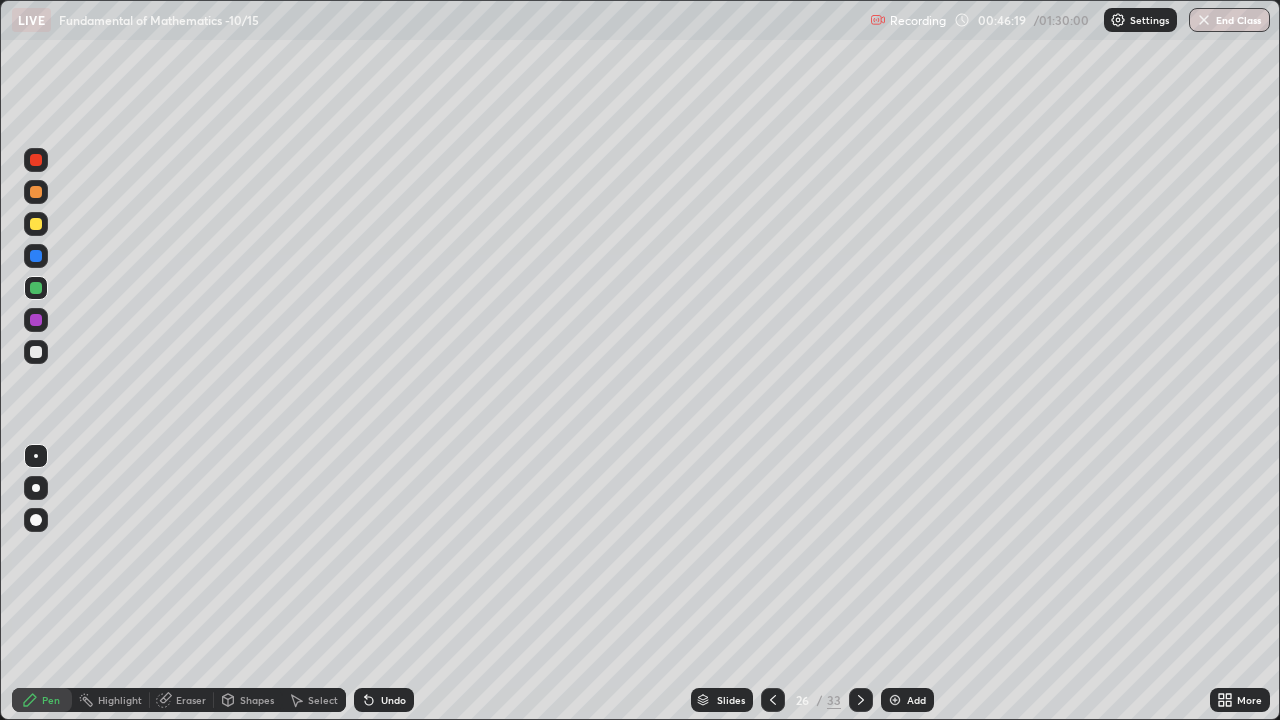 click on "Eraser" at bounding box center (182, 700) 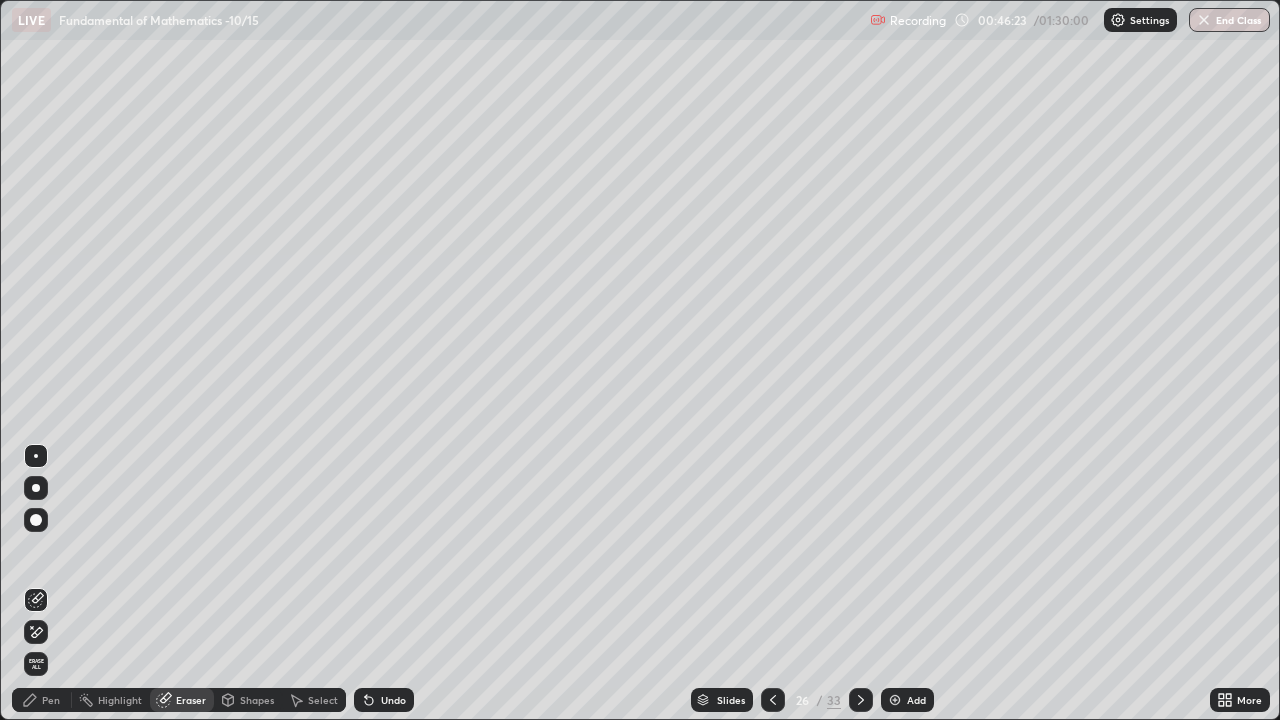 click on "Pen" at bounding box center (42, 700) 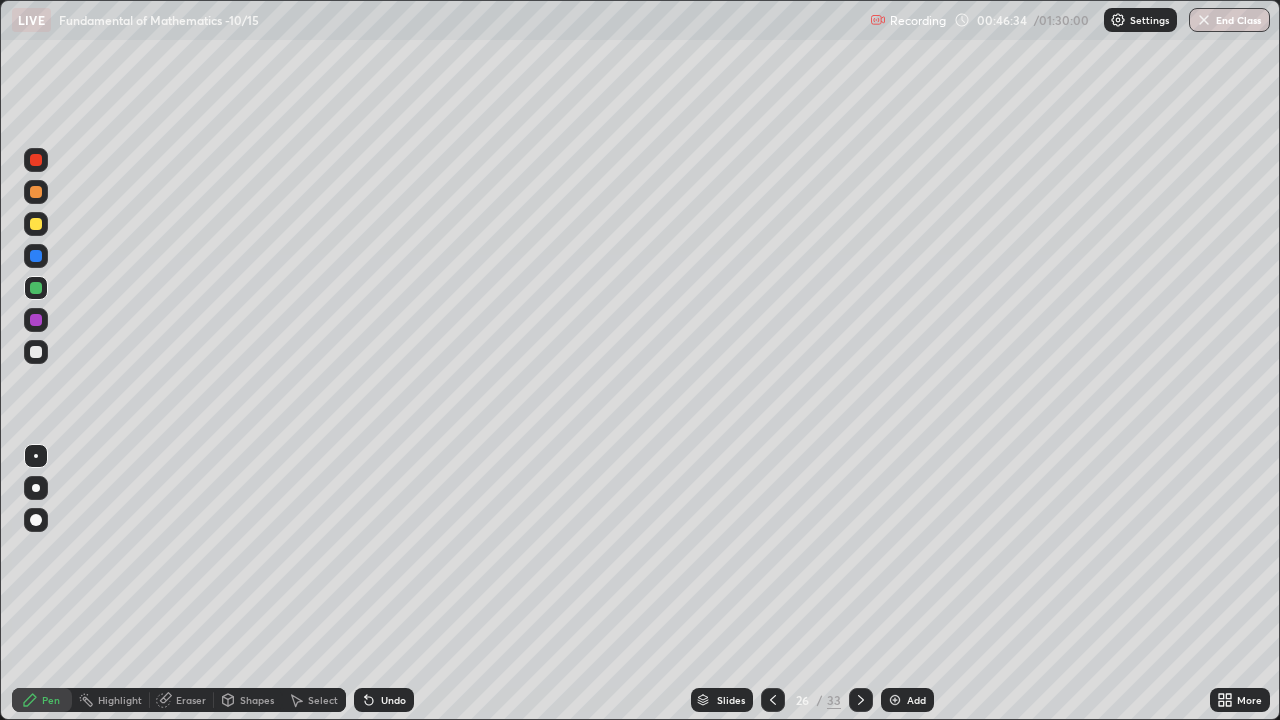 click on "Undo" at bounding box center (393, 700) 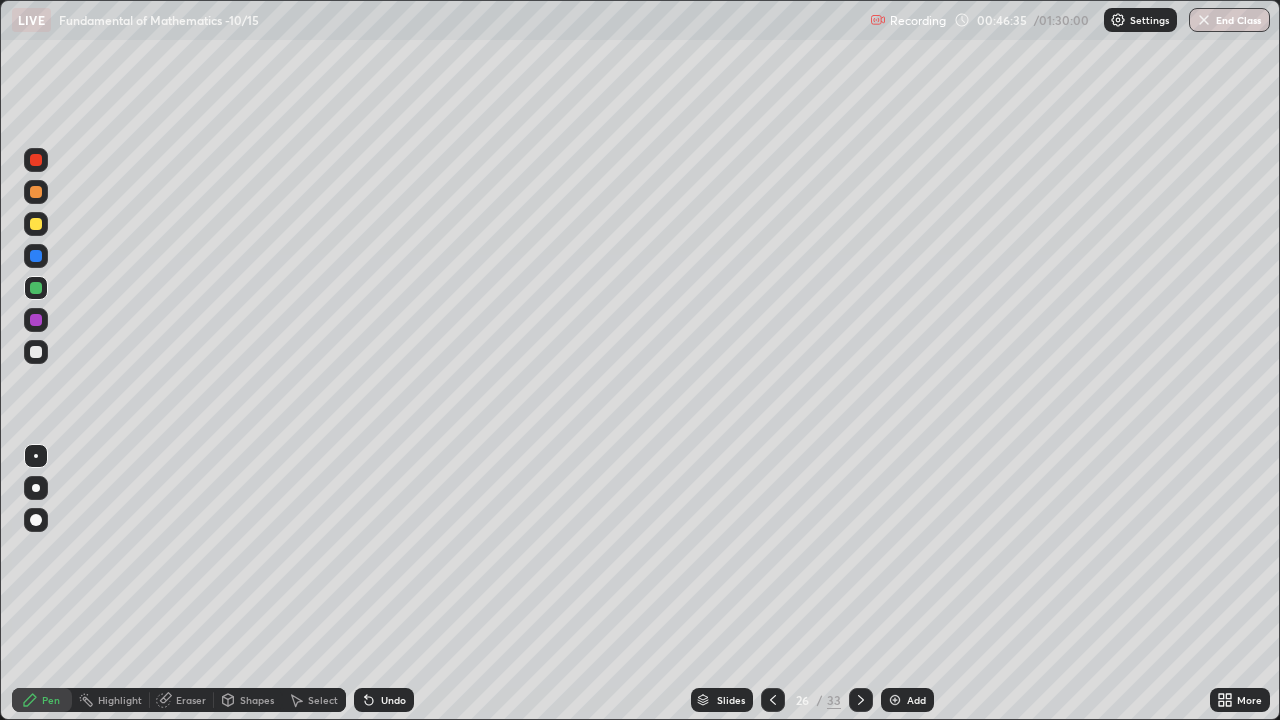 click on "Undo" at bounding box center (393, 700) 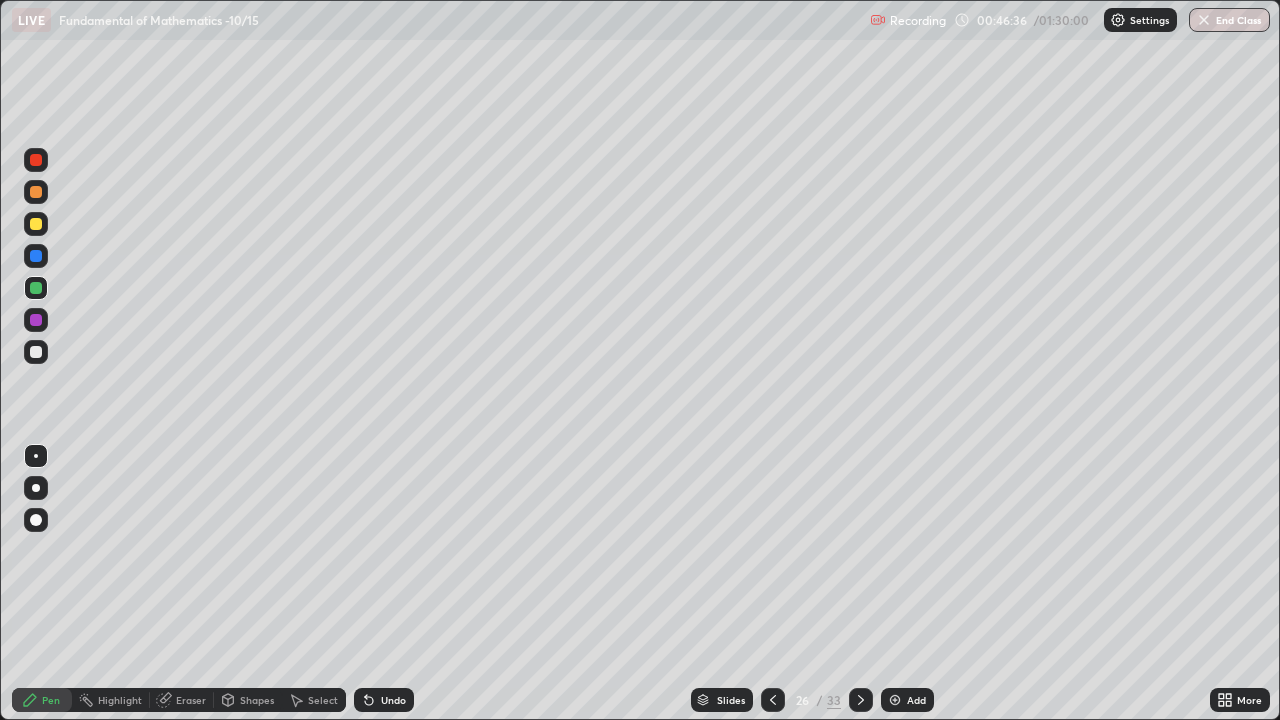 click on "Undo" at bounding box center (393, 700) 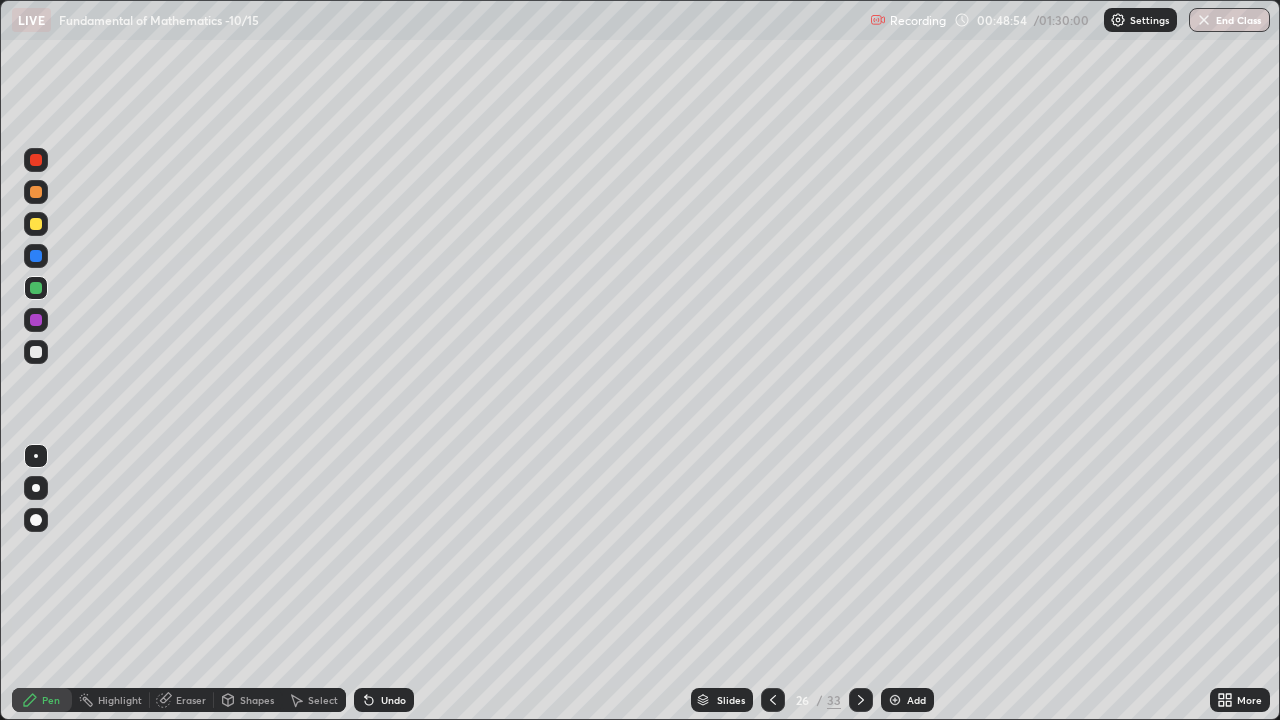 click 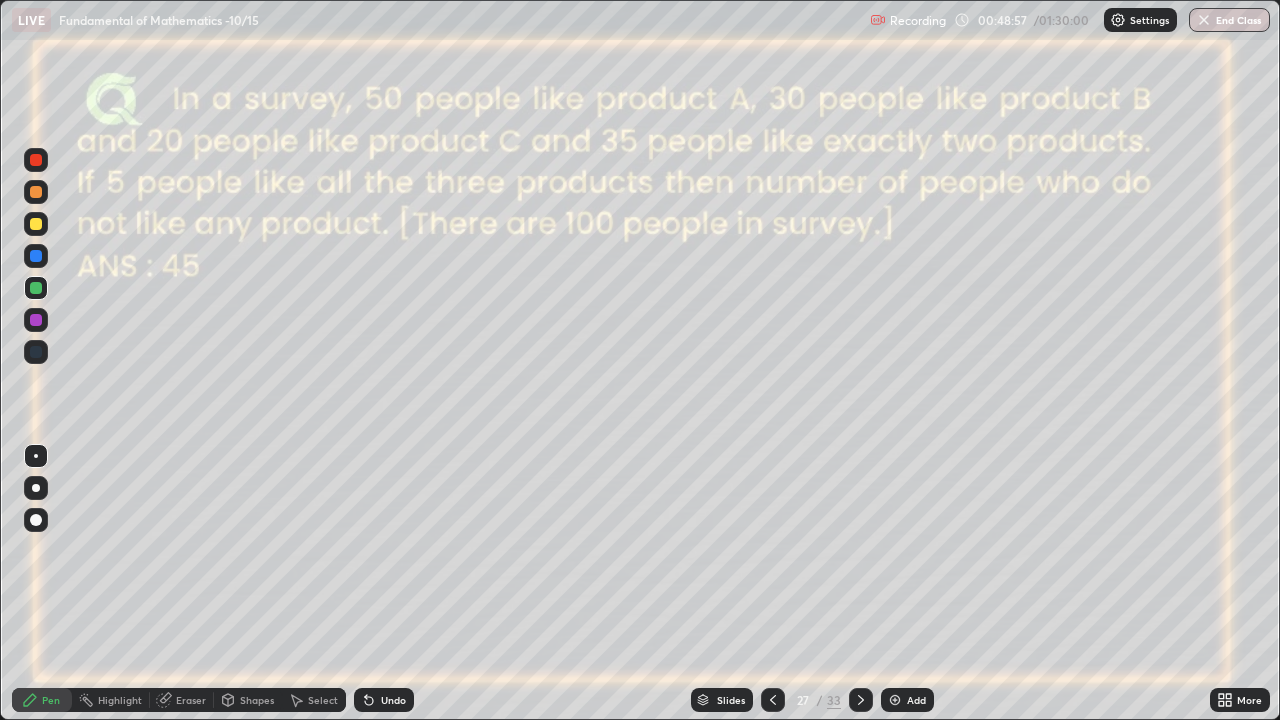 click at bounding box center (861, 700) 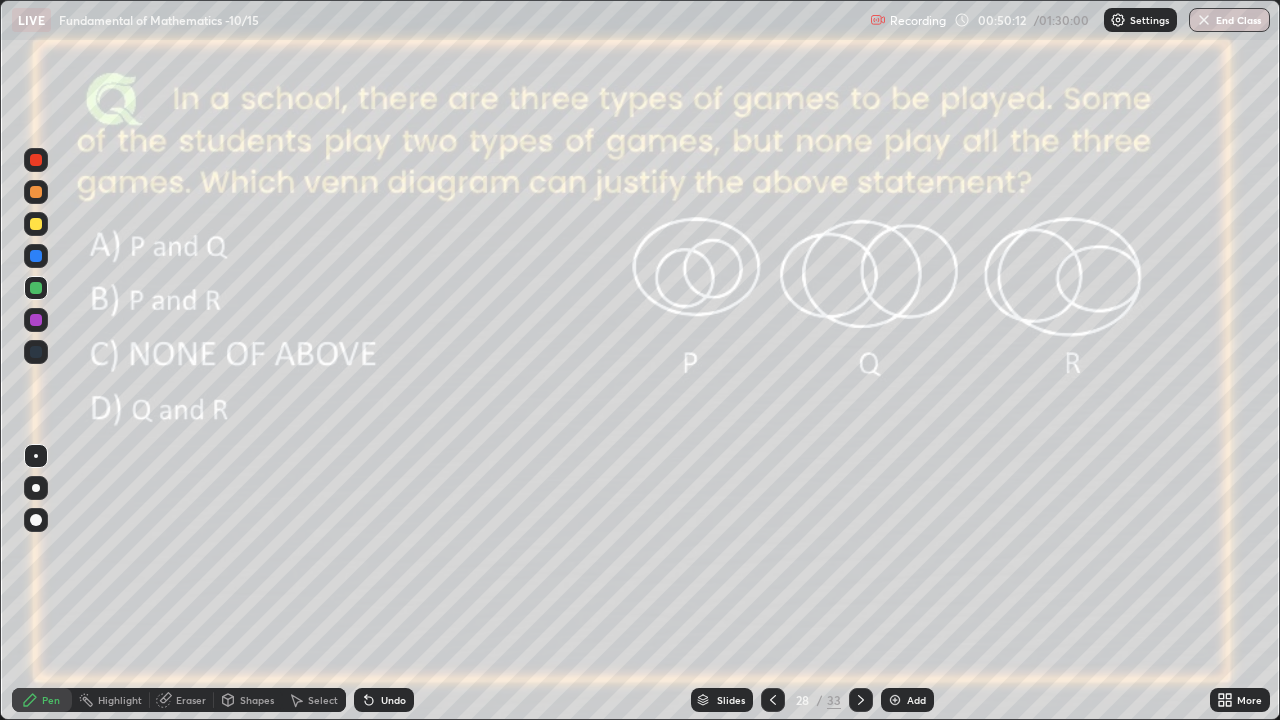 click at bounding box center (36, 256) 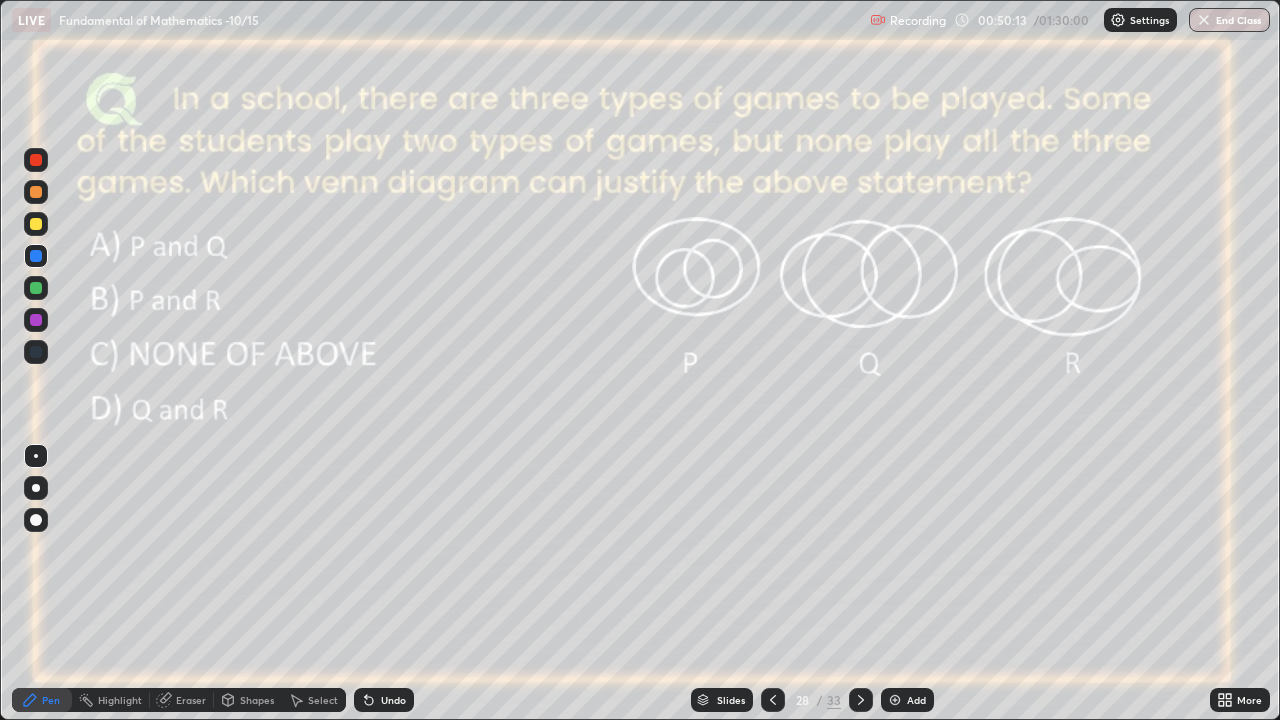 click 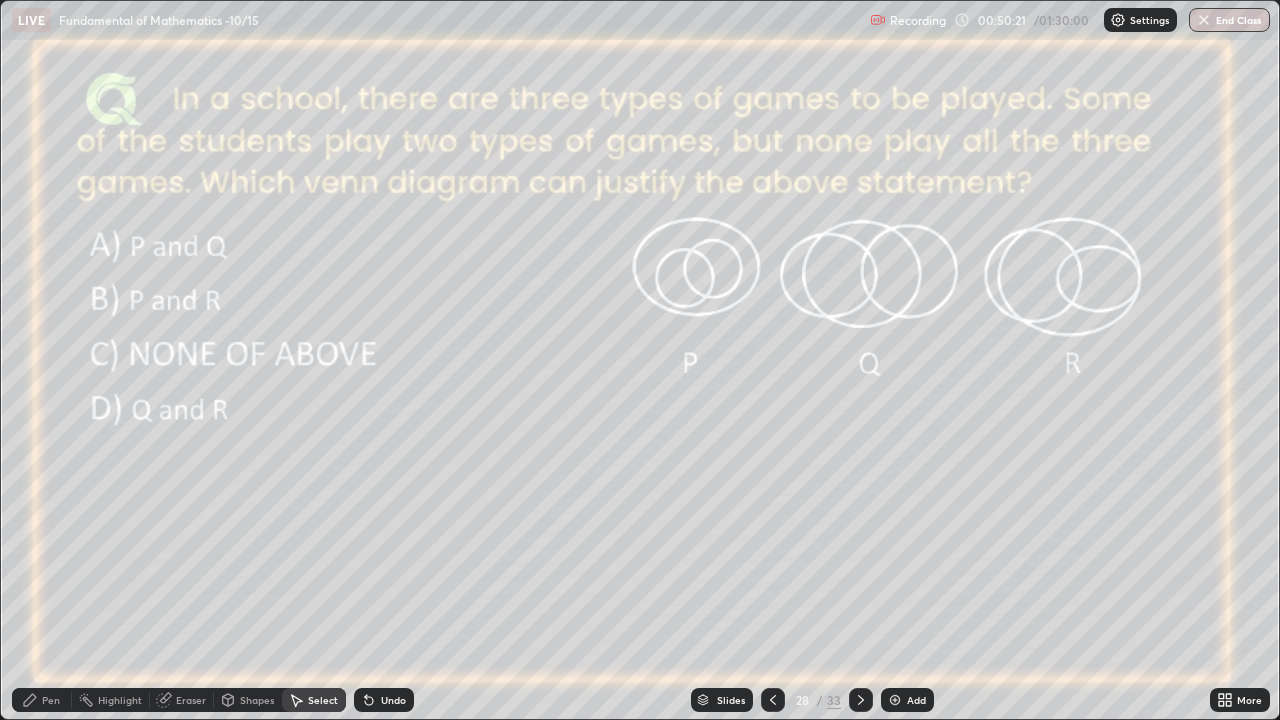 click 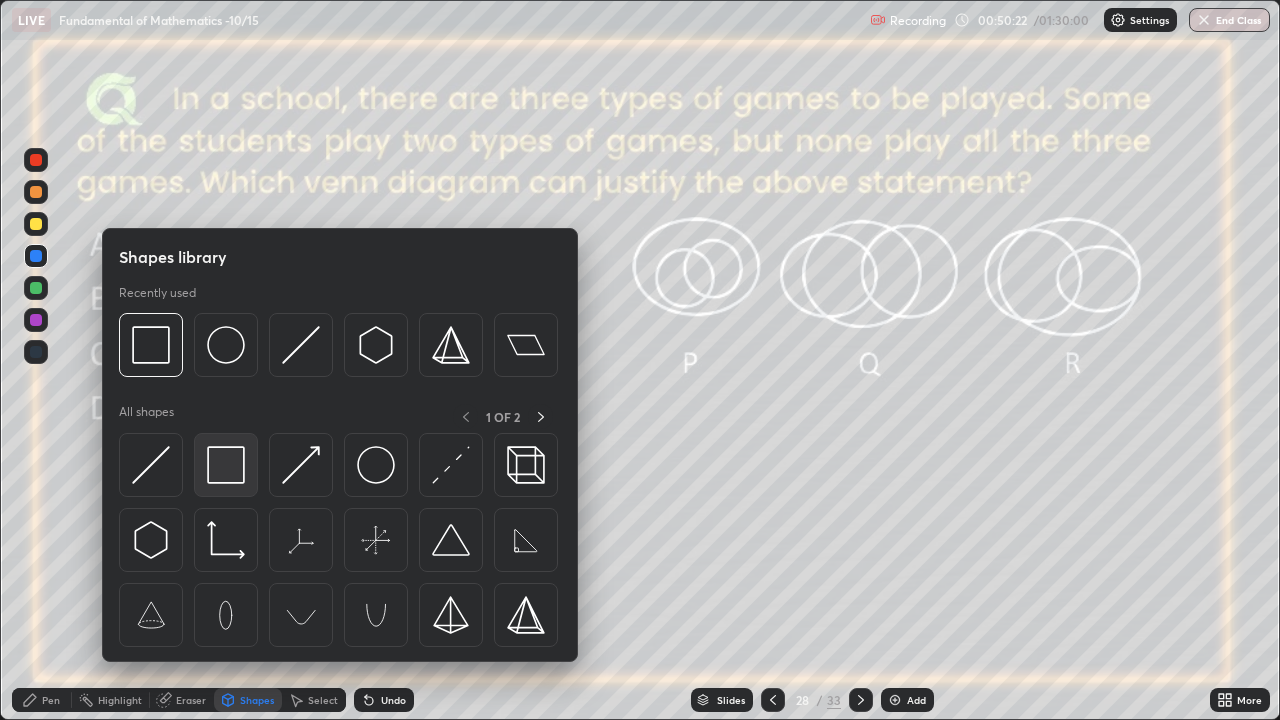 click at bounding box center [226, 465] 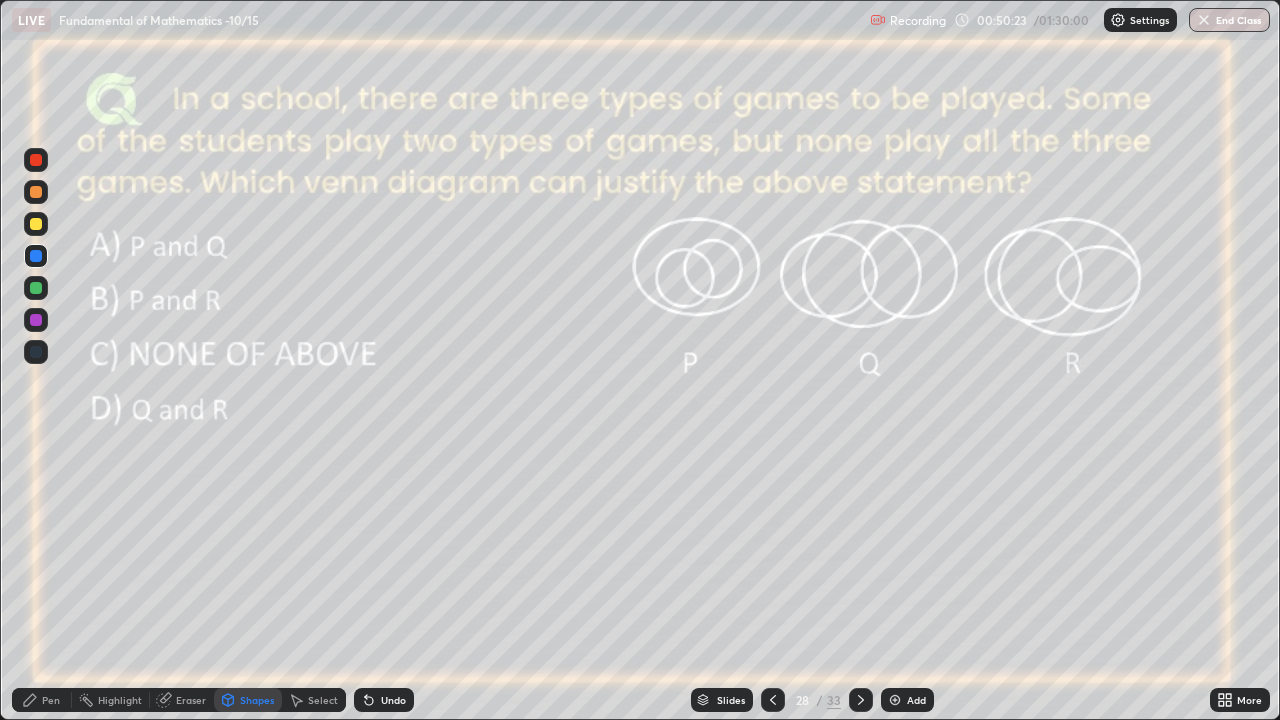 click at bounding box center (36, 224) 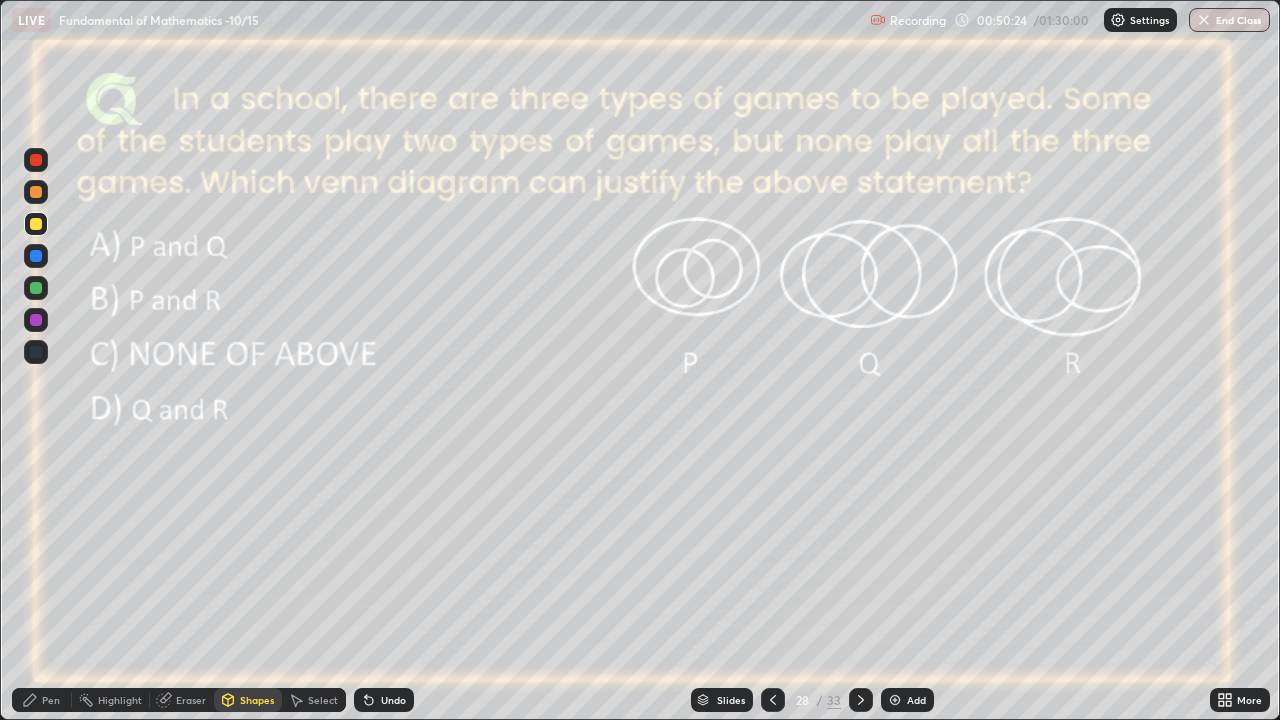 click at bounding box center [36, 160] 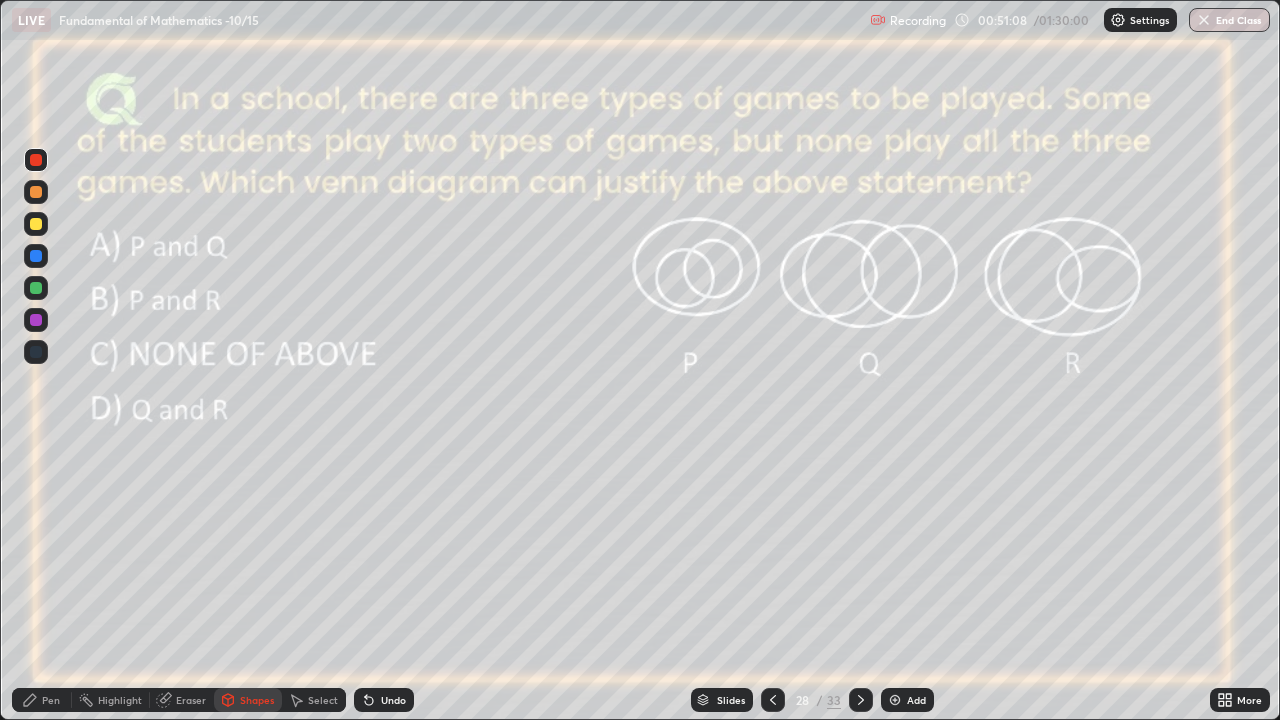 click on "Pen" at bounding box center (51, 700) 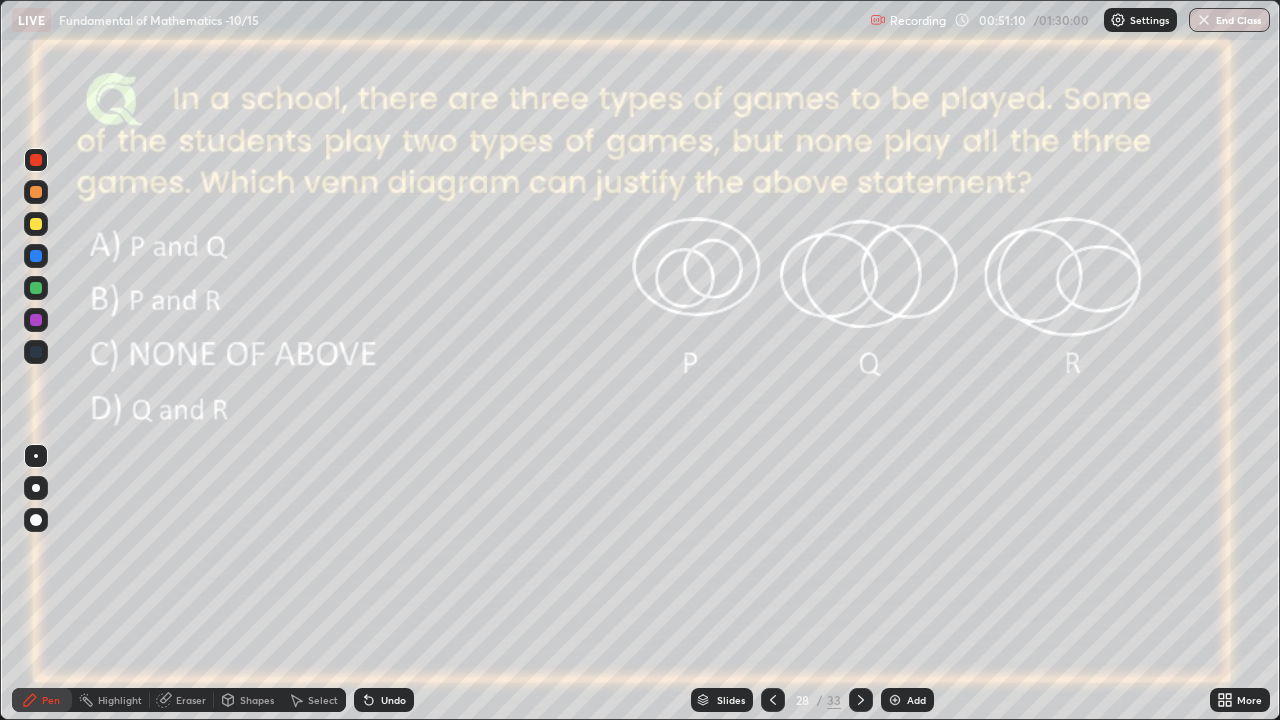 click 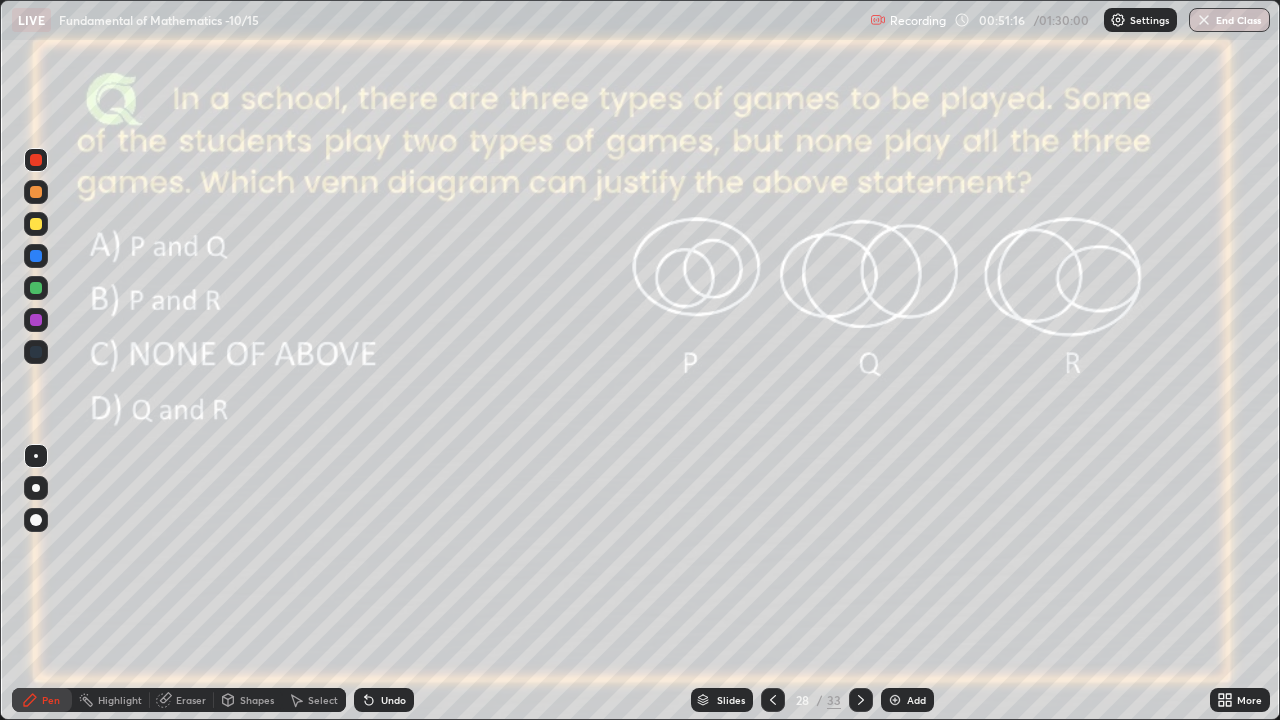 click 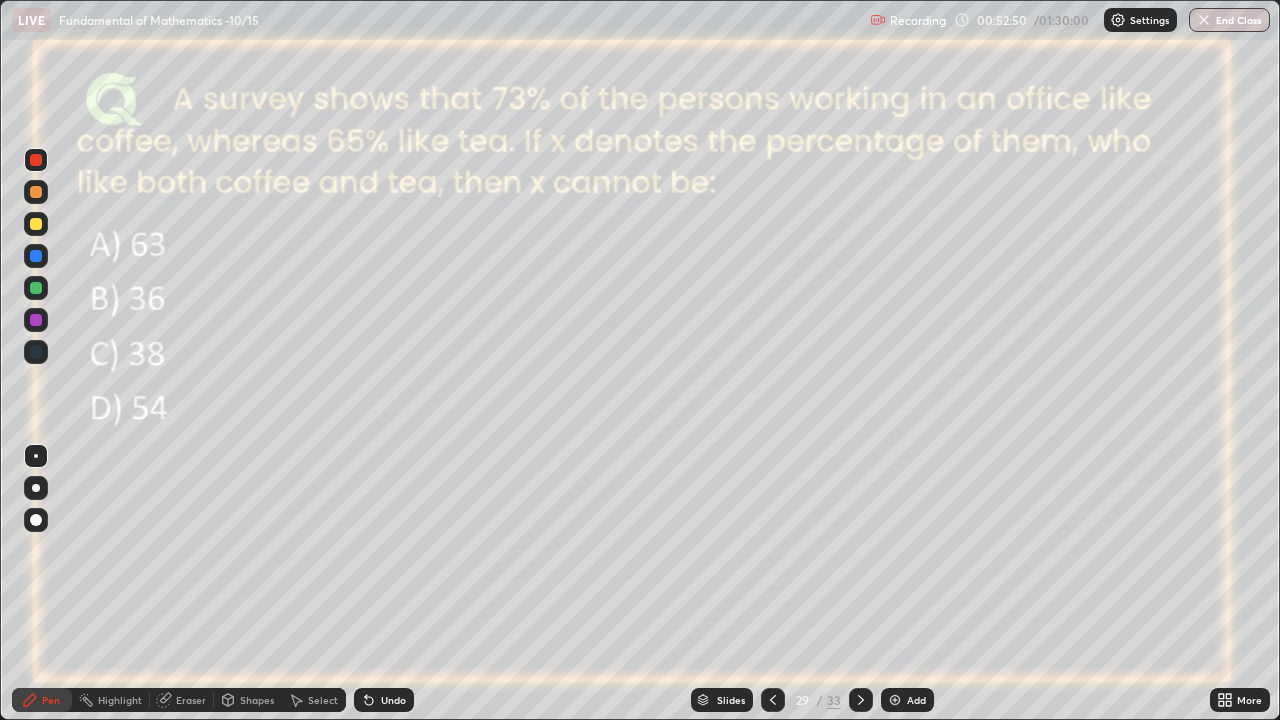 click on "Shapes" at bounding box center [248, 700] 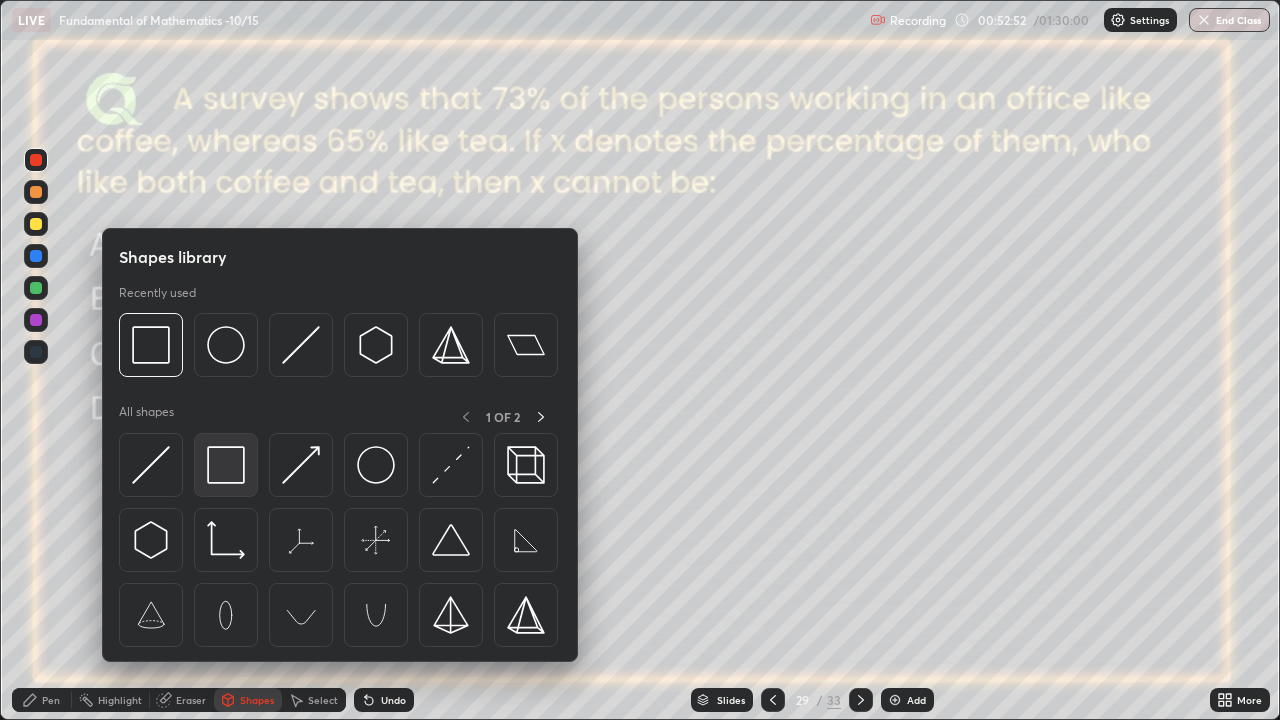 click at bounding box center (226, 465) 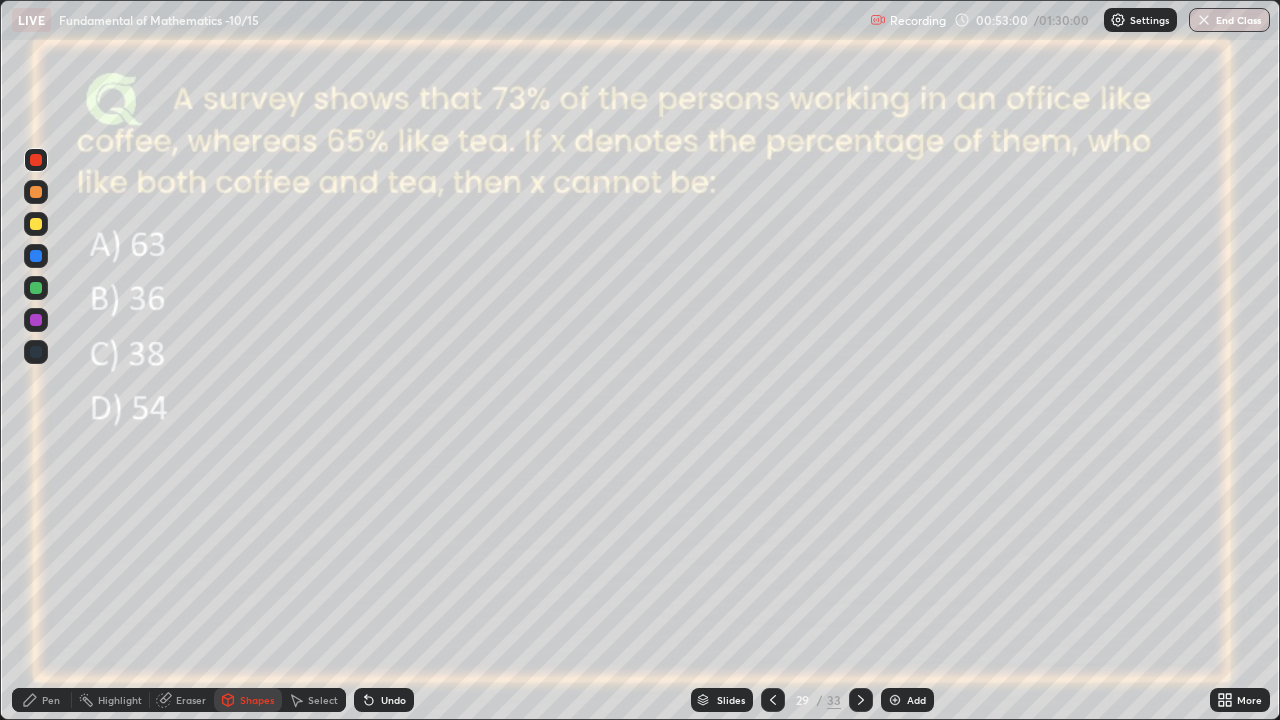 click on "Shapes" at bounding box center [248, 700] 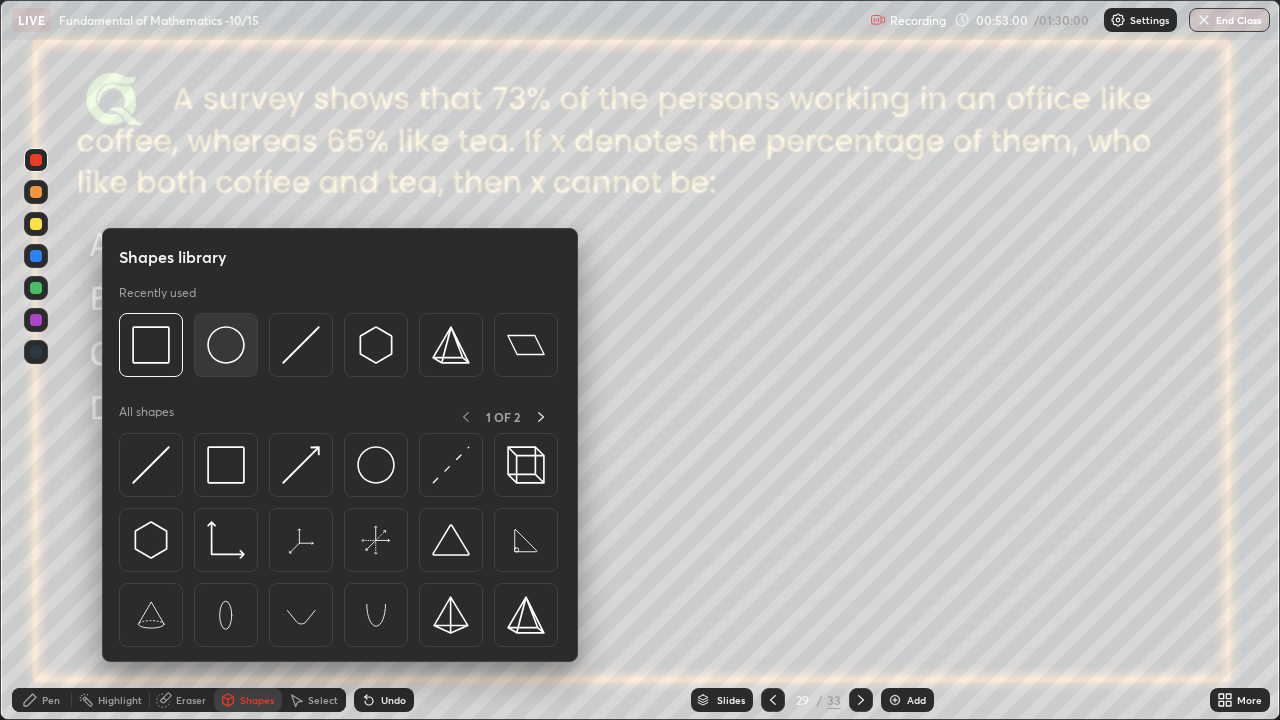 click at bounding box center (226, 345) 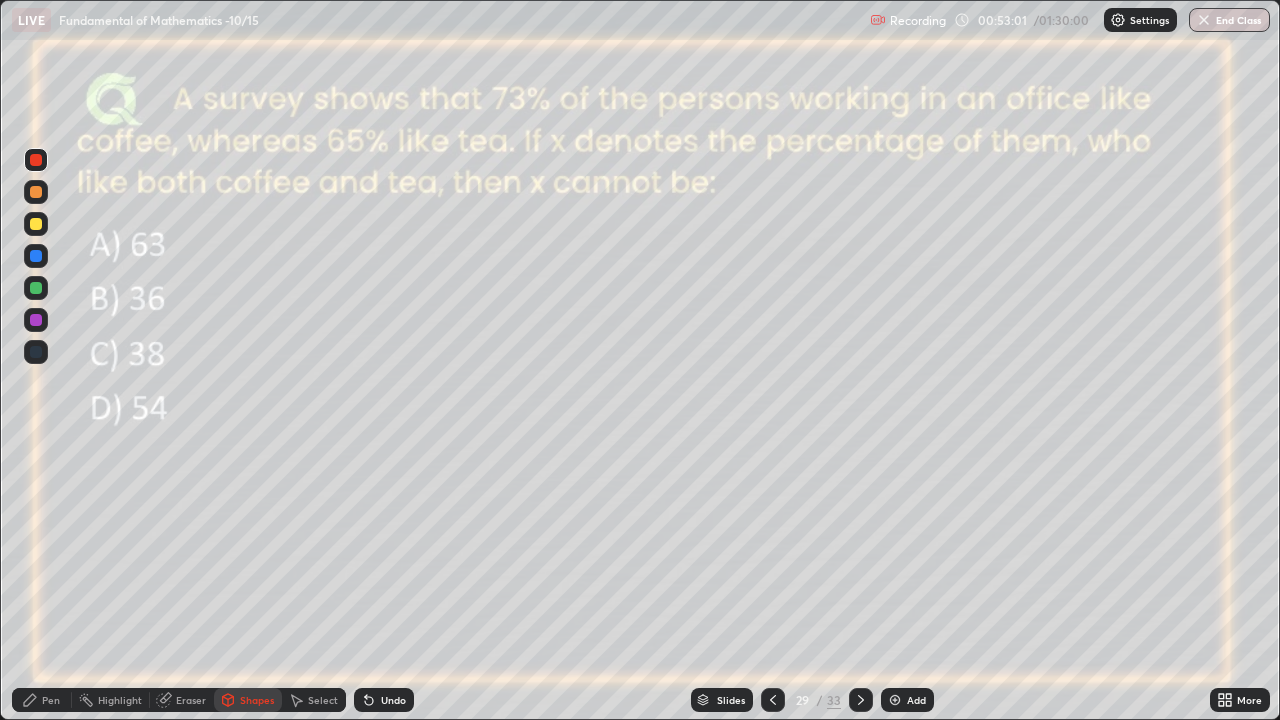 click at bounding box center (36, 288) 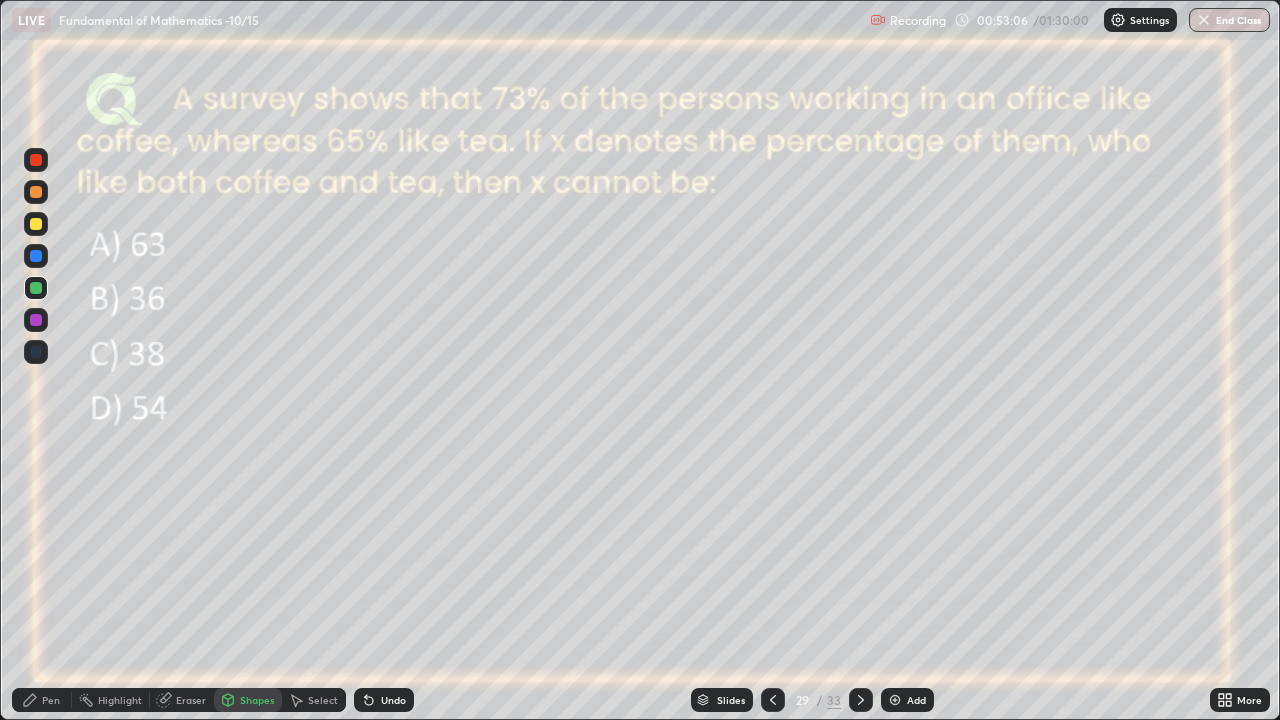 click at bounding box center [36, 224] 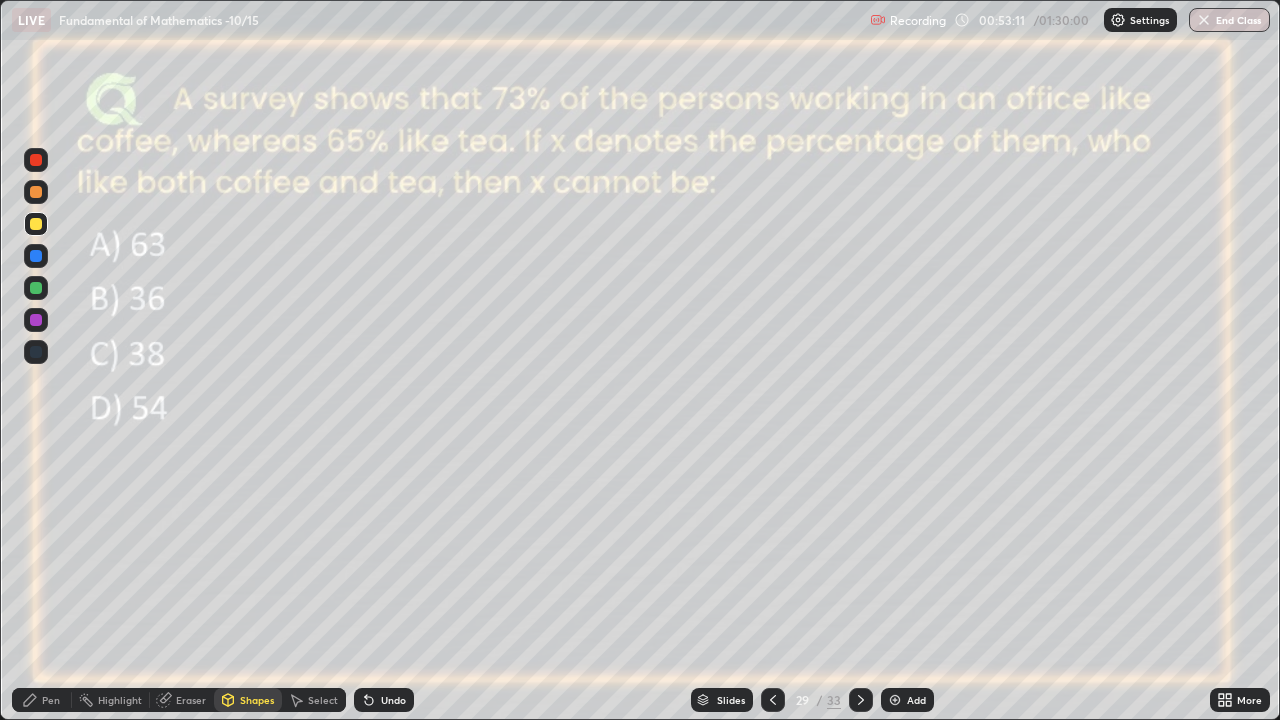 click on "Pen" at bounding box center (42, 700) 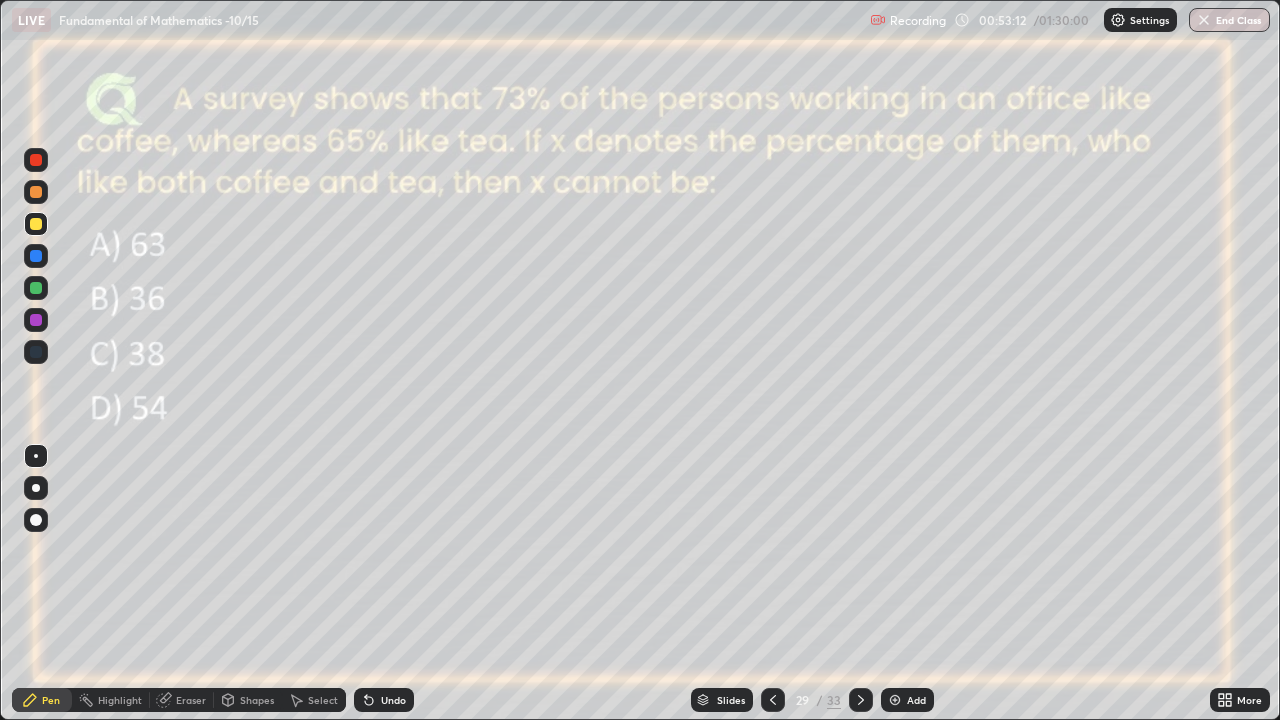 click at bounding box center [36, 320] 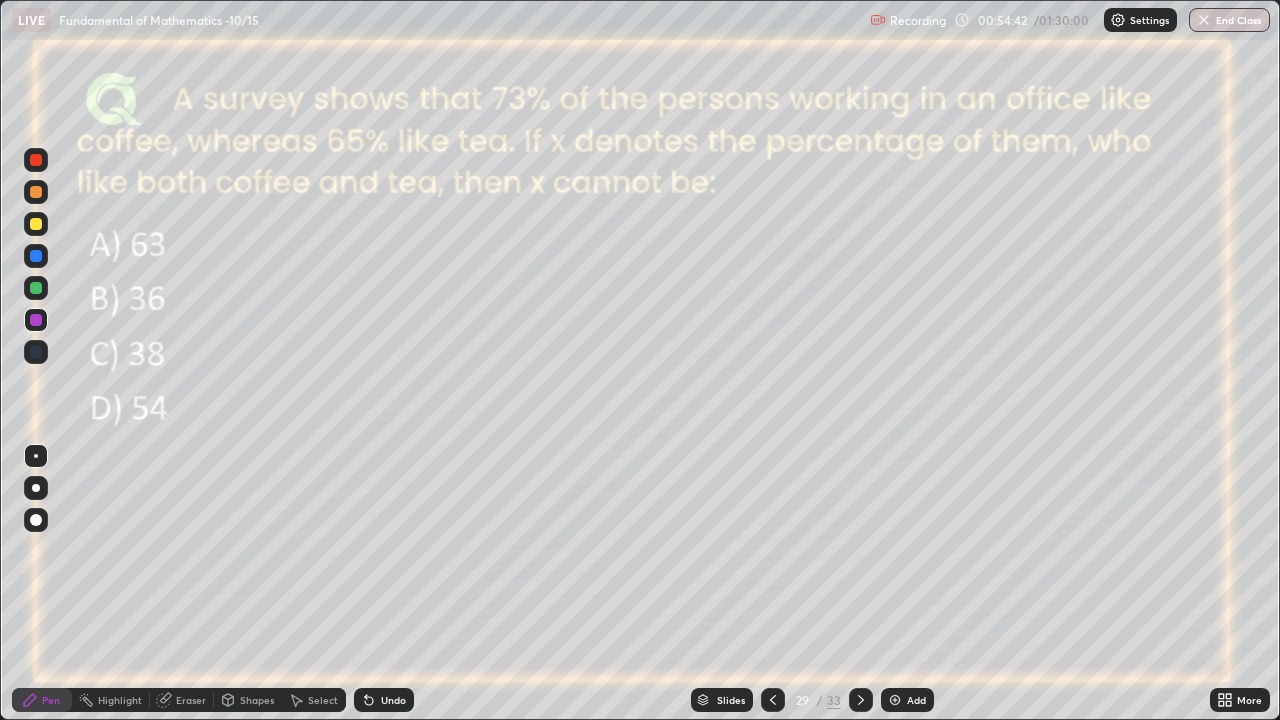 click on "Undo" at bounding box center [384, 700] 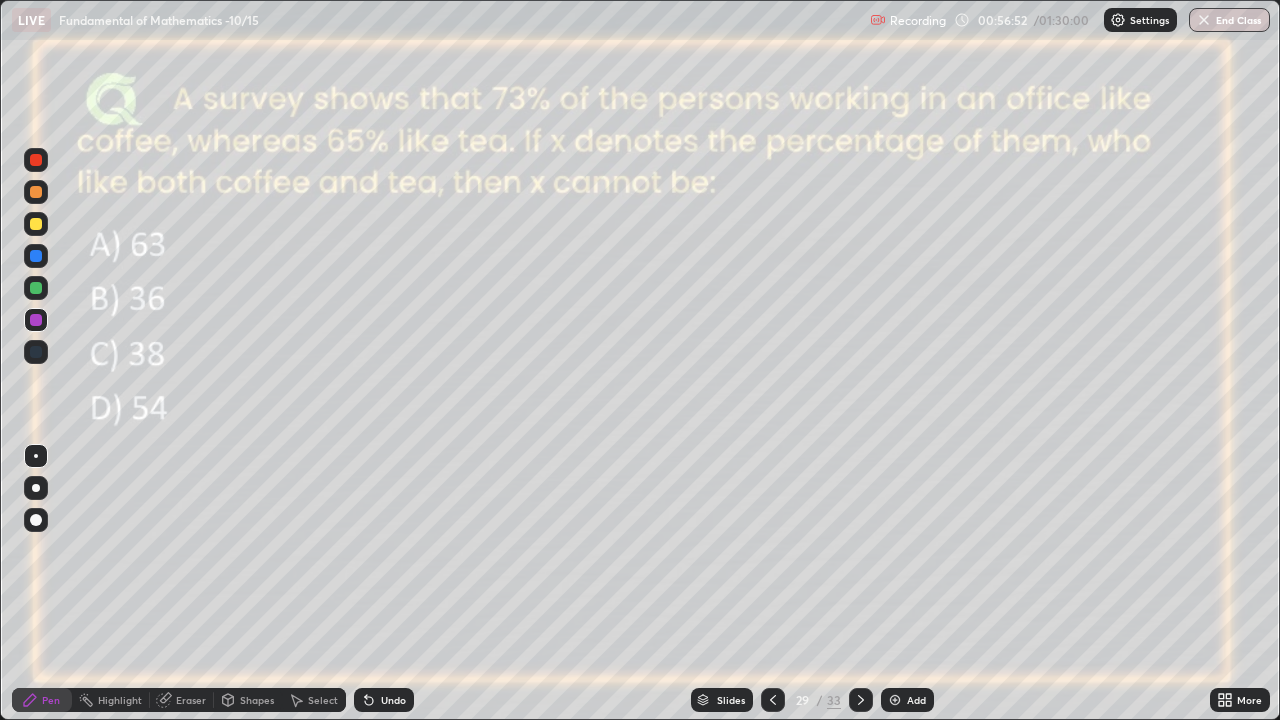 click on "Undo" at bounding box center [384, 700] 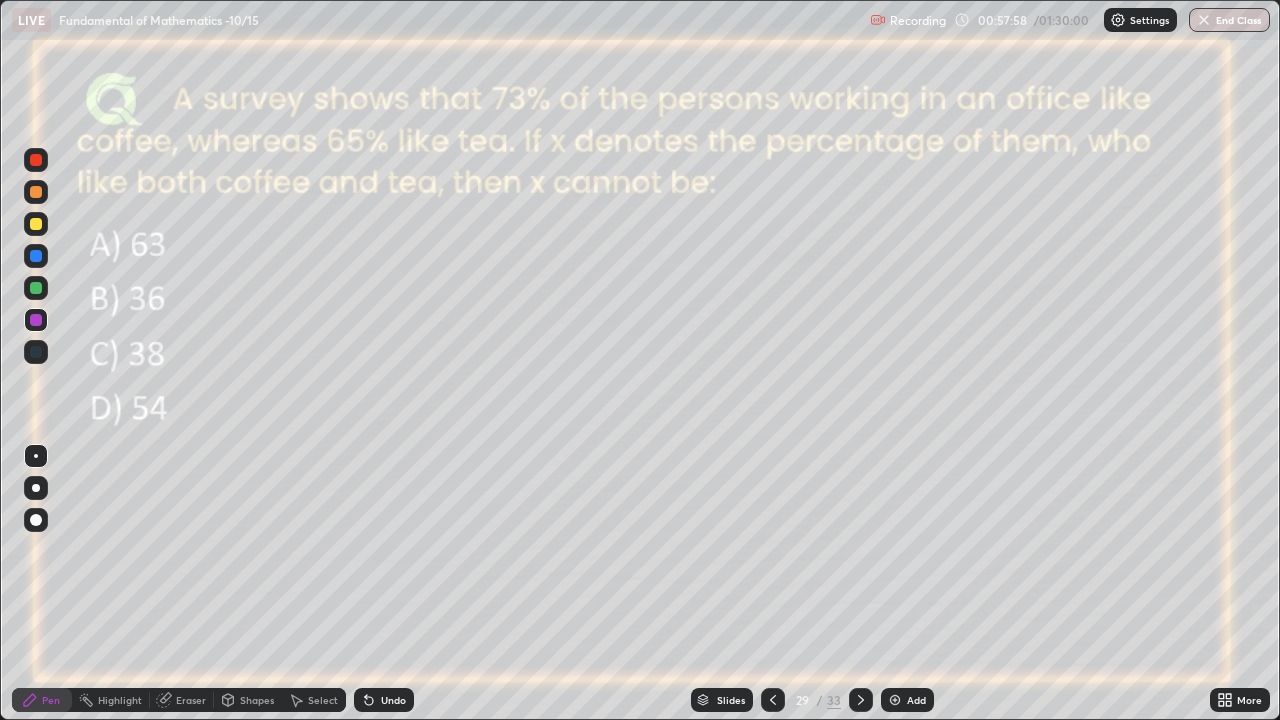 click at bounding box center [895, 700] 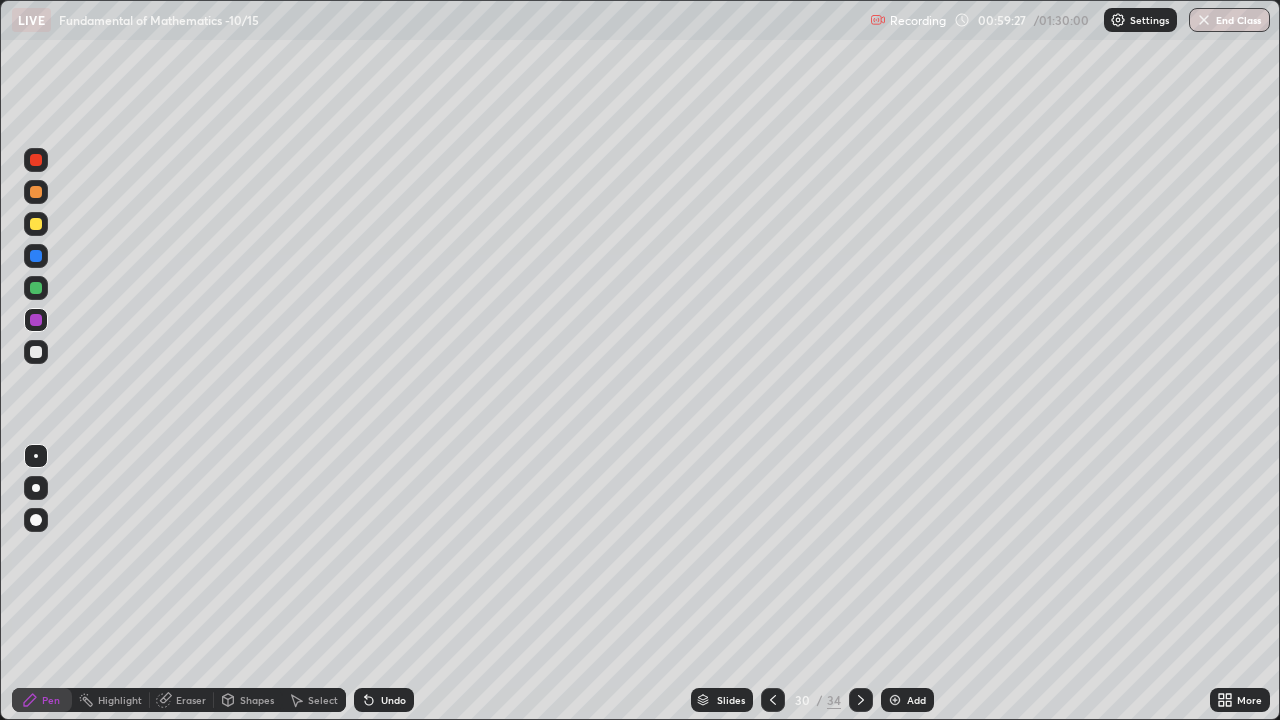 click at bounding box center [36, 288] 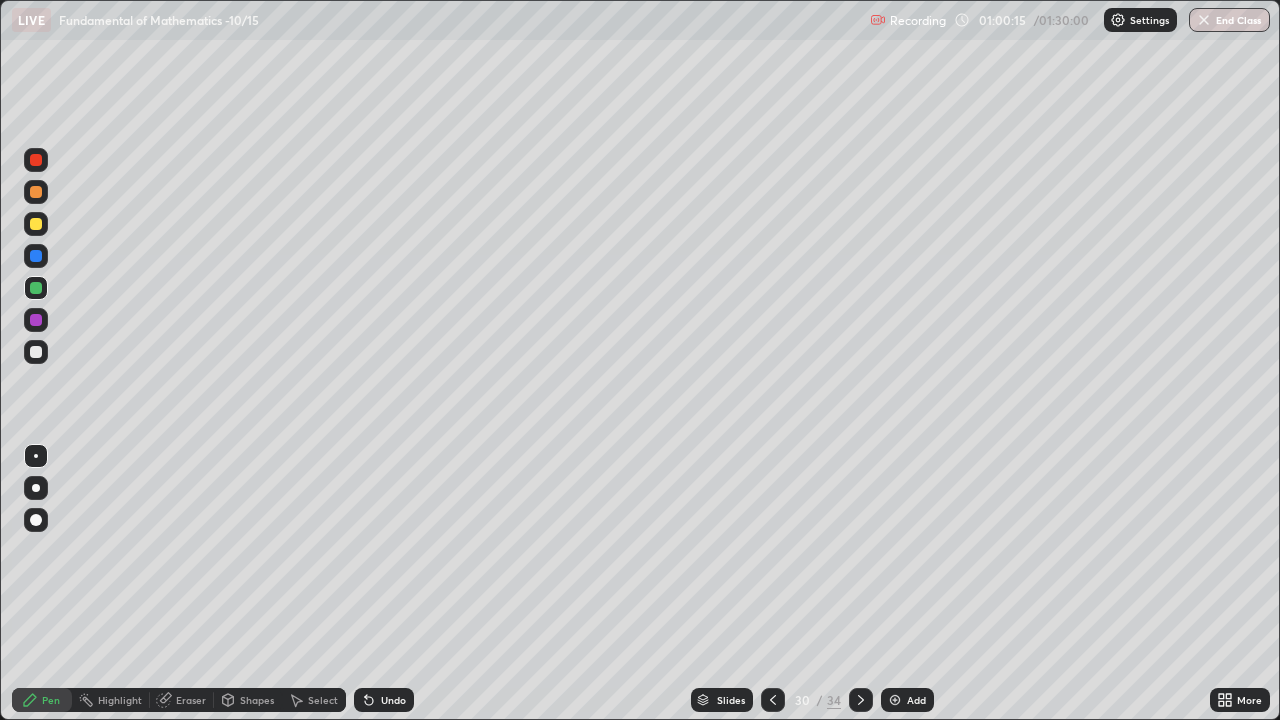 click 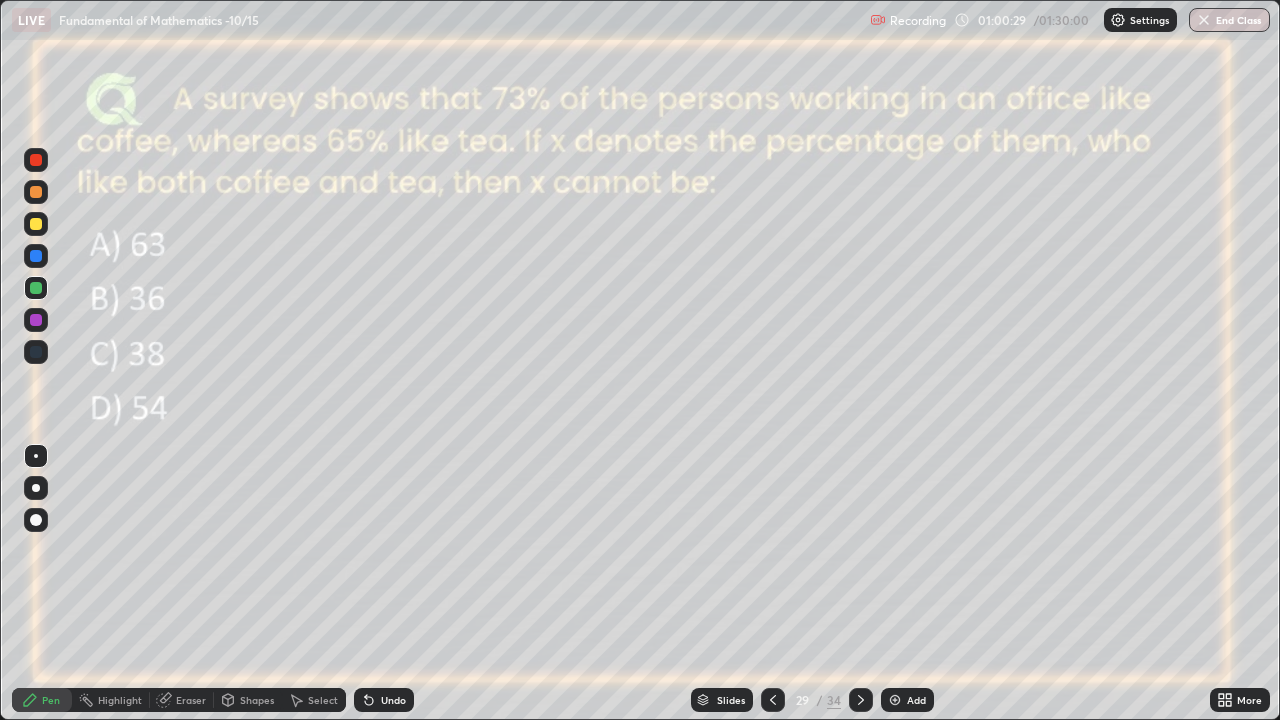 click on "Eraser" at bounding box center [191, 700] 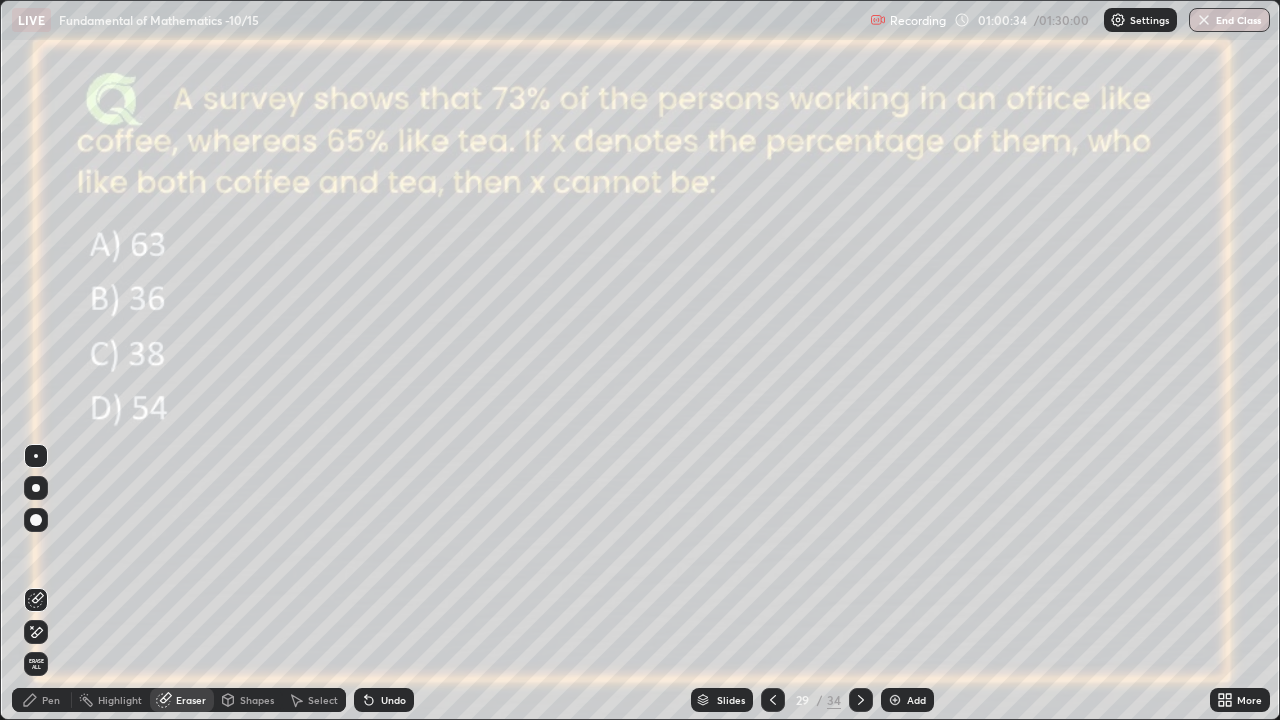 click on "Pen" at bounding box center (51, 700) 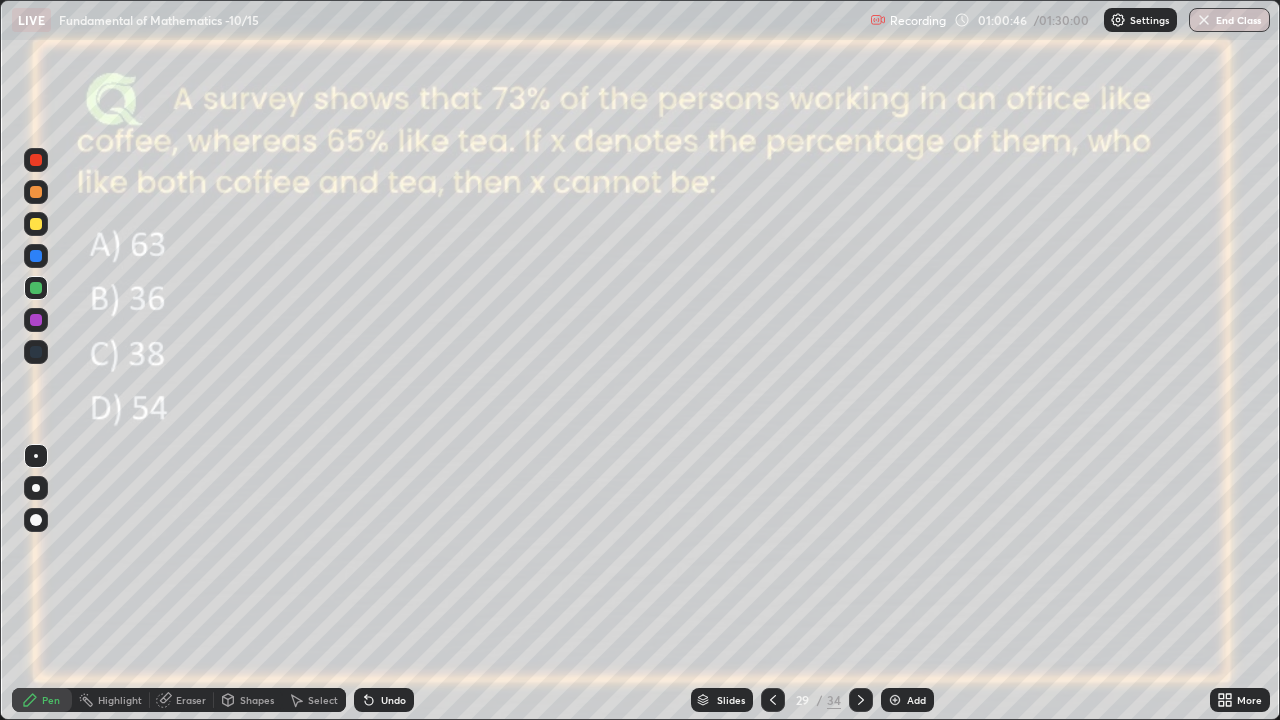 click 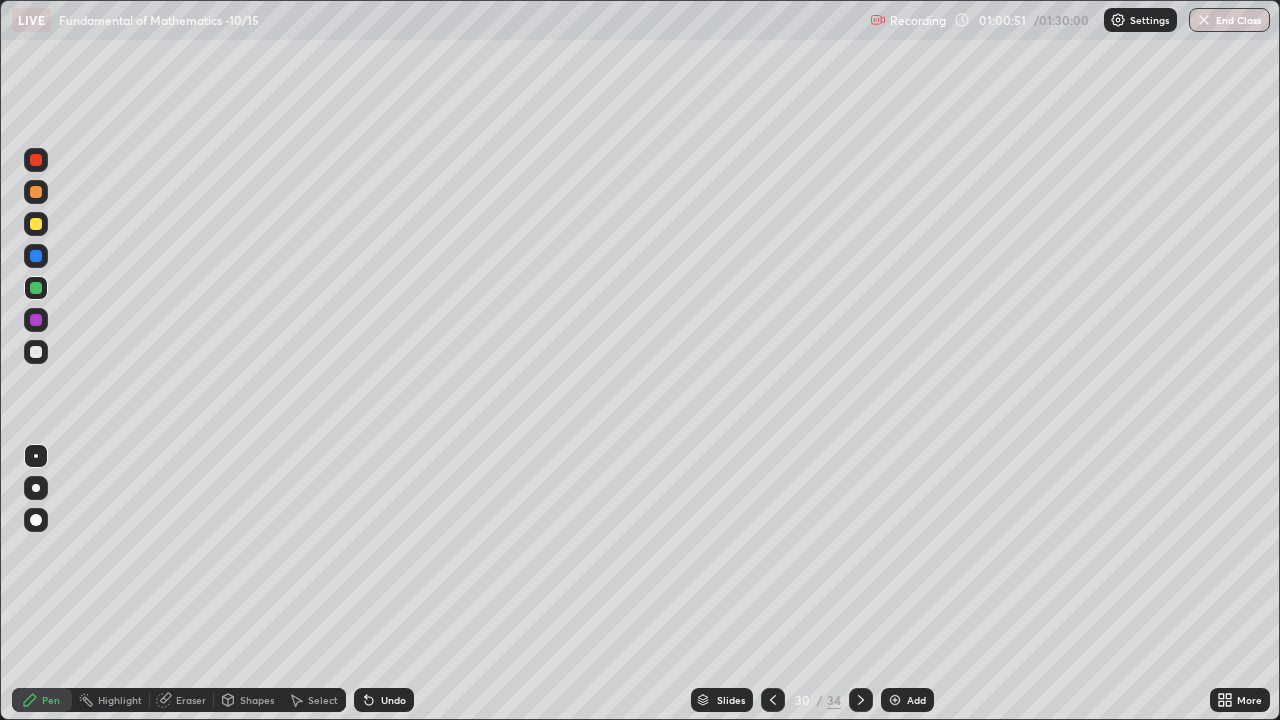 click 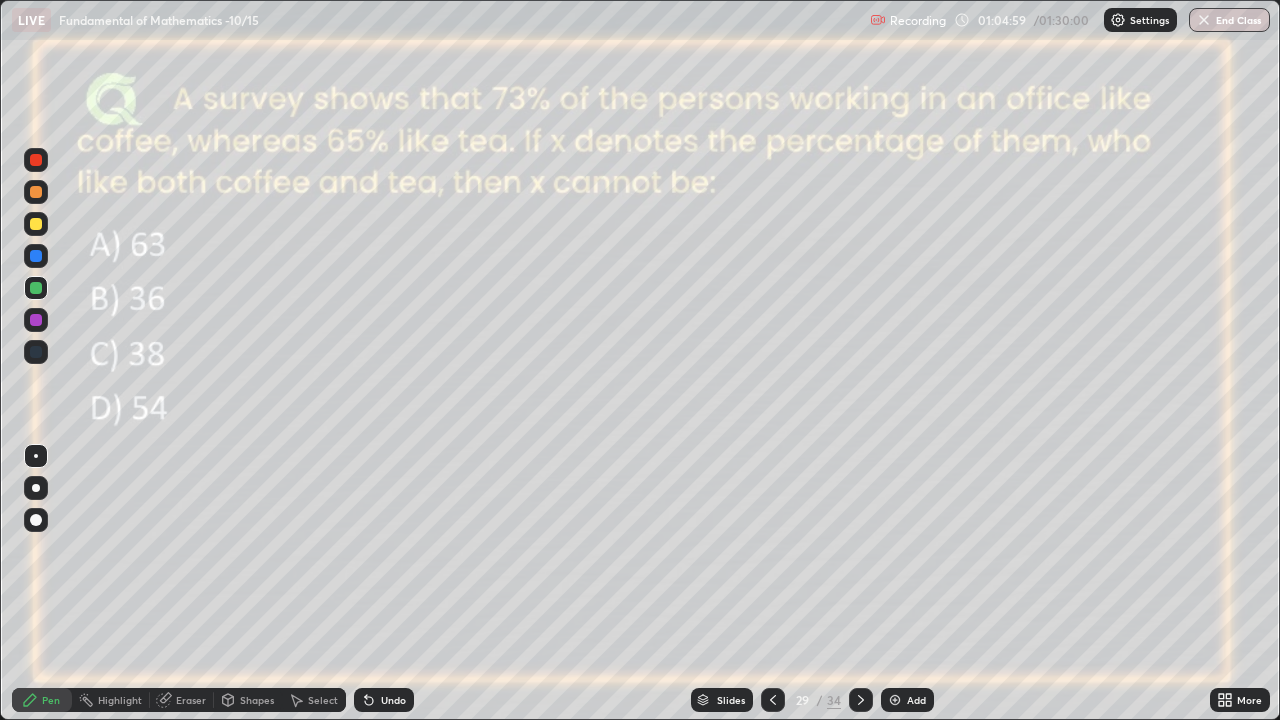 click 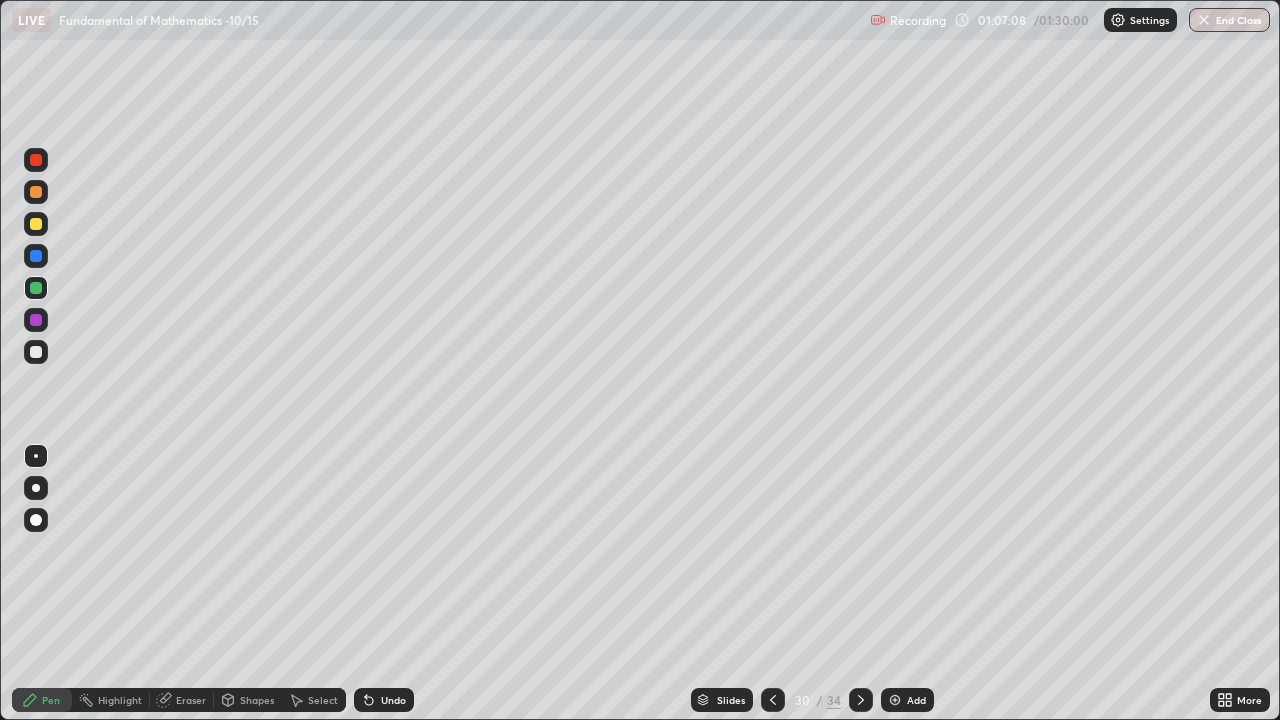click 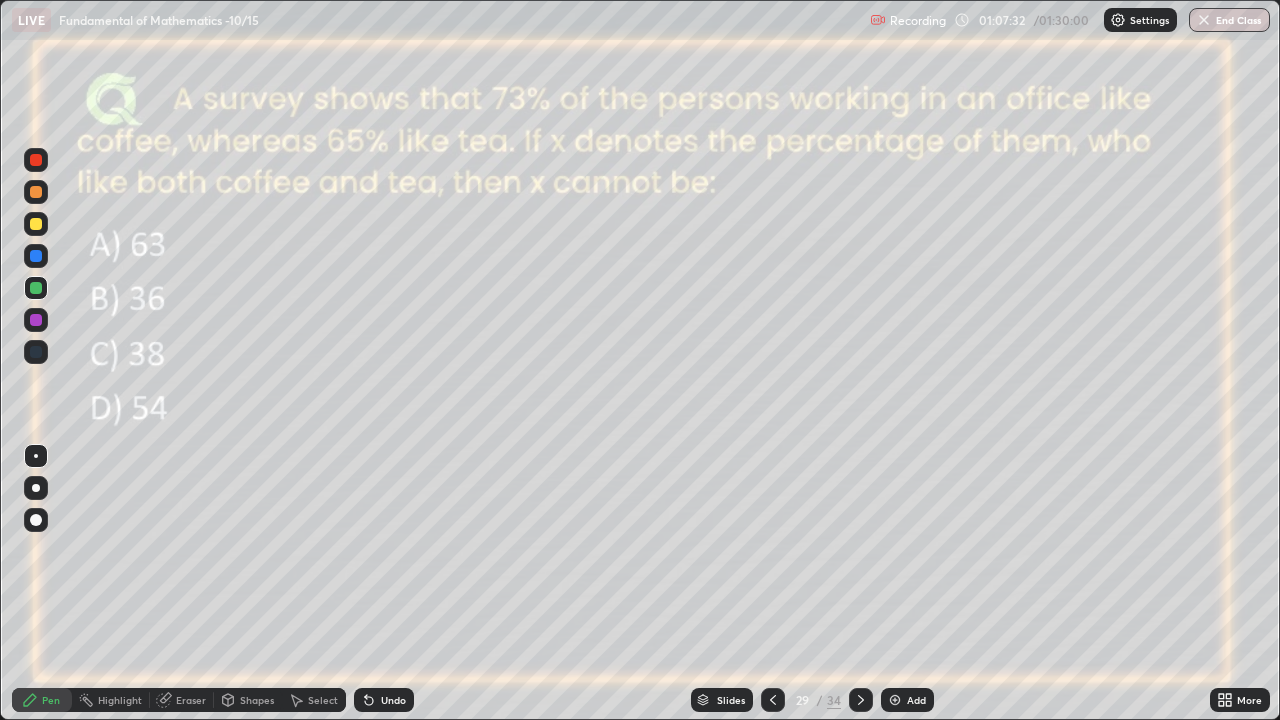 click 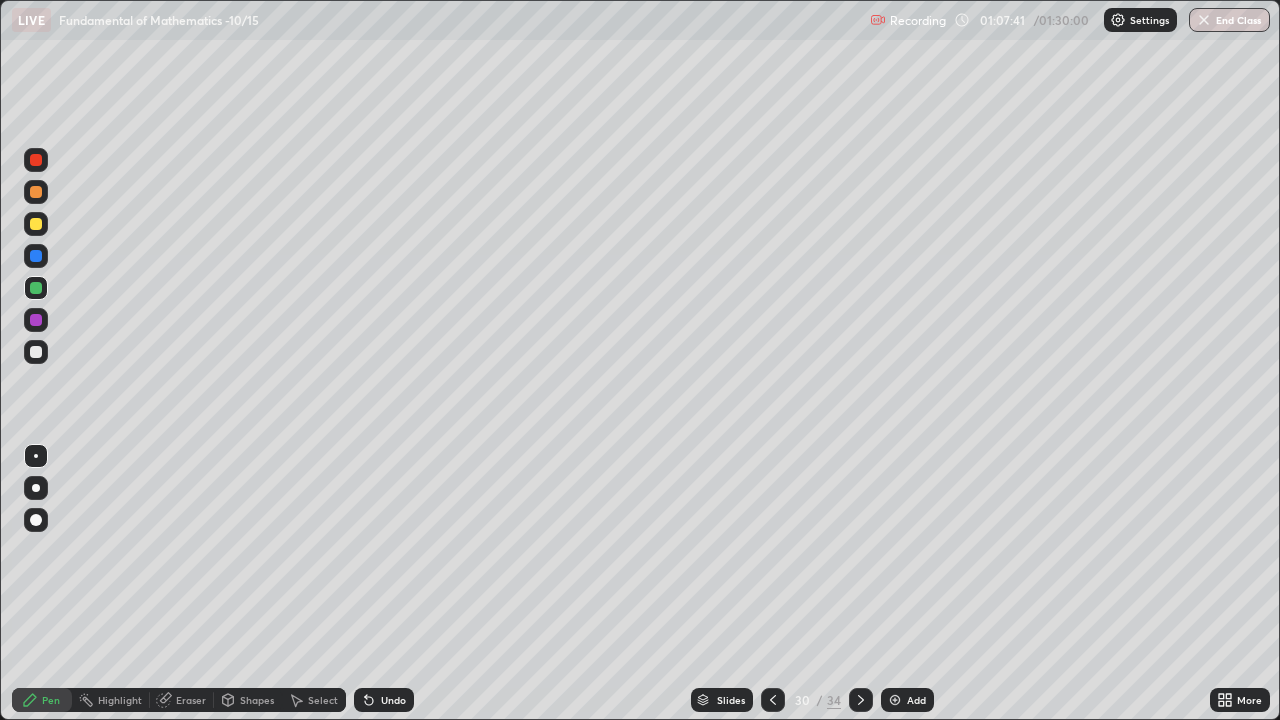 click 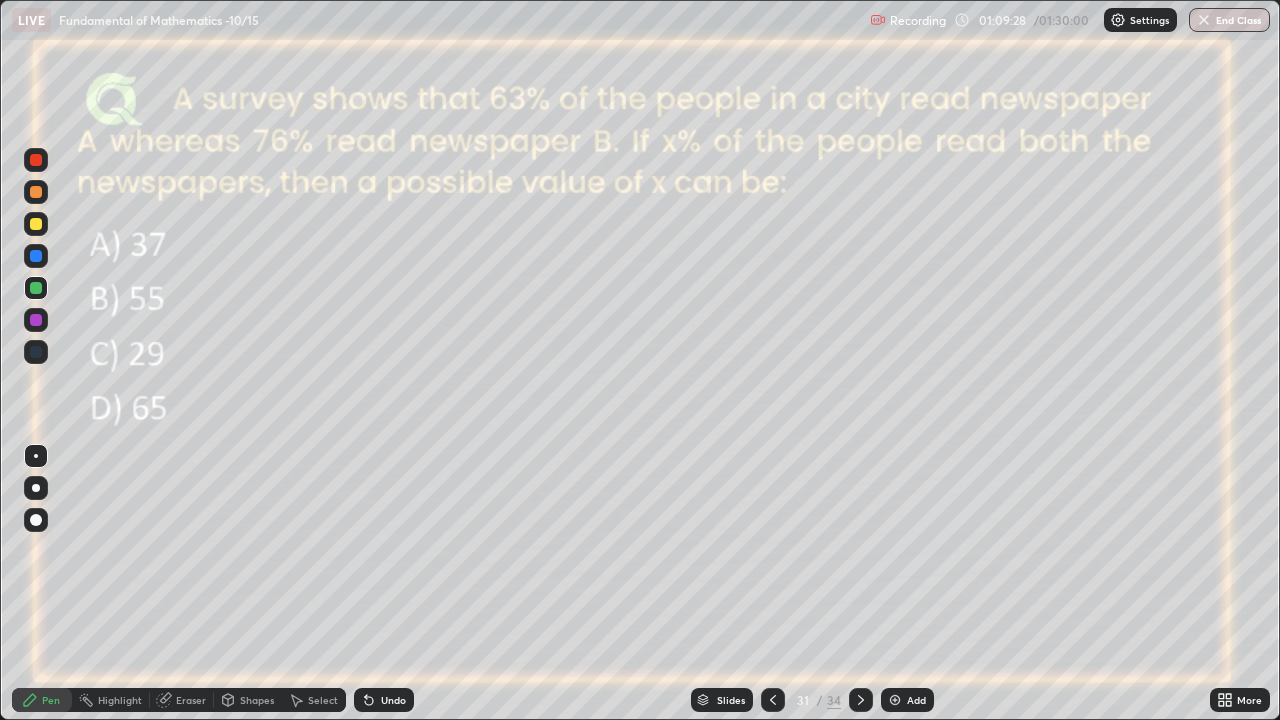 click on "Undo" at bounding box center [393, 700] 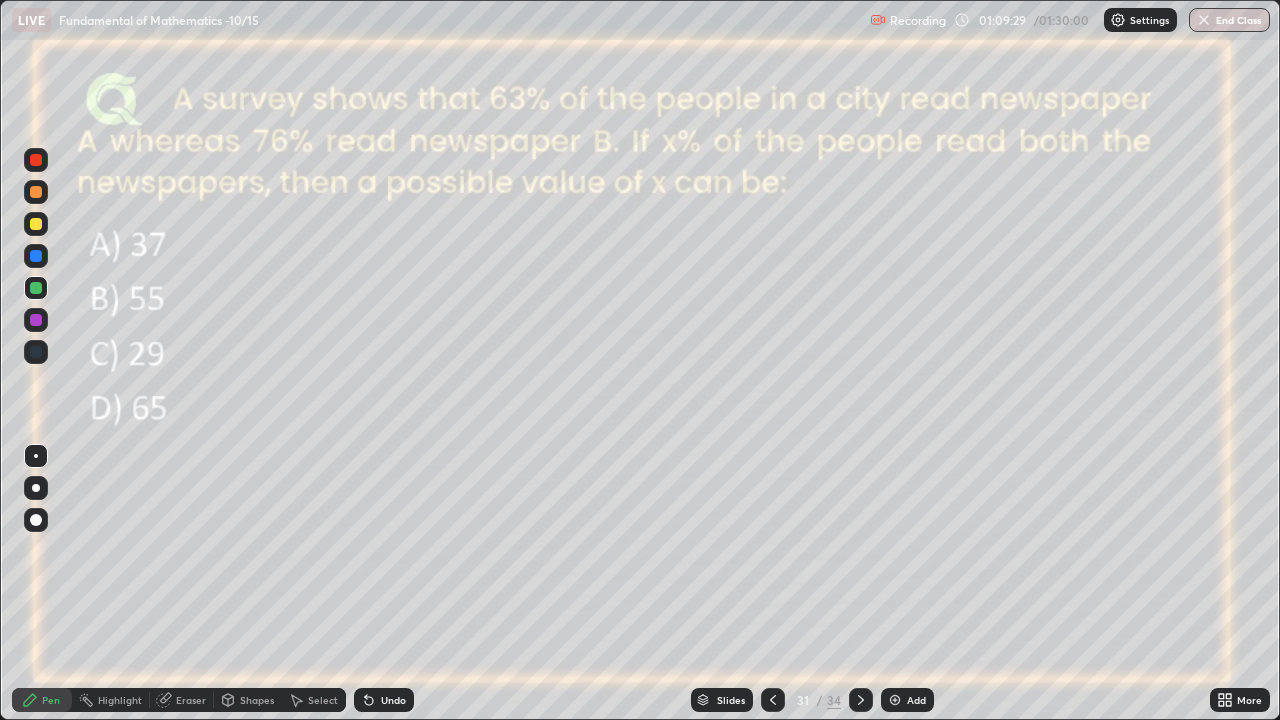 click on "Undo" at bounding box center (384, 700) 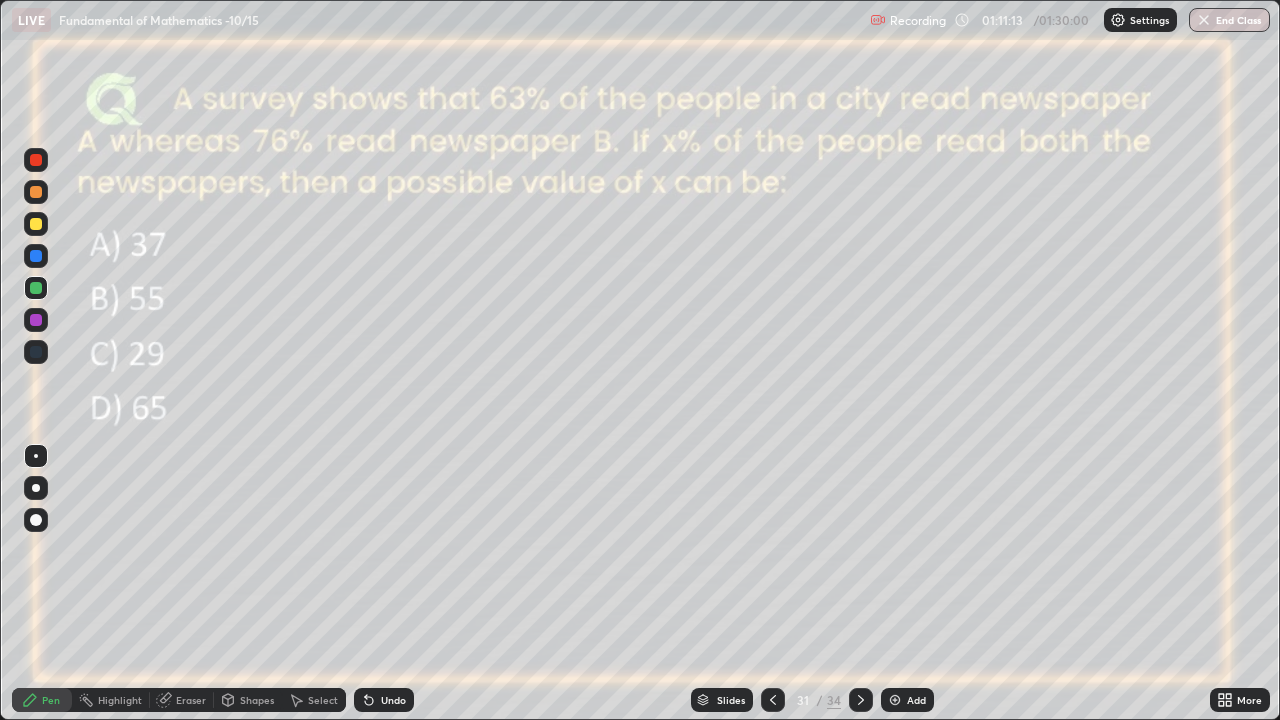 click 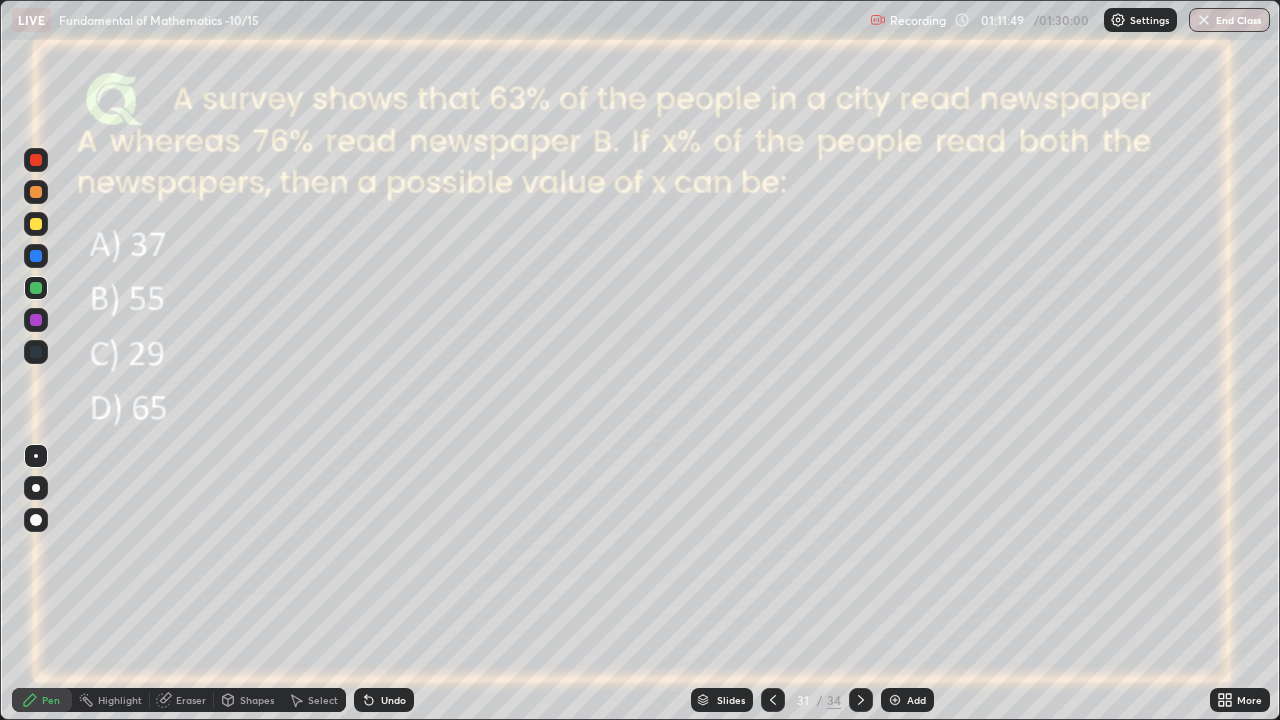 click at bounding box center (36, 256) 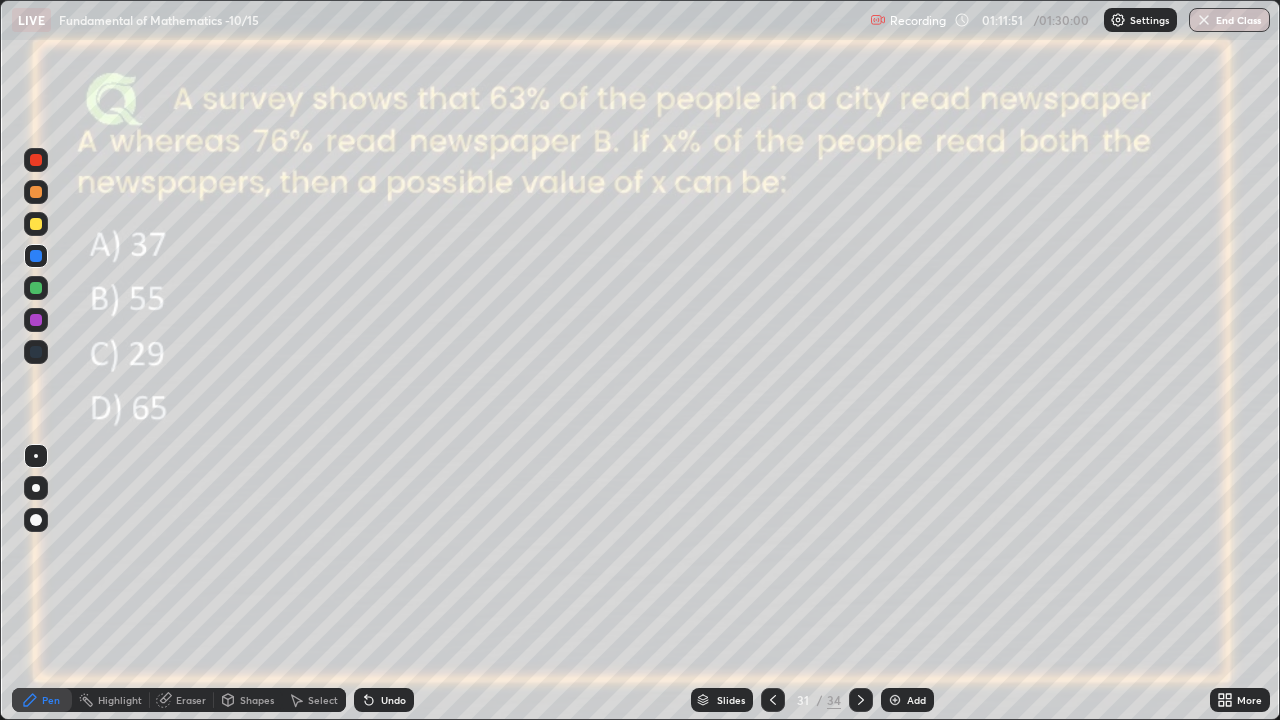 click at bounding box center (36, 224) 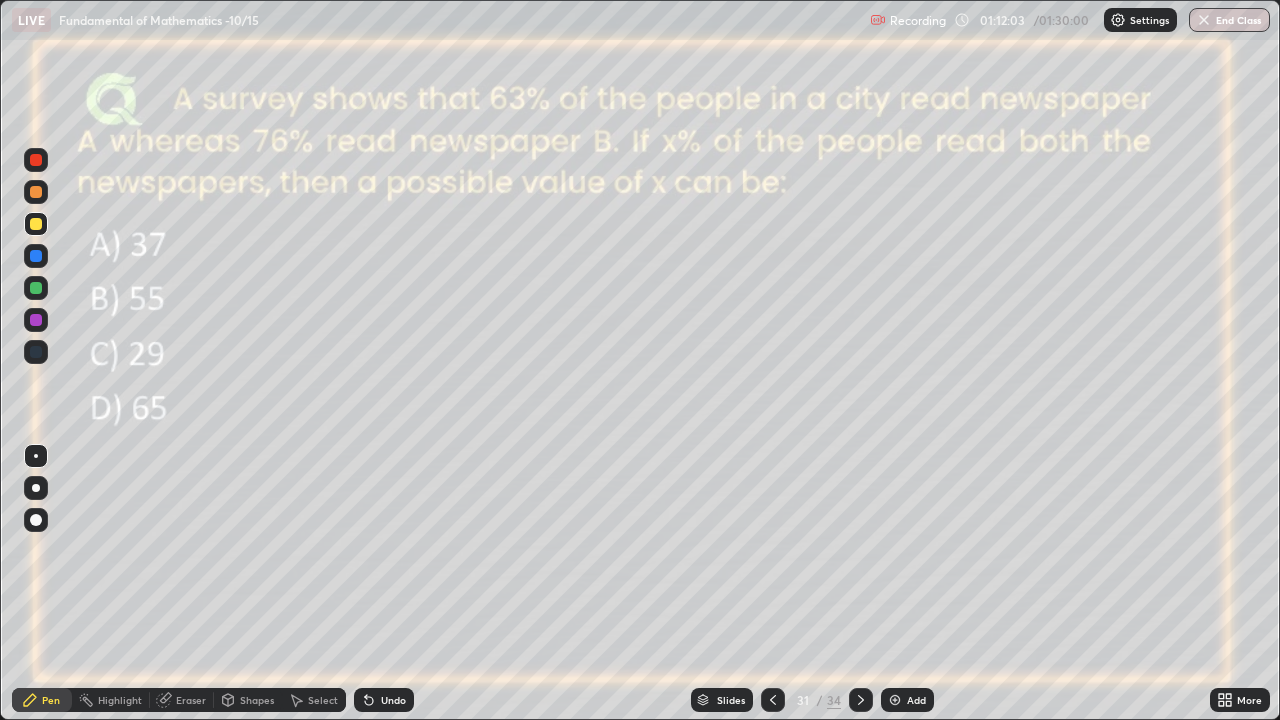 click on "Shapes" at bounding box center (257, 700) 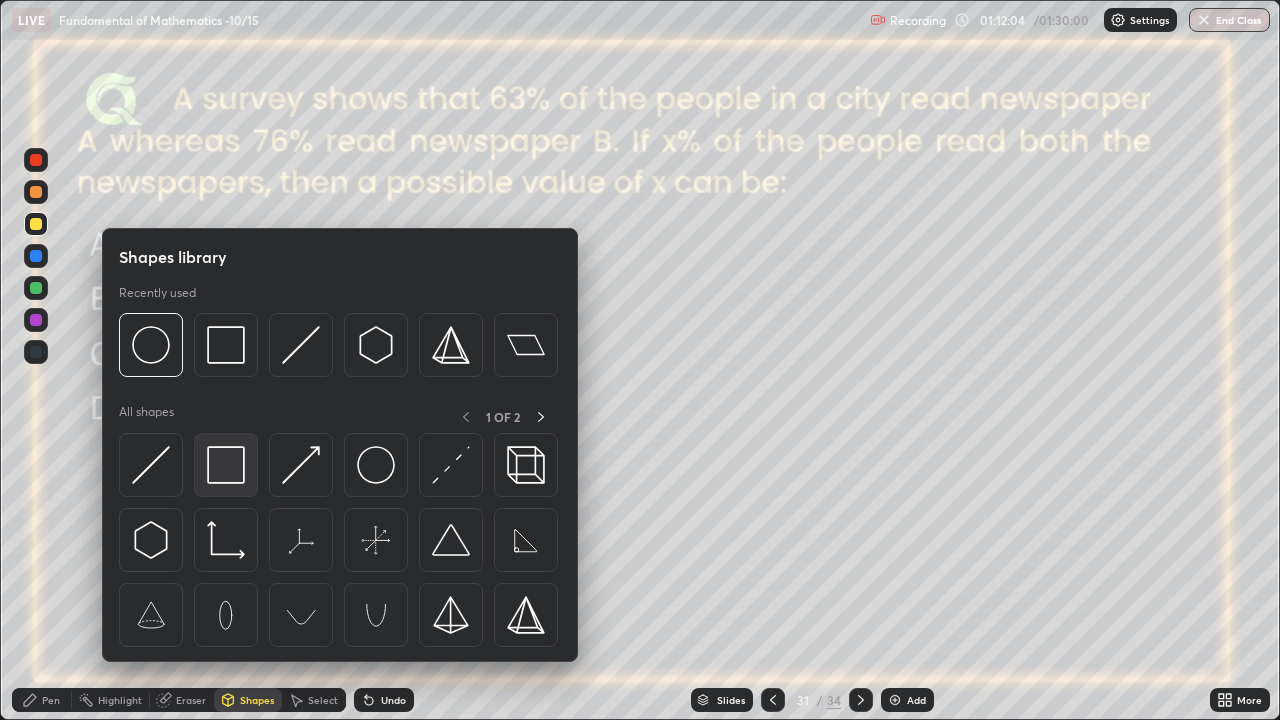 click at bounding box center [226, 465] 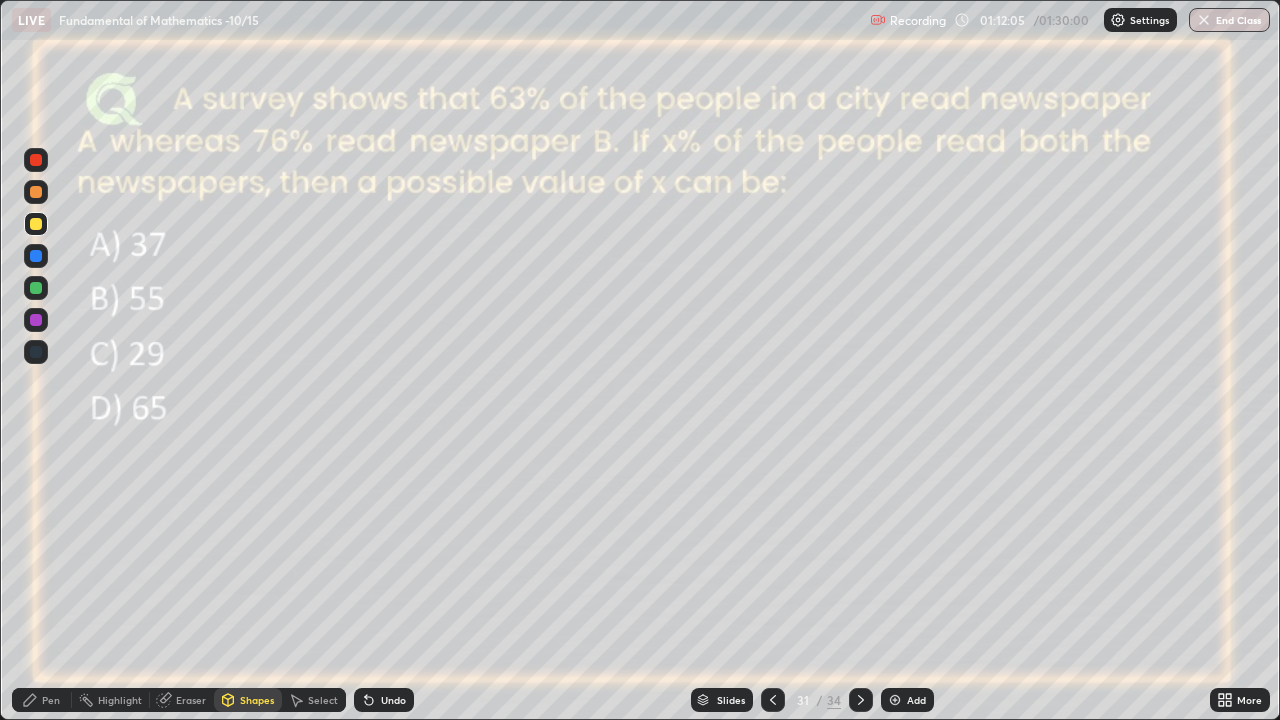 click at bounding box center (36, 160) 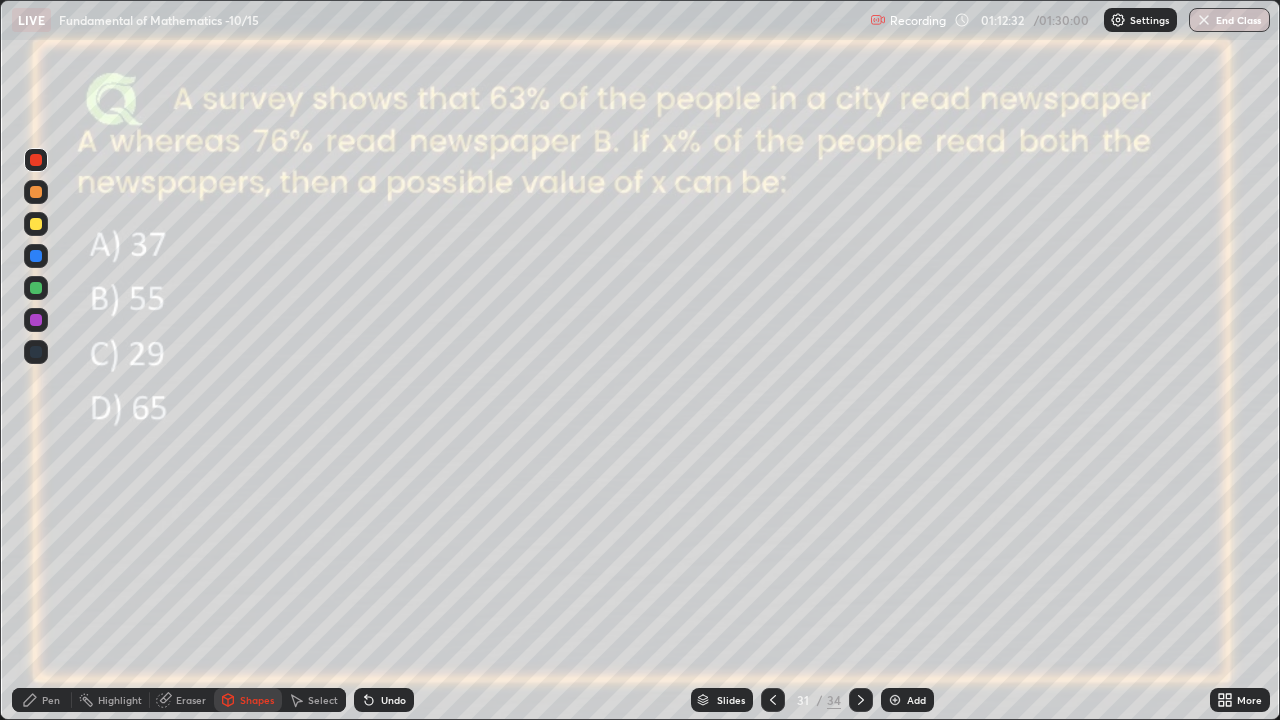 click 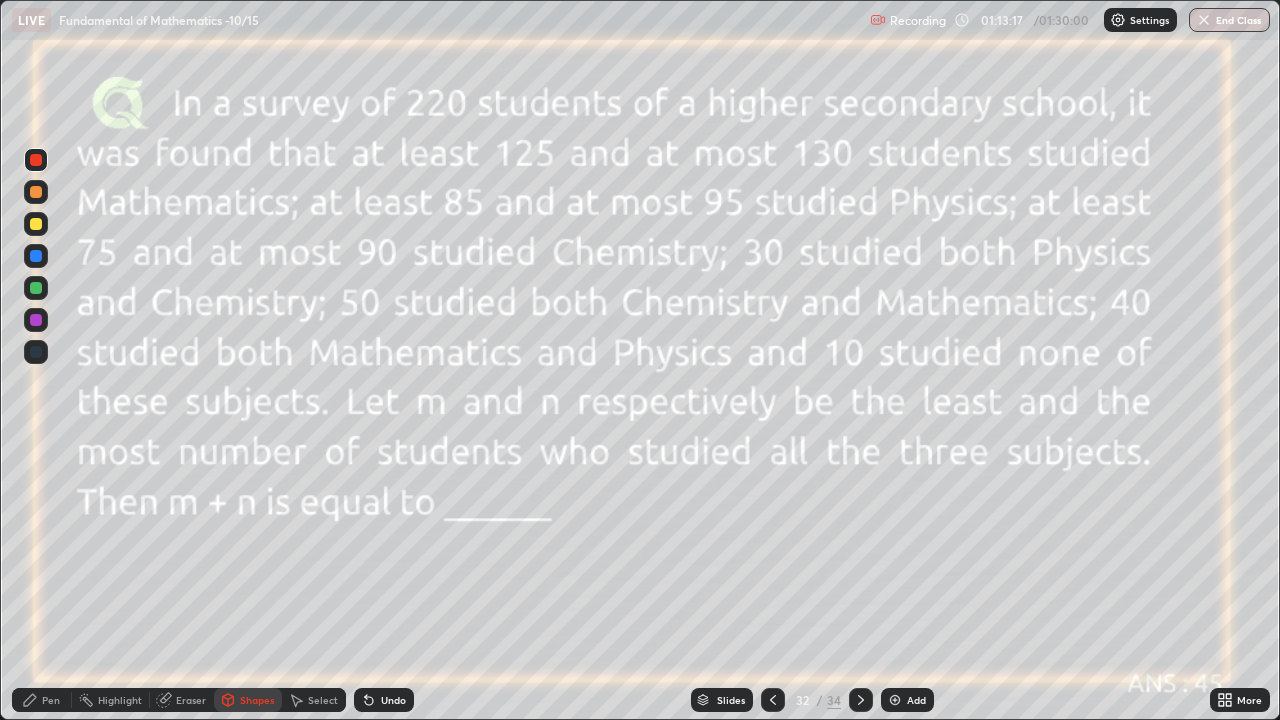 click 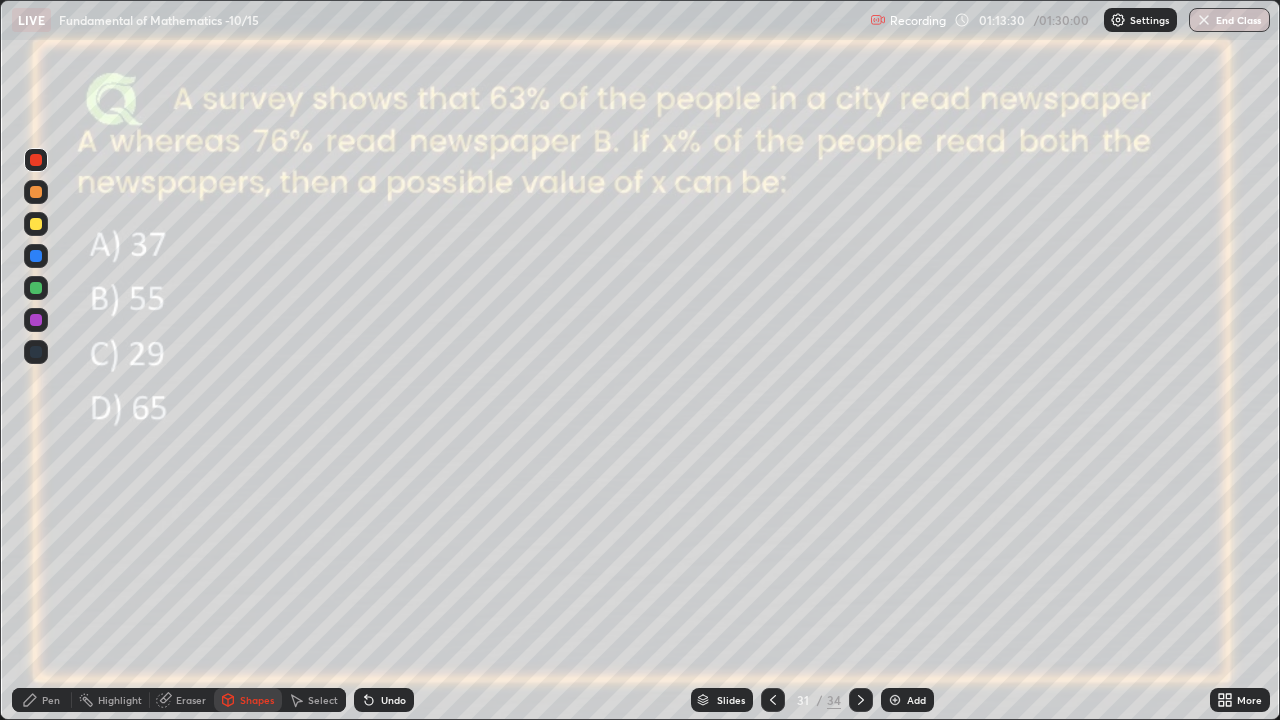 click 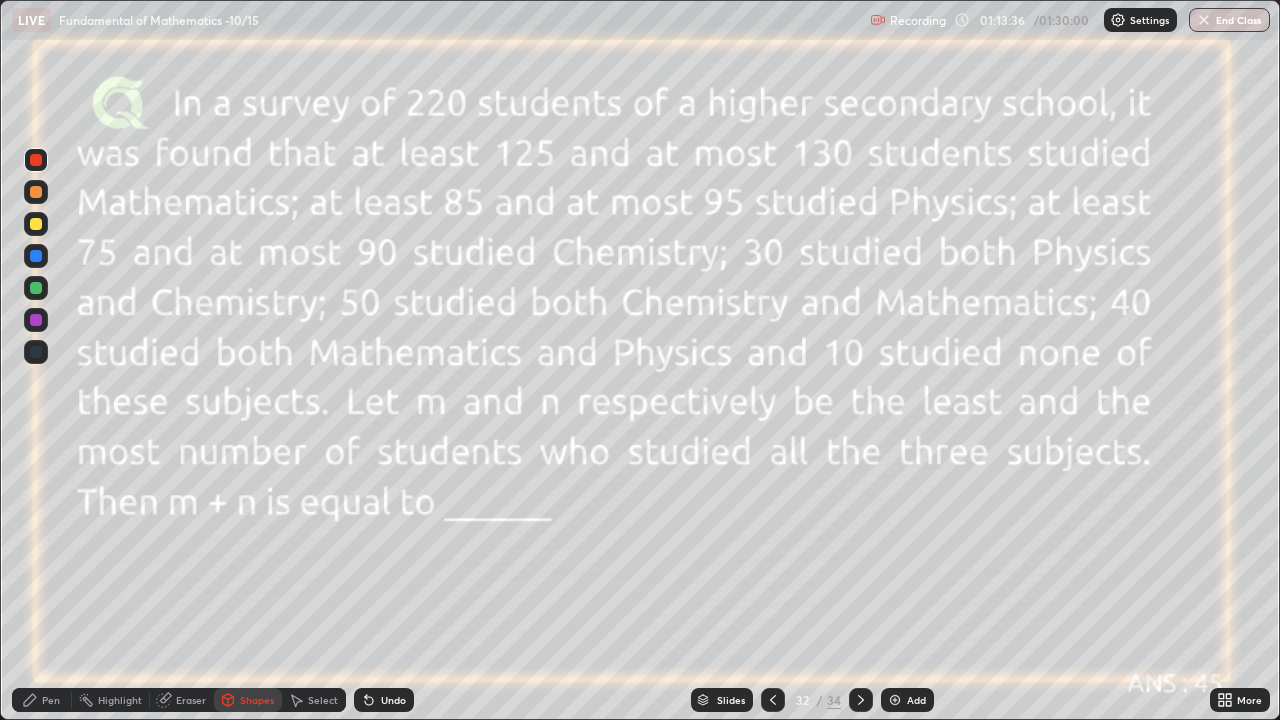 click 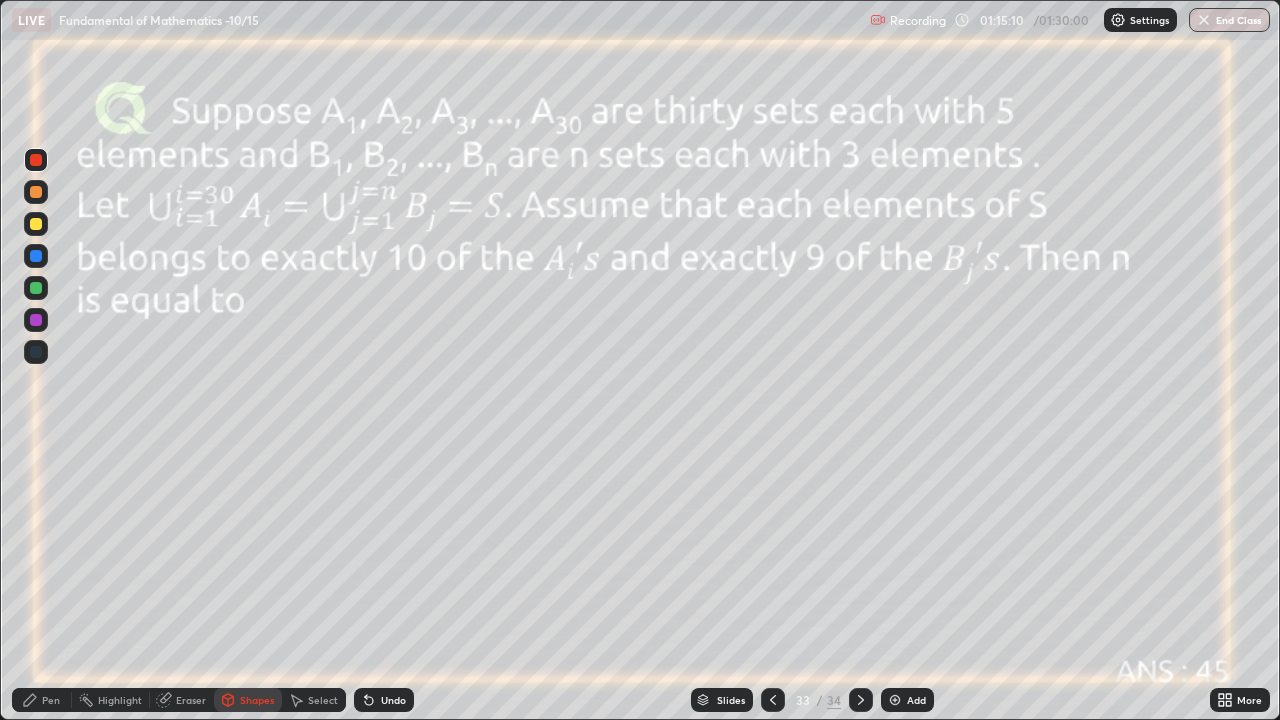click at bounding box center [36, 288] 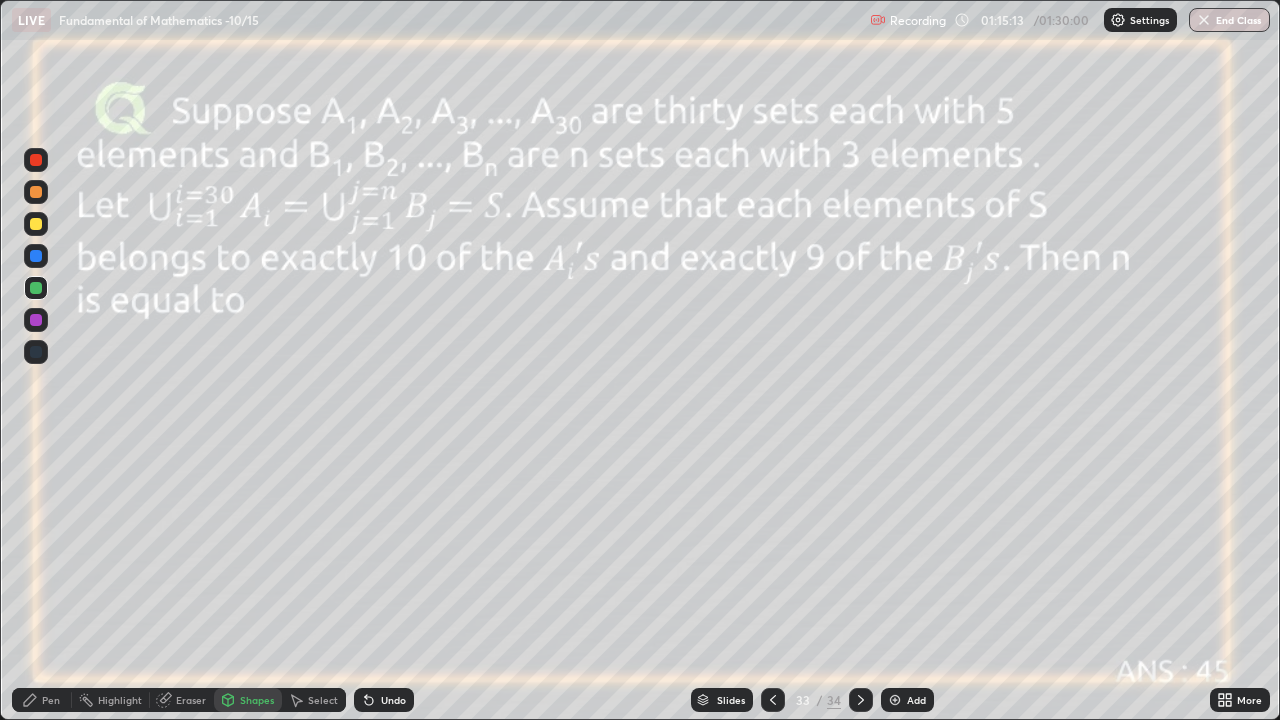 click 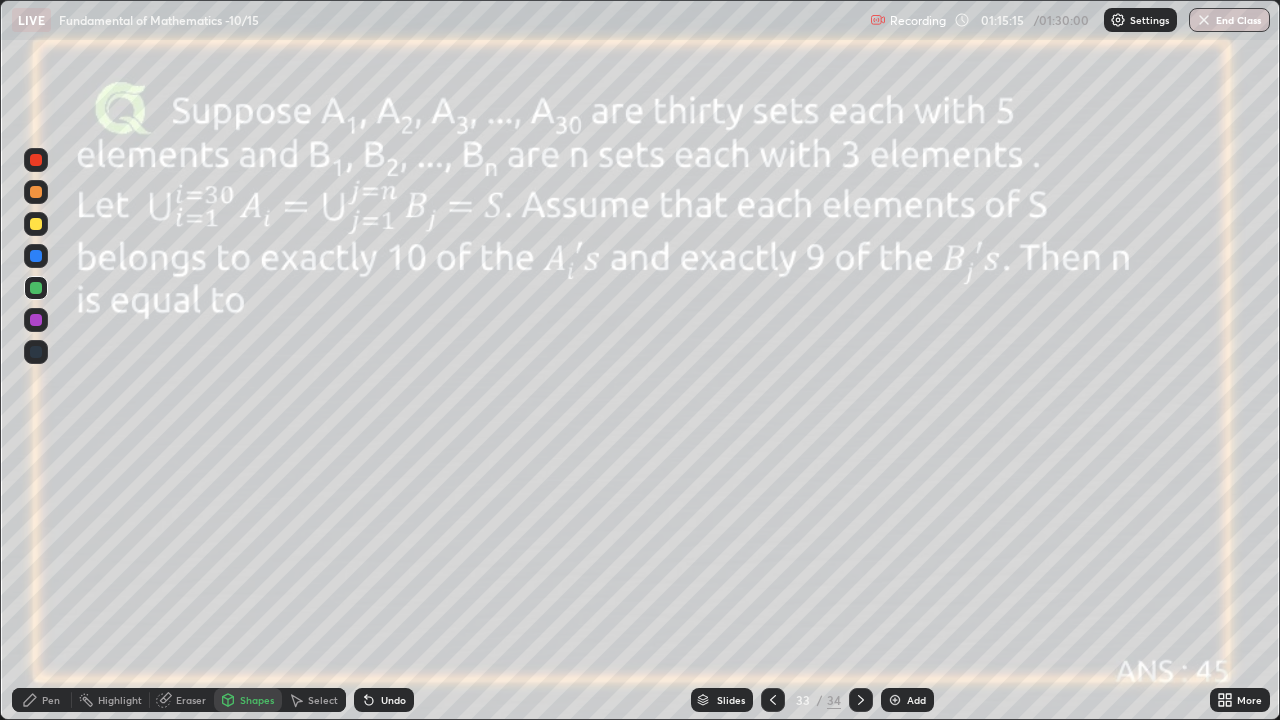 click on "Pen" at bounding box center [42, 700] 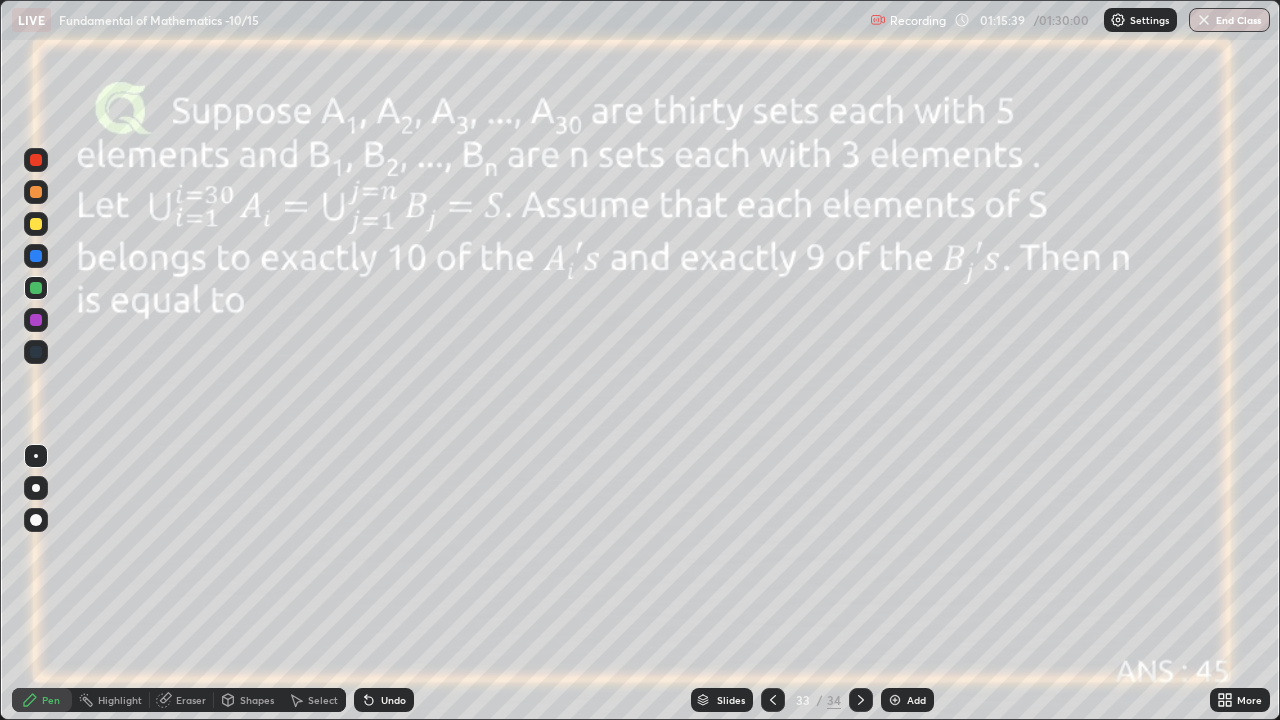 click 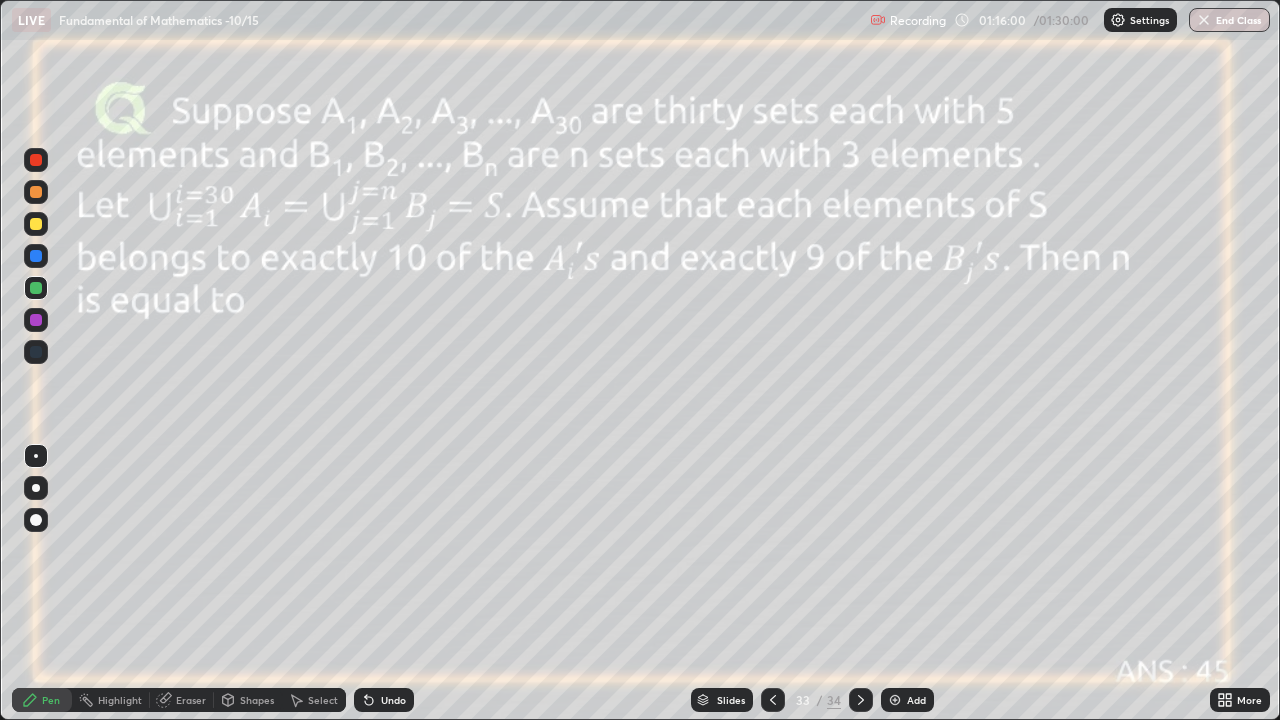 click at bounding box center [36, 320] 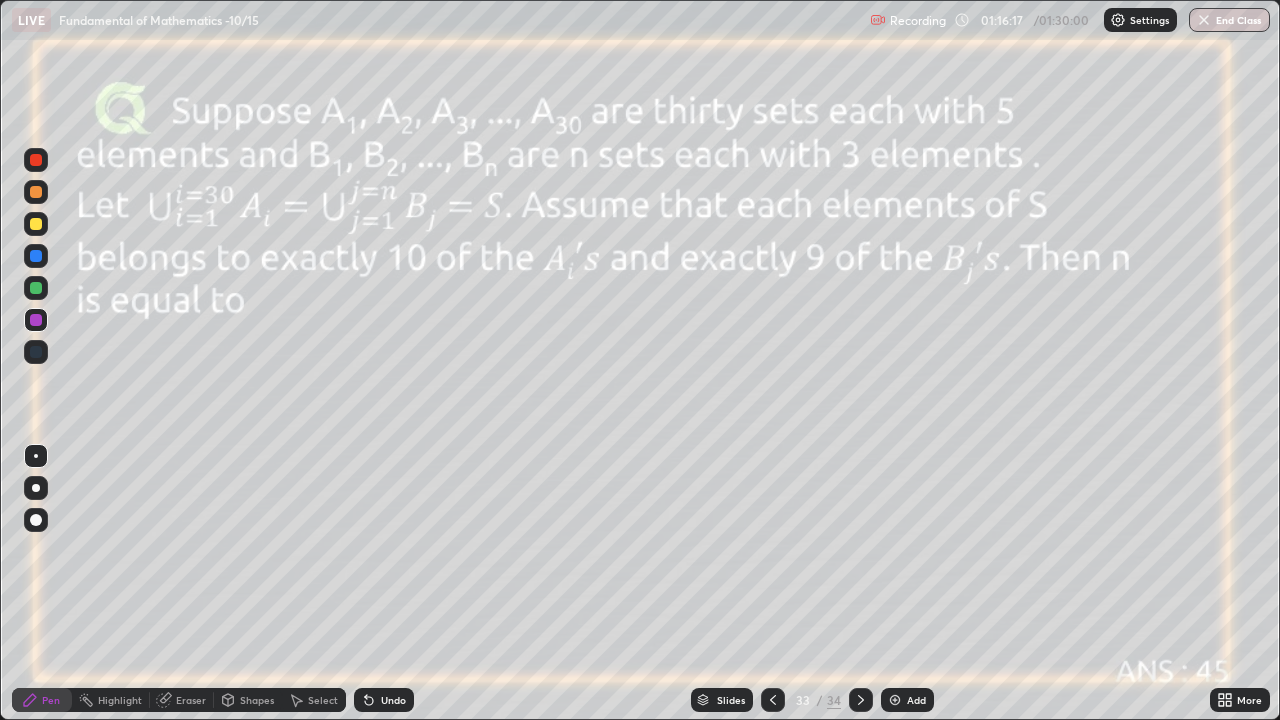 click on "Undo" at bounding box center [384, 700] 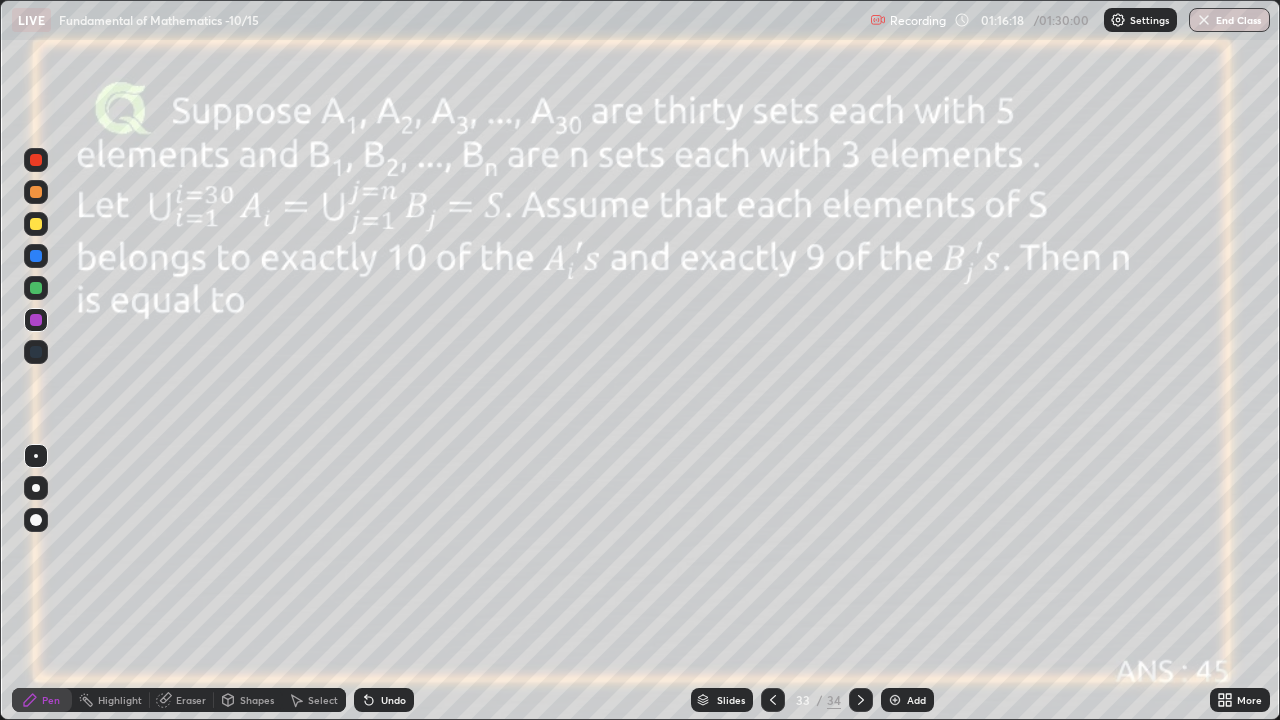 click on "Undo" at bounding box center (393, 700) 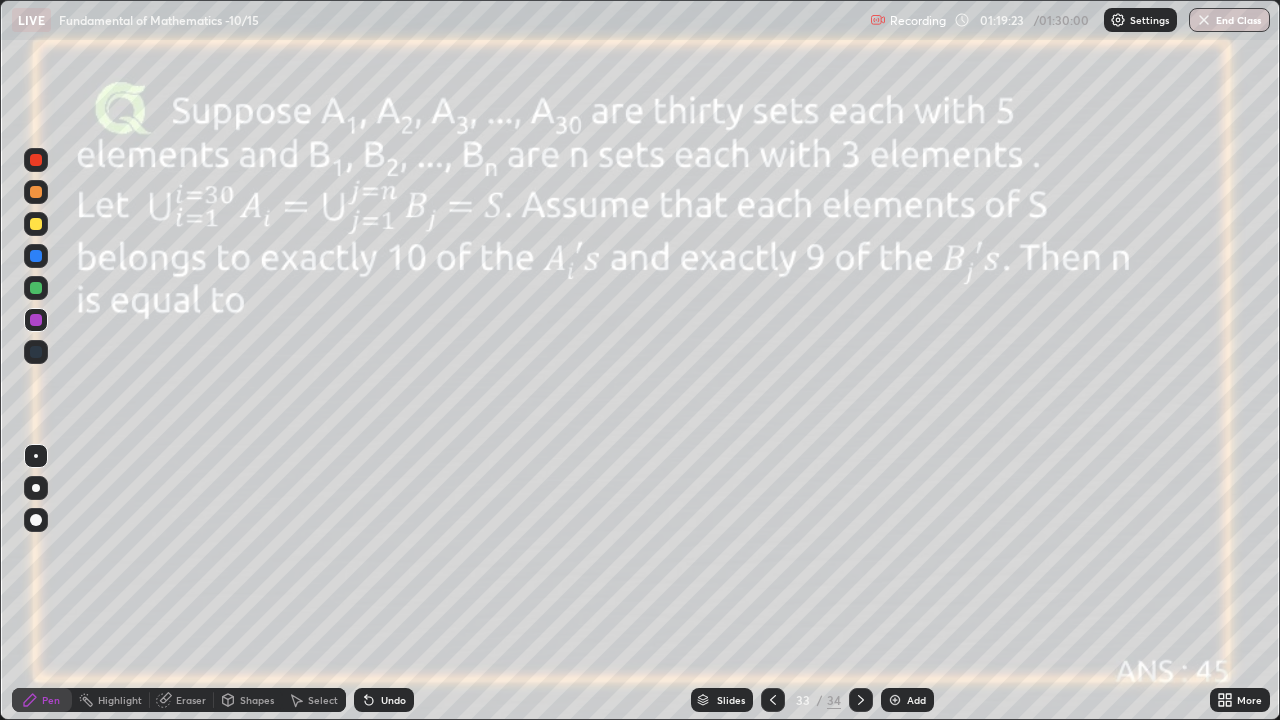 click at bounding box center (895, 700) 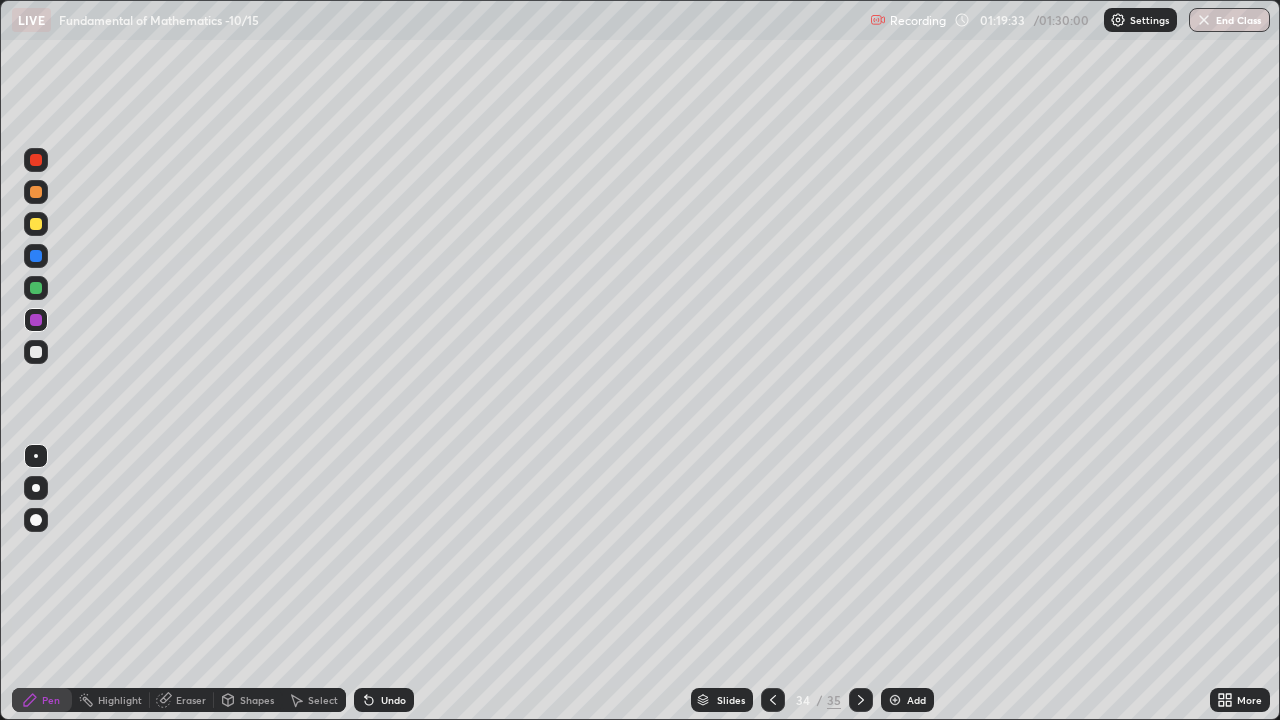 click 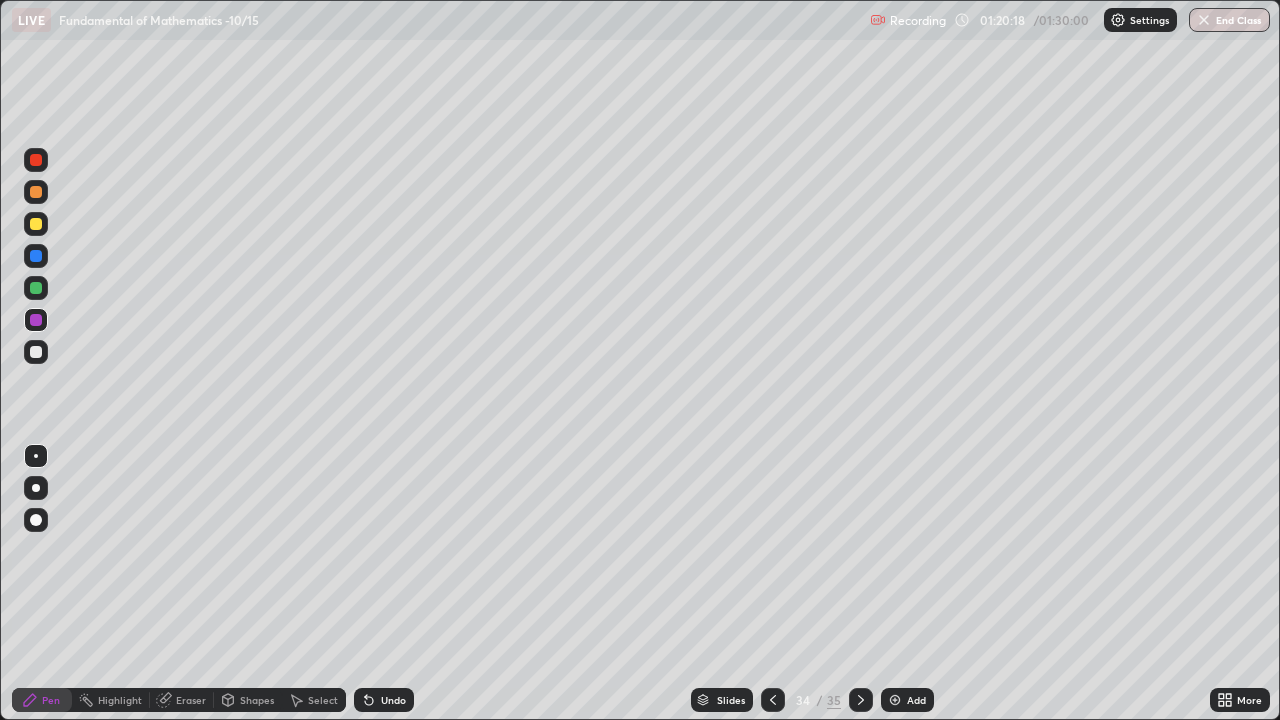click 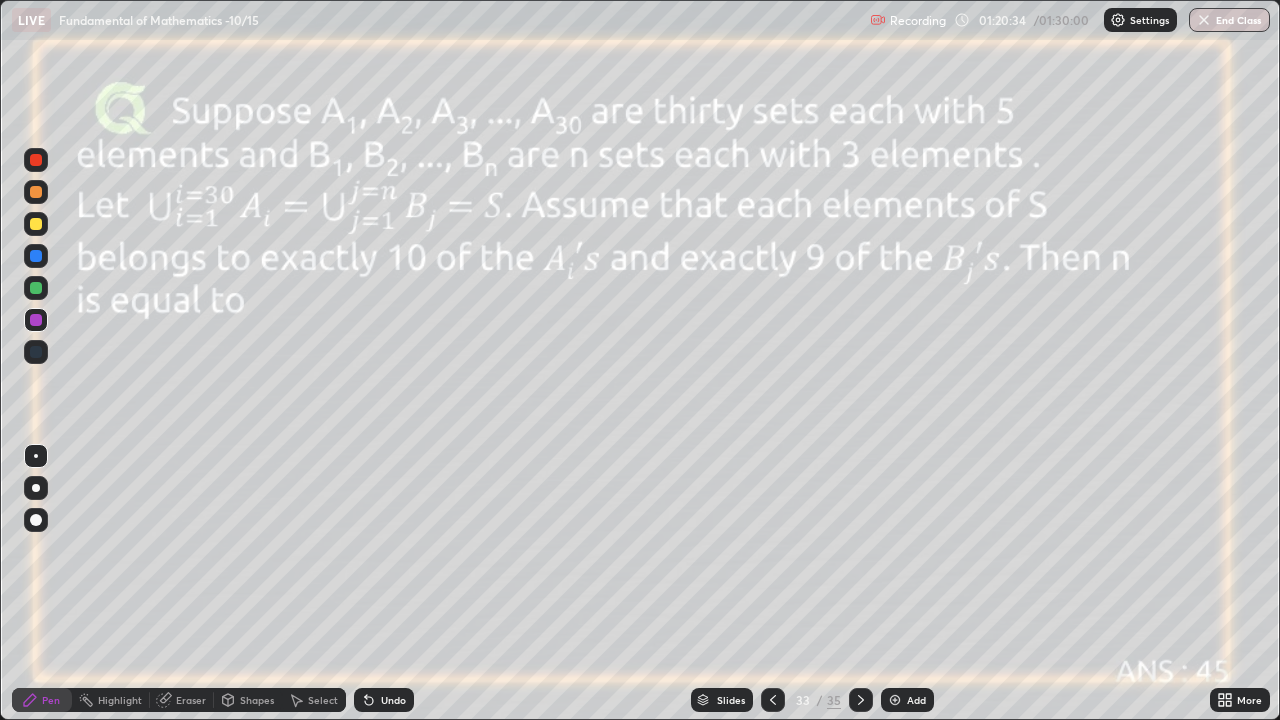 click at bounding box center (36, 256) 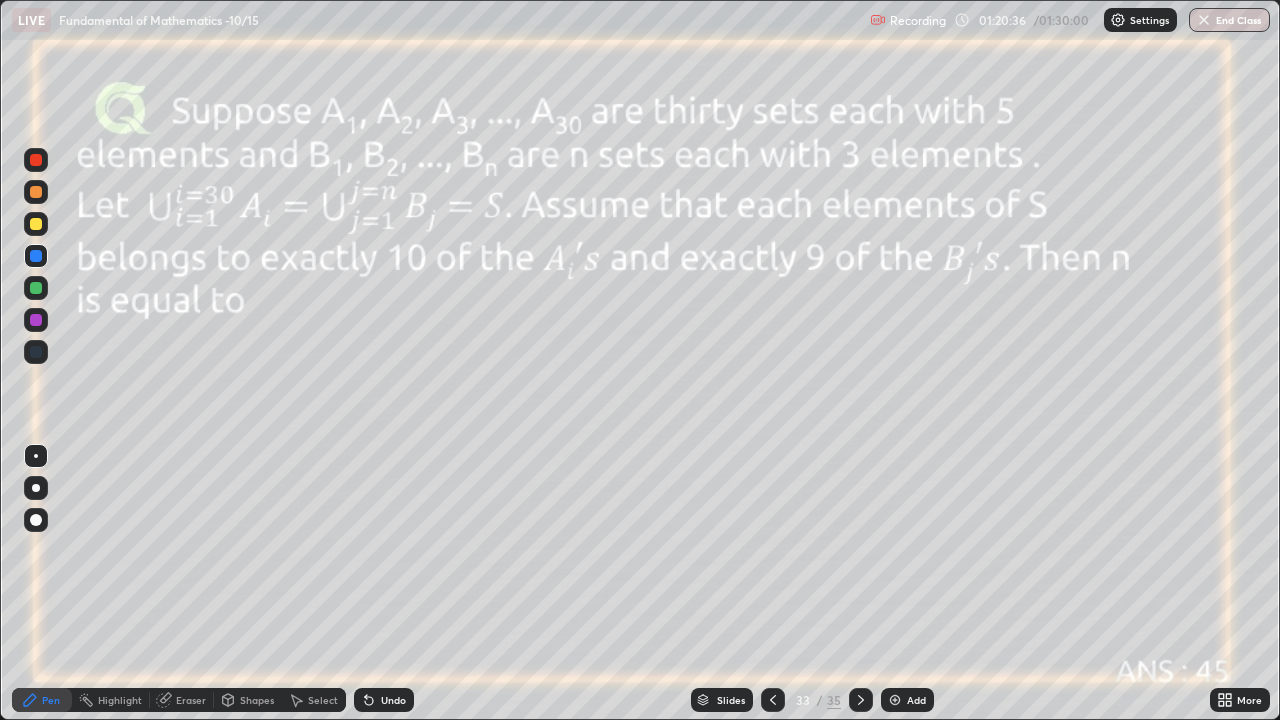 click 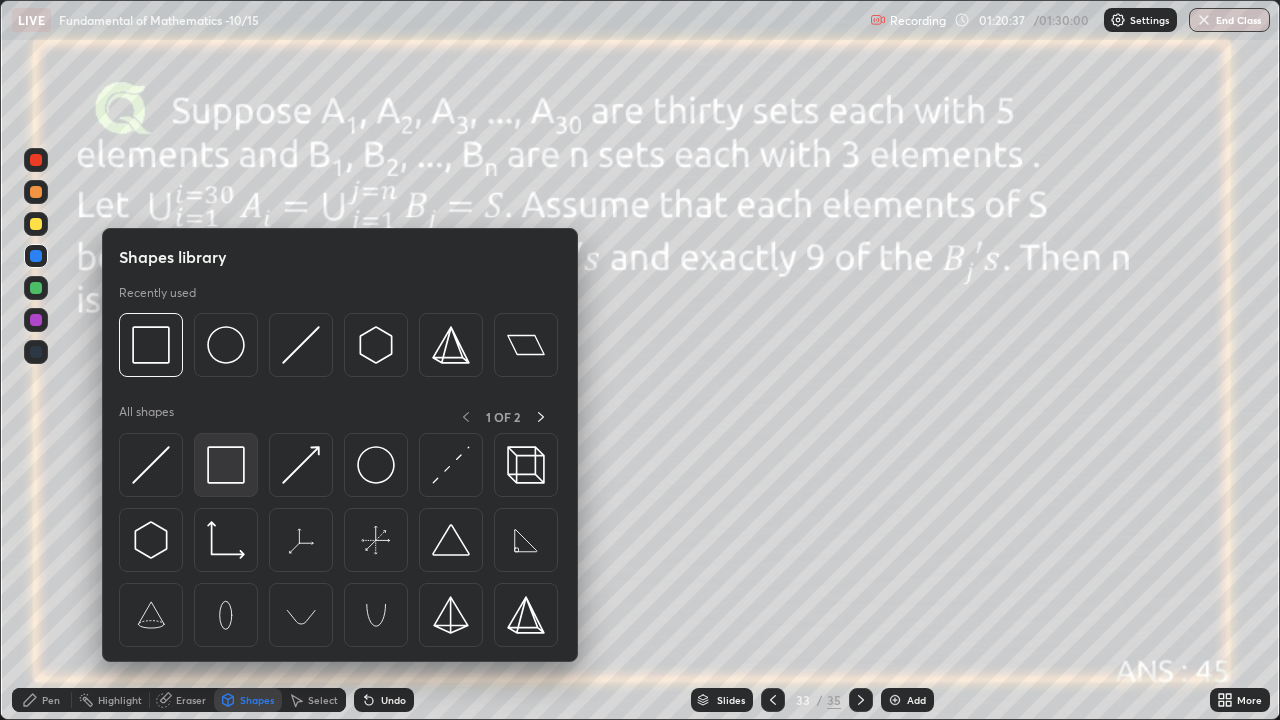 click at bounding box center (226, 465) 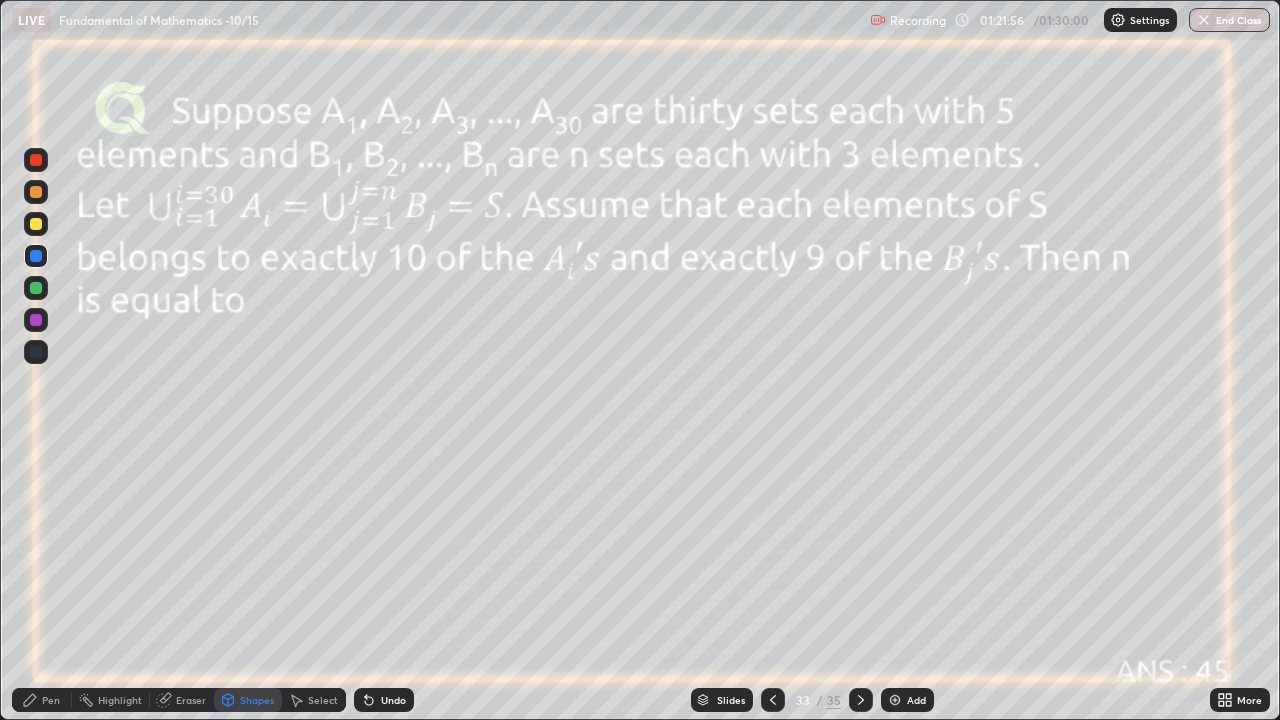 click 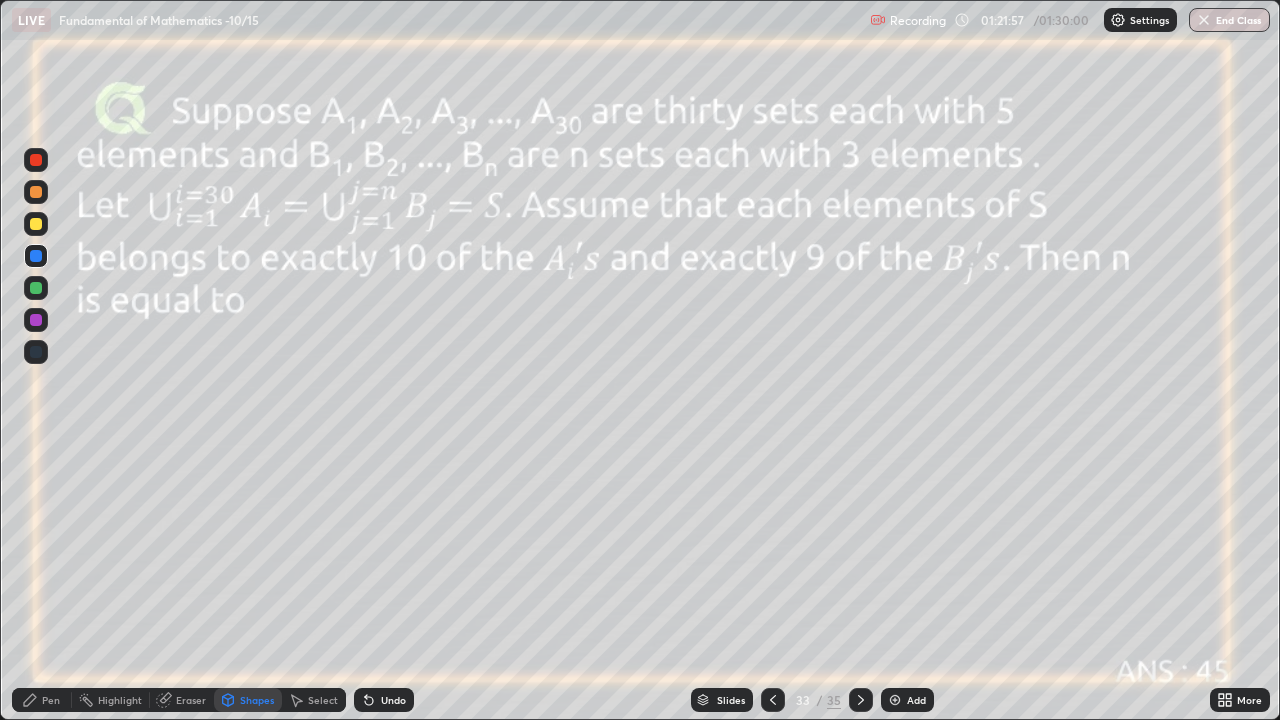 click 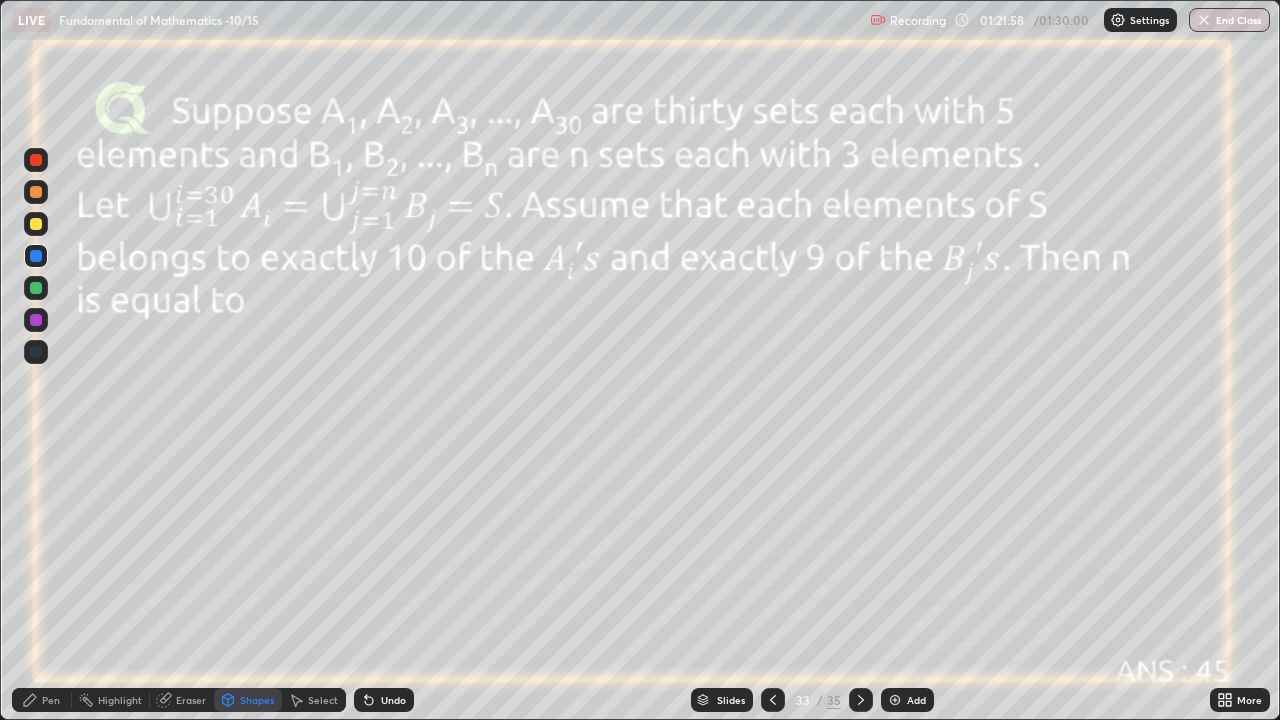 click on "Pen" at bounding box center (42, 700) 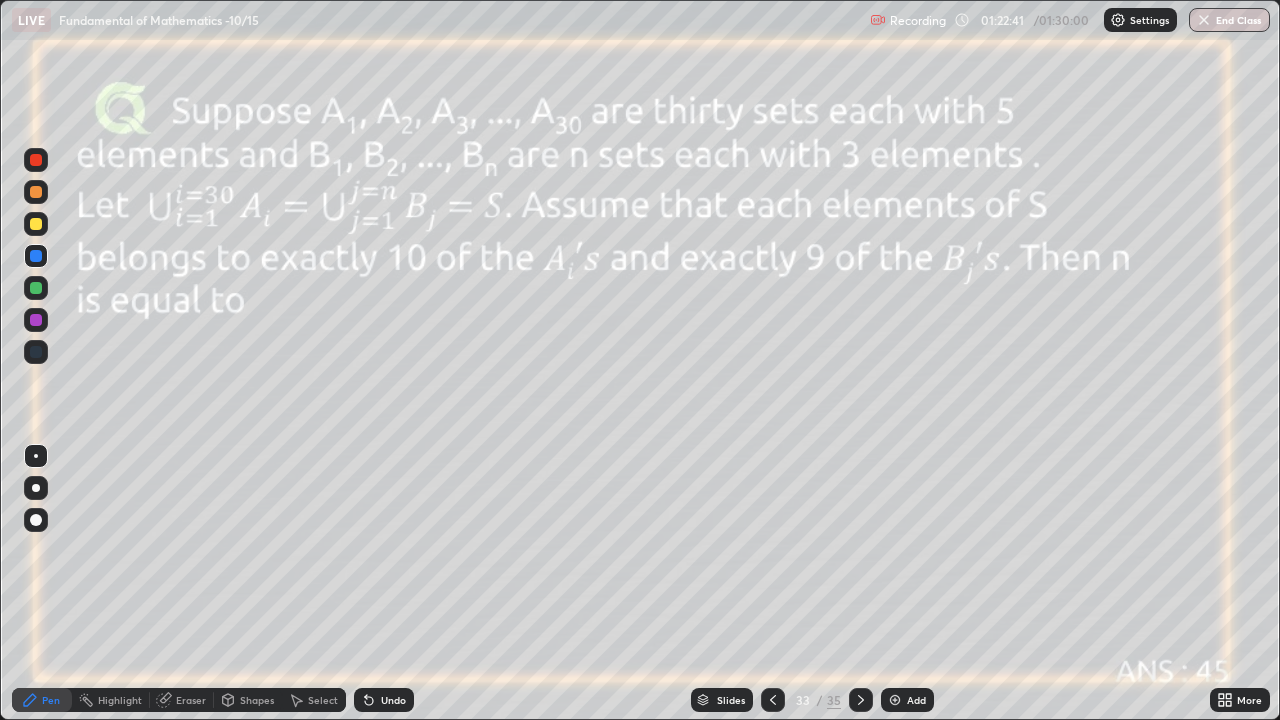 click 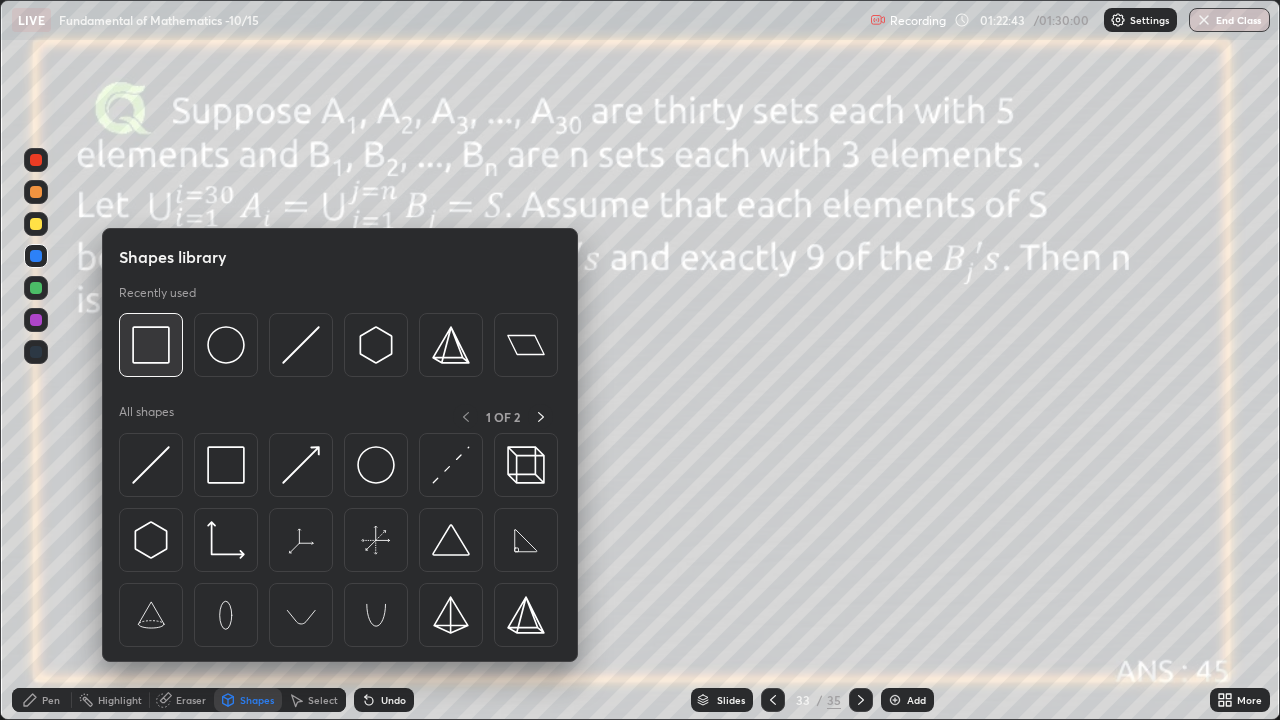 click at bounding box center [151, 345] 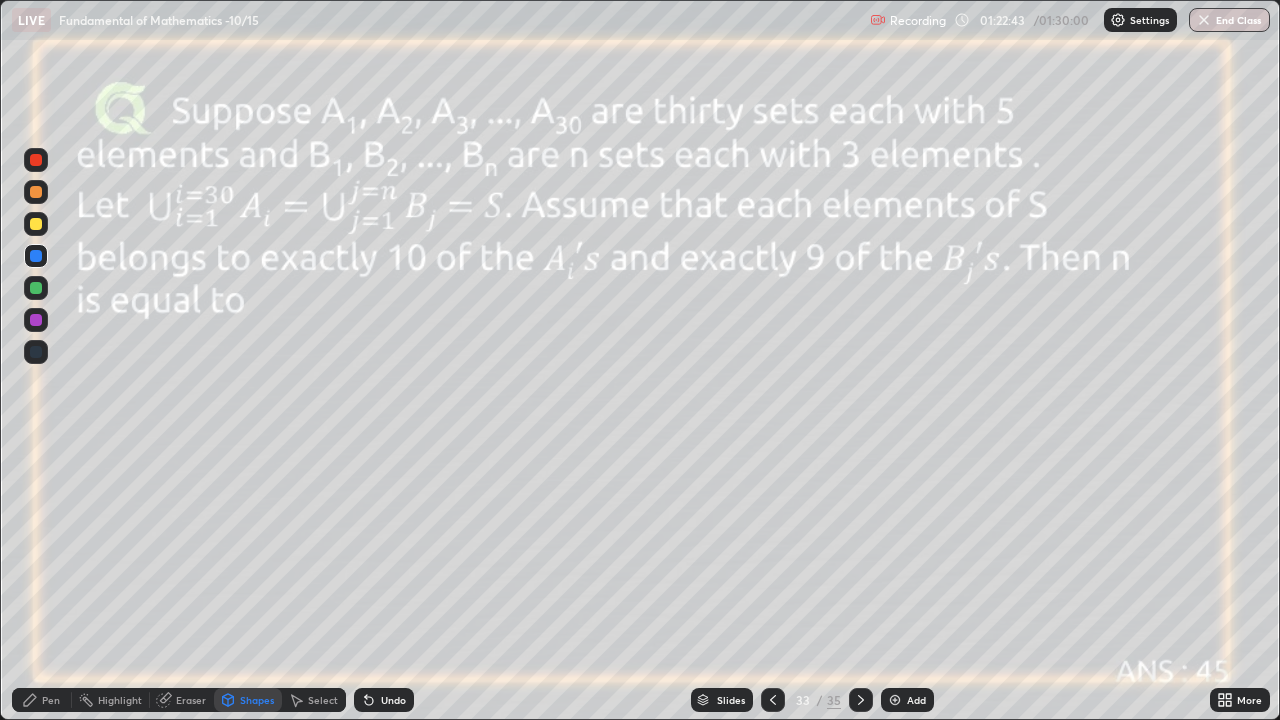 click at bounding box center [36, 224] 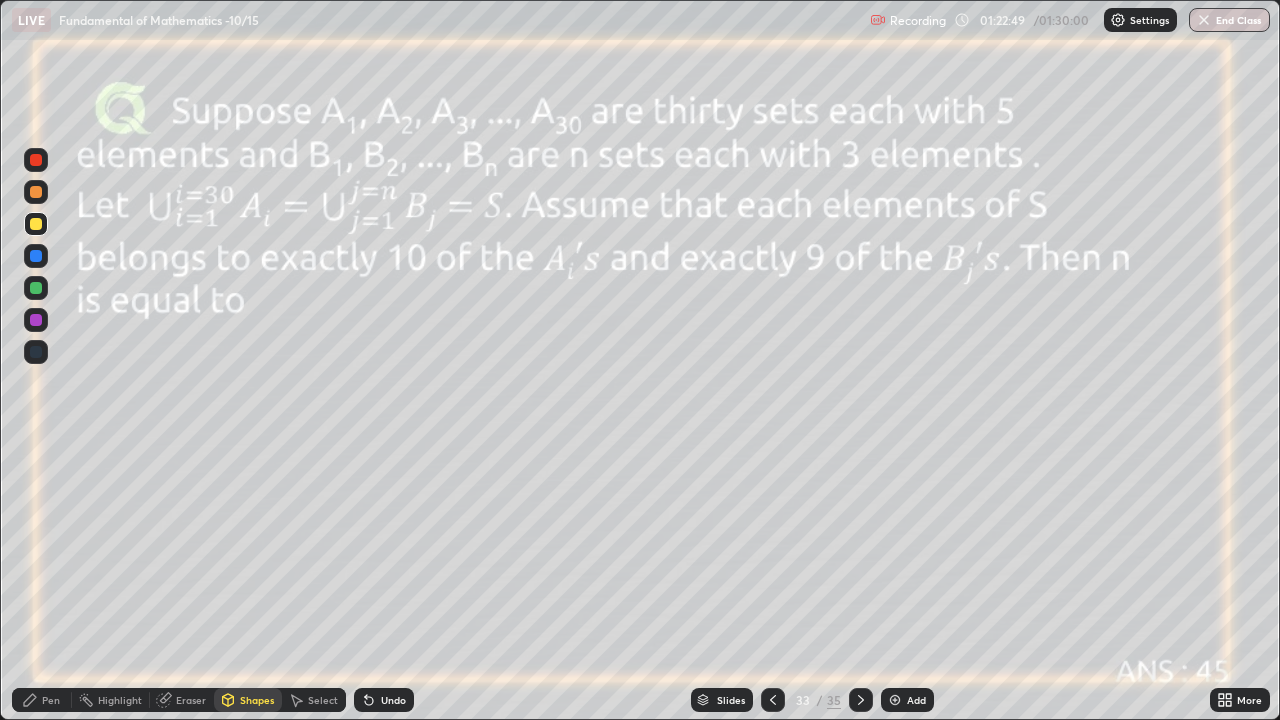click on "Pen" at bounding box center (51, 700) 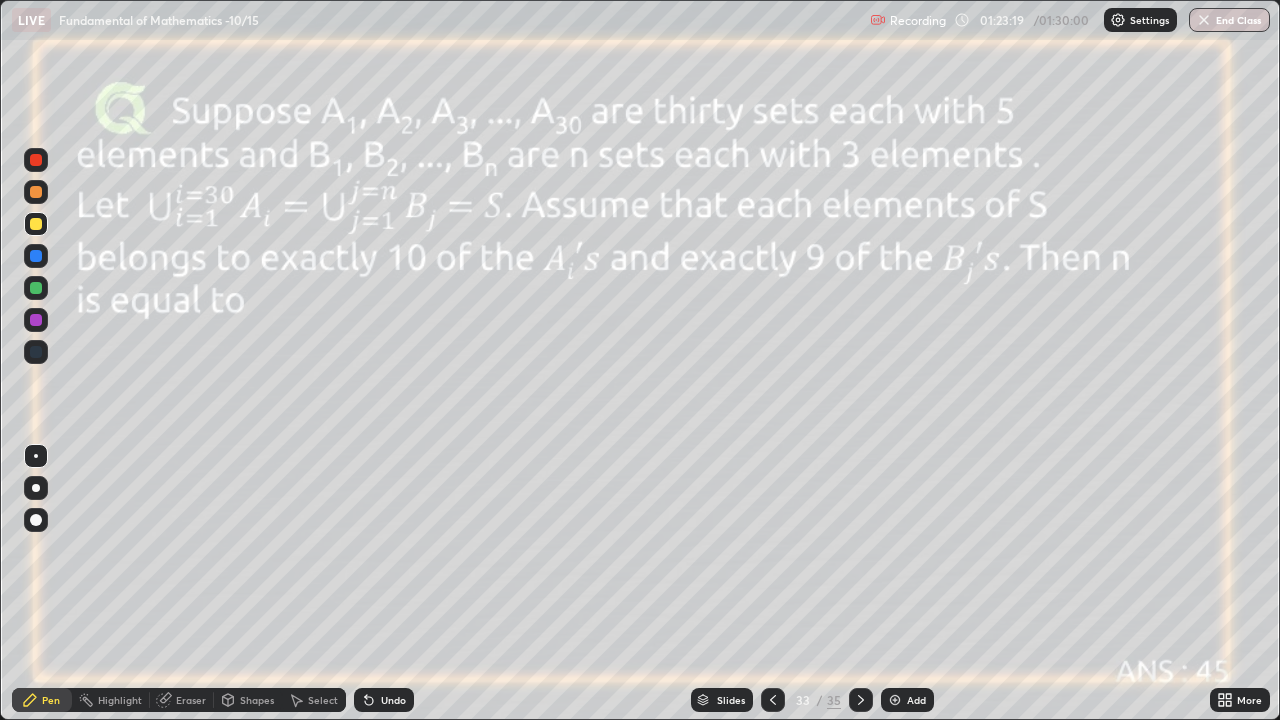 click 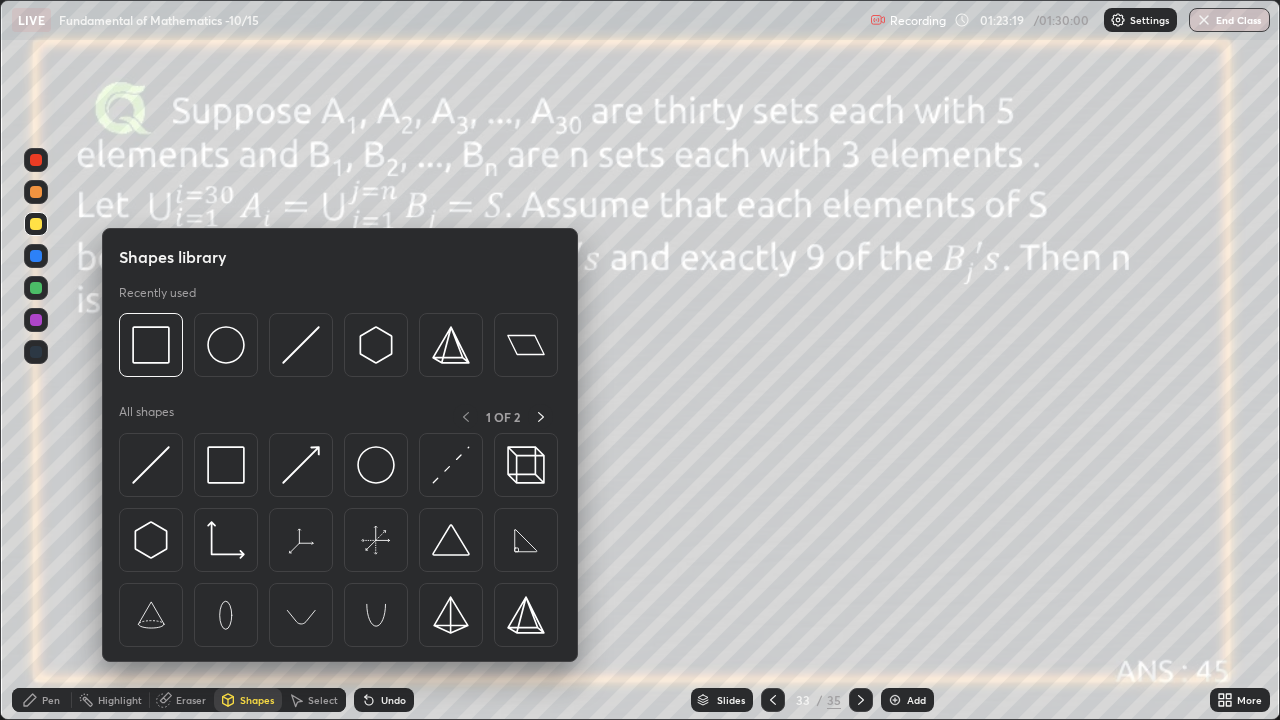 click at bounding box center (226, 465) 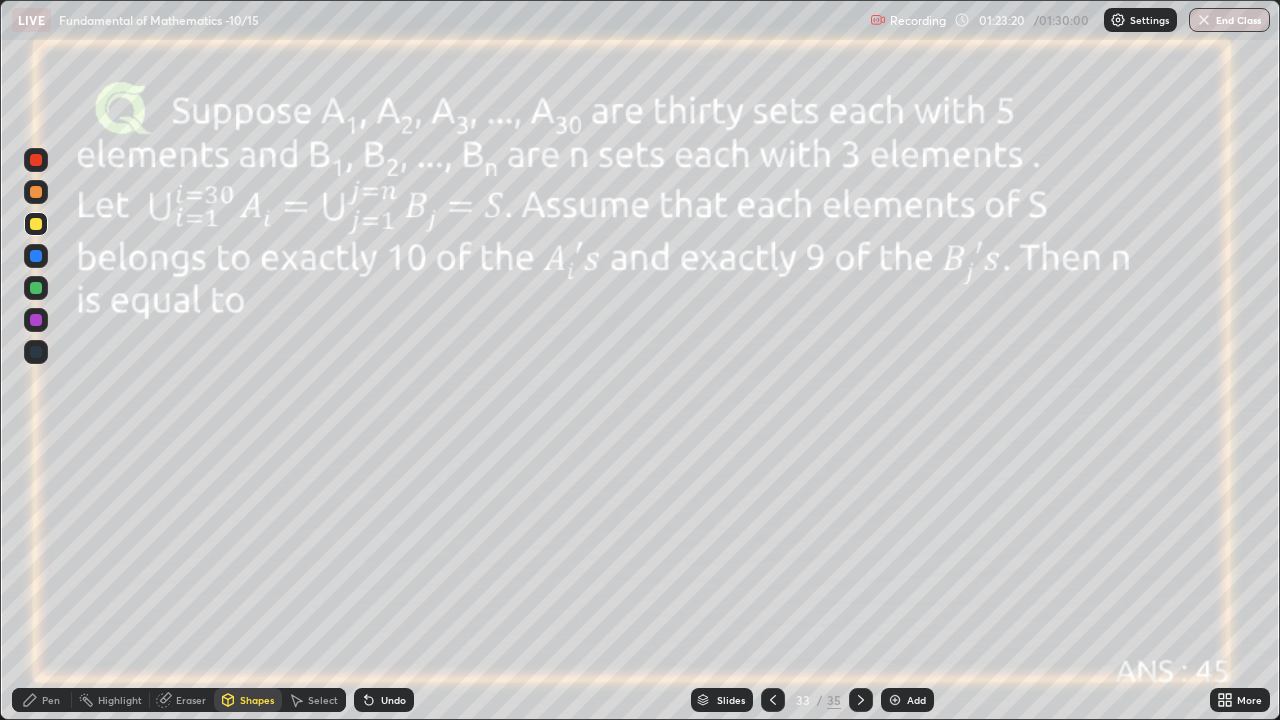 click at bounding box center (36, 160) 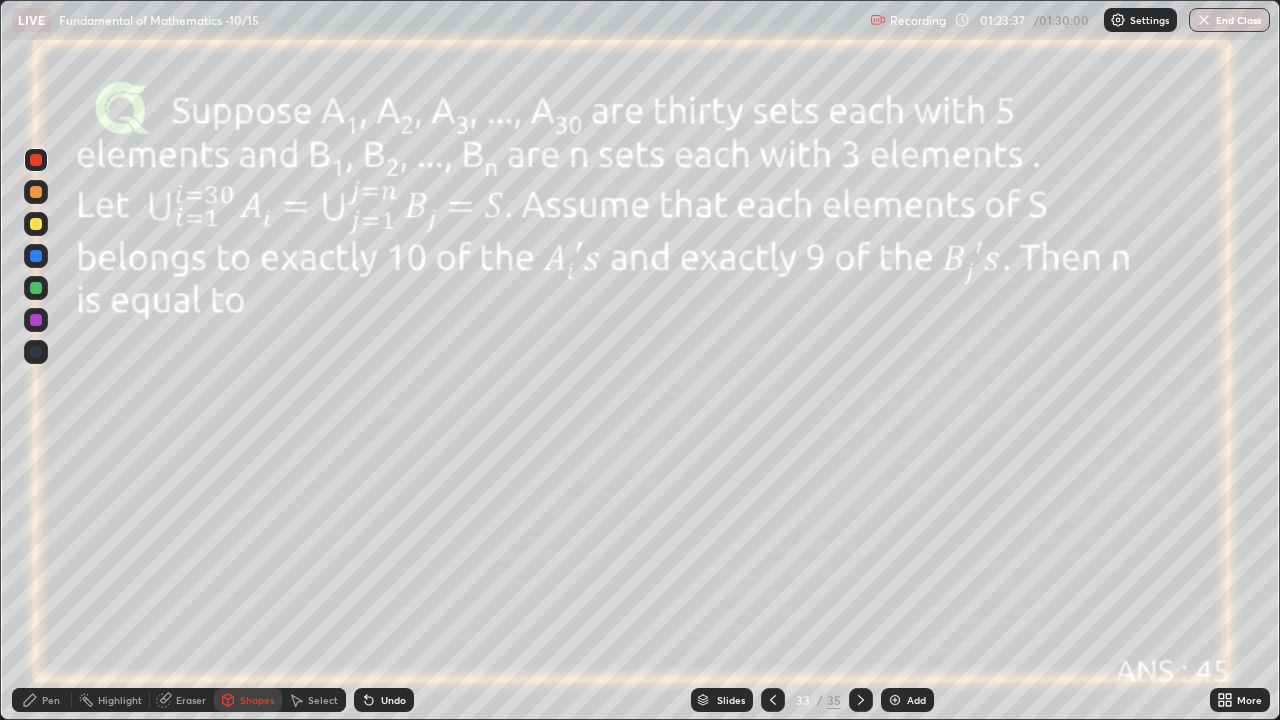 click on "Pen" at bounding box center [51, 700] 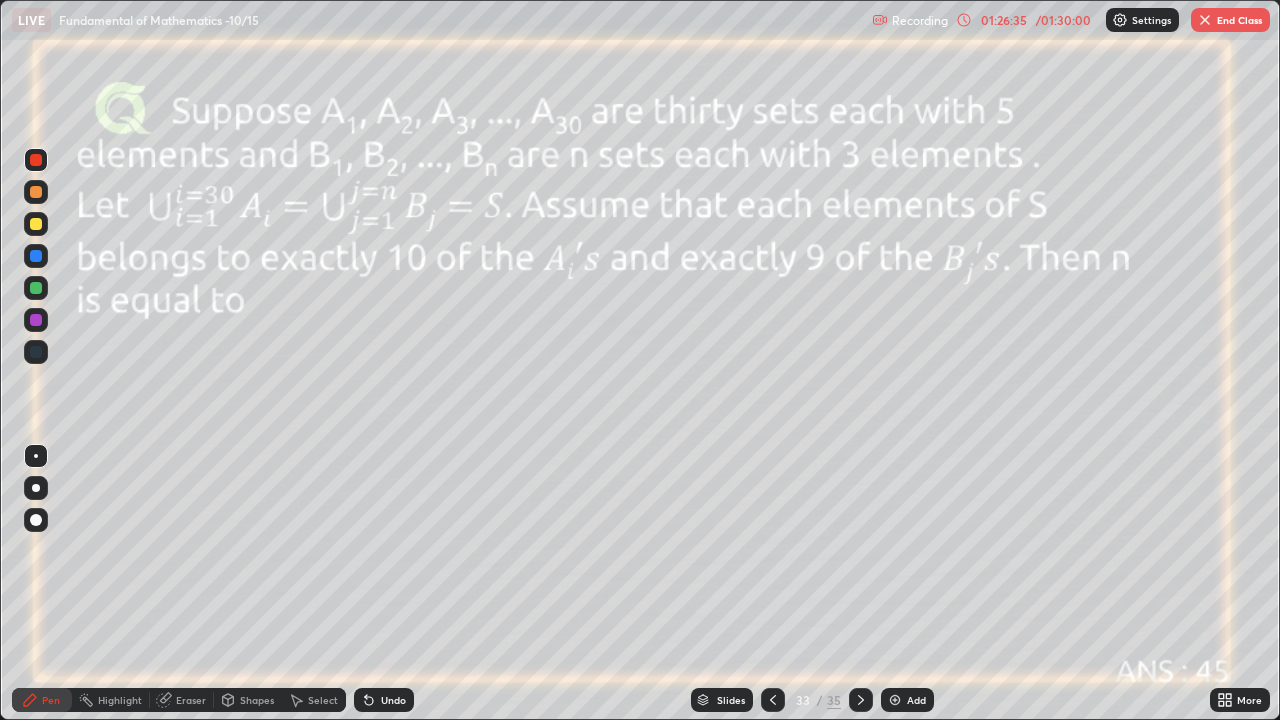 click 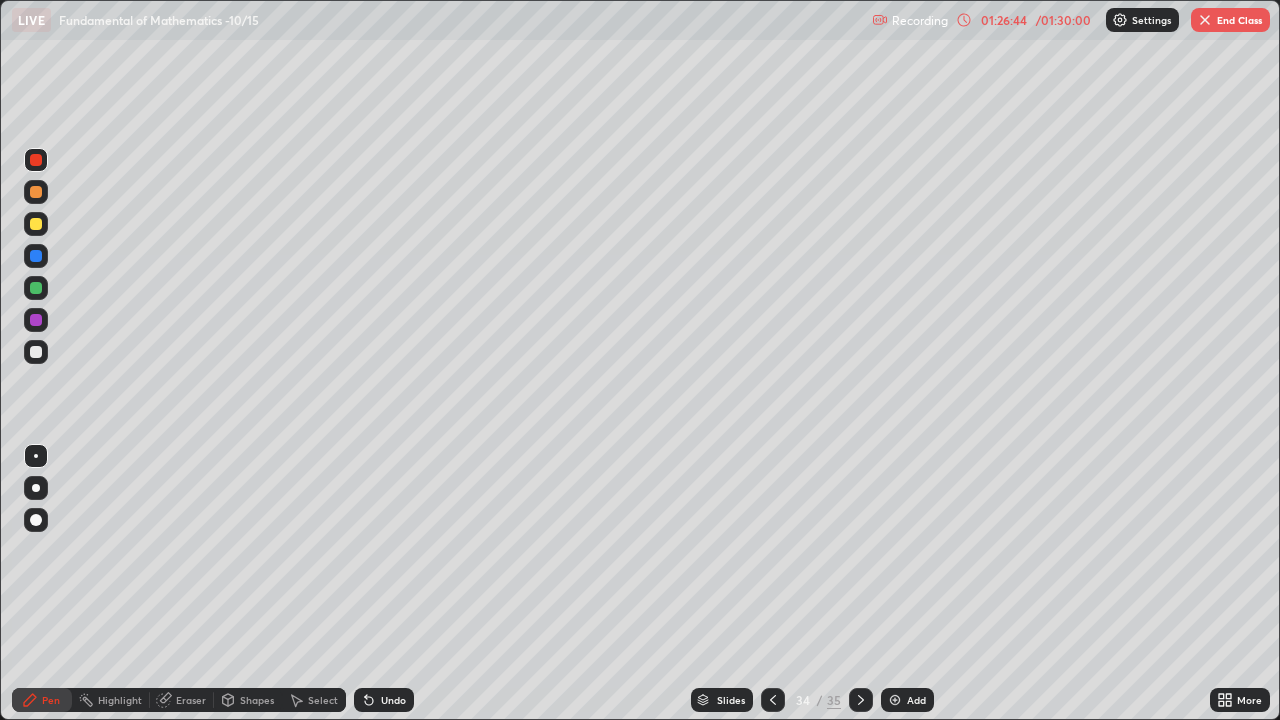 click 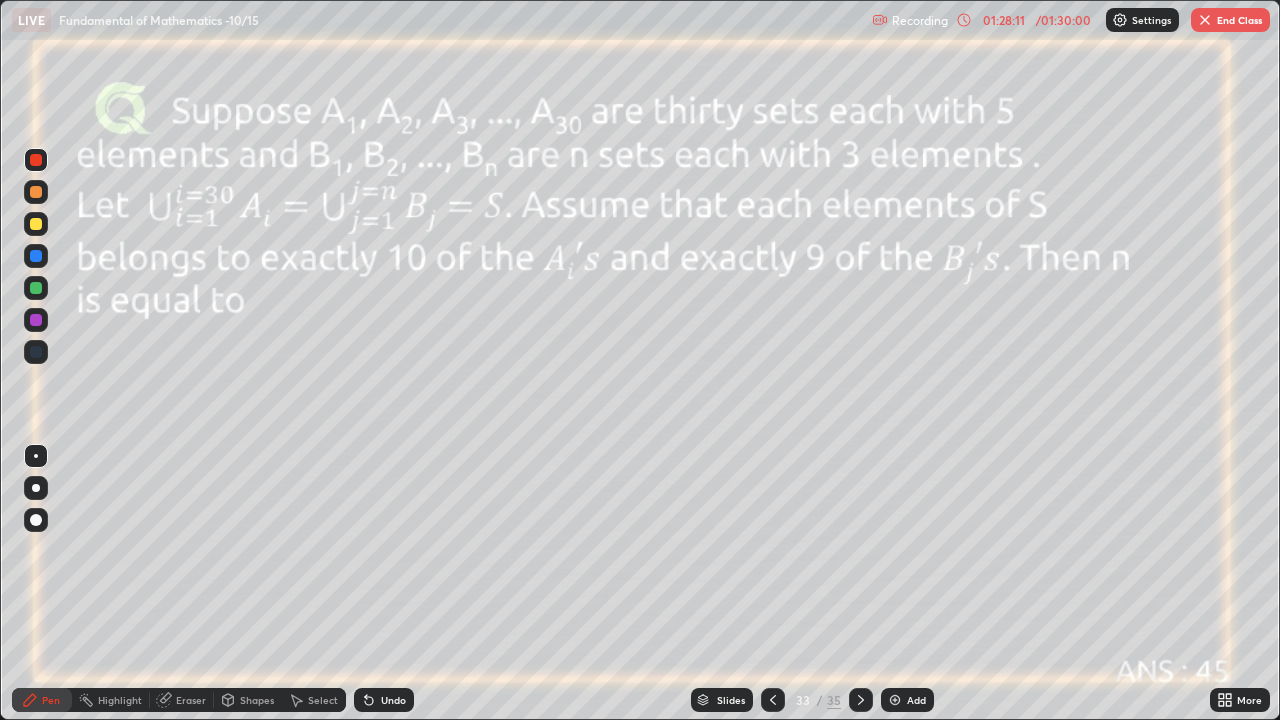 click 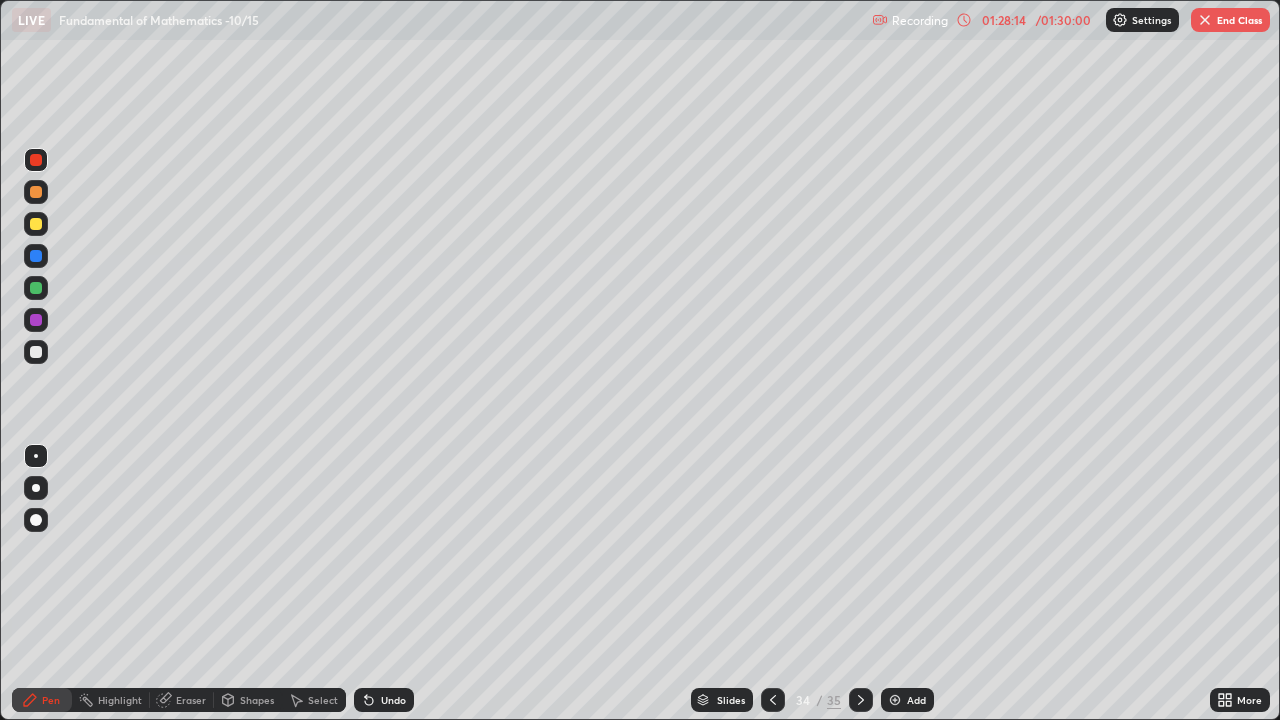 click 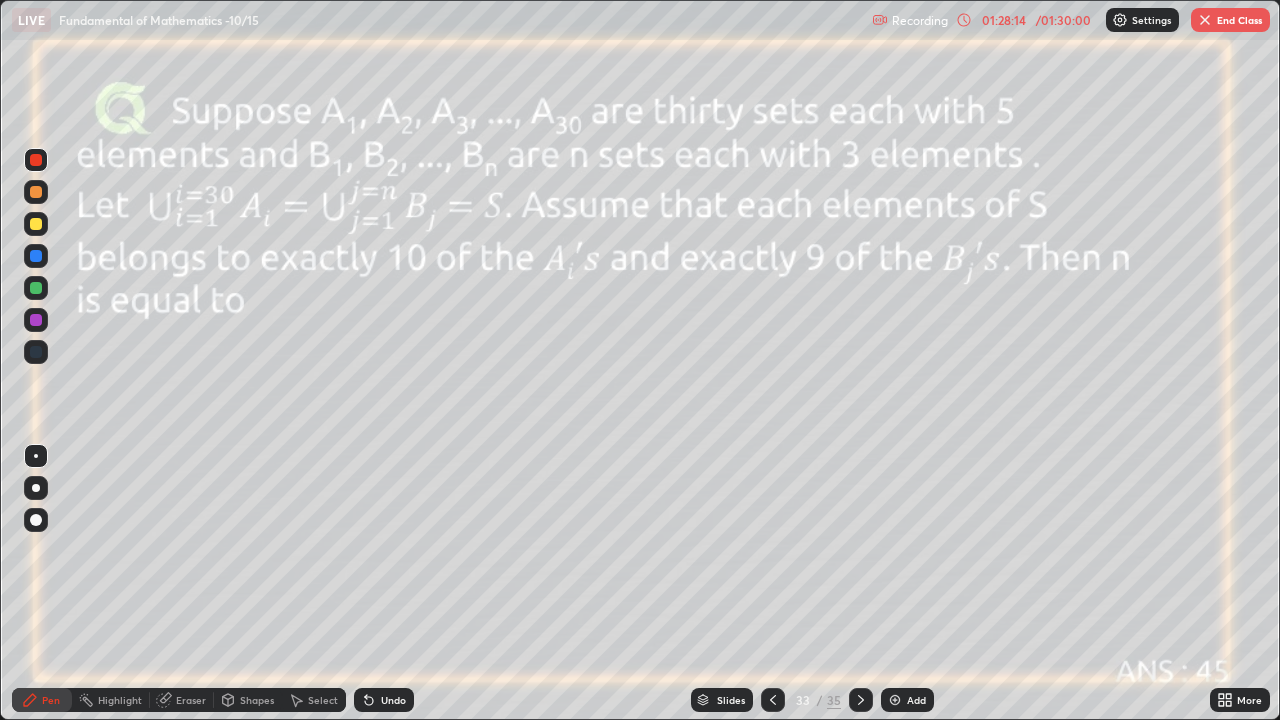 click at bounding box center (773, 700) 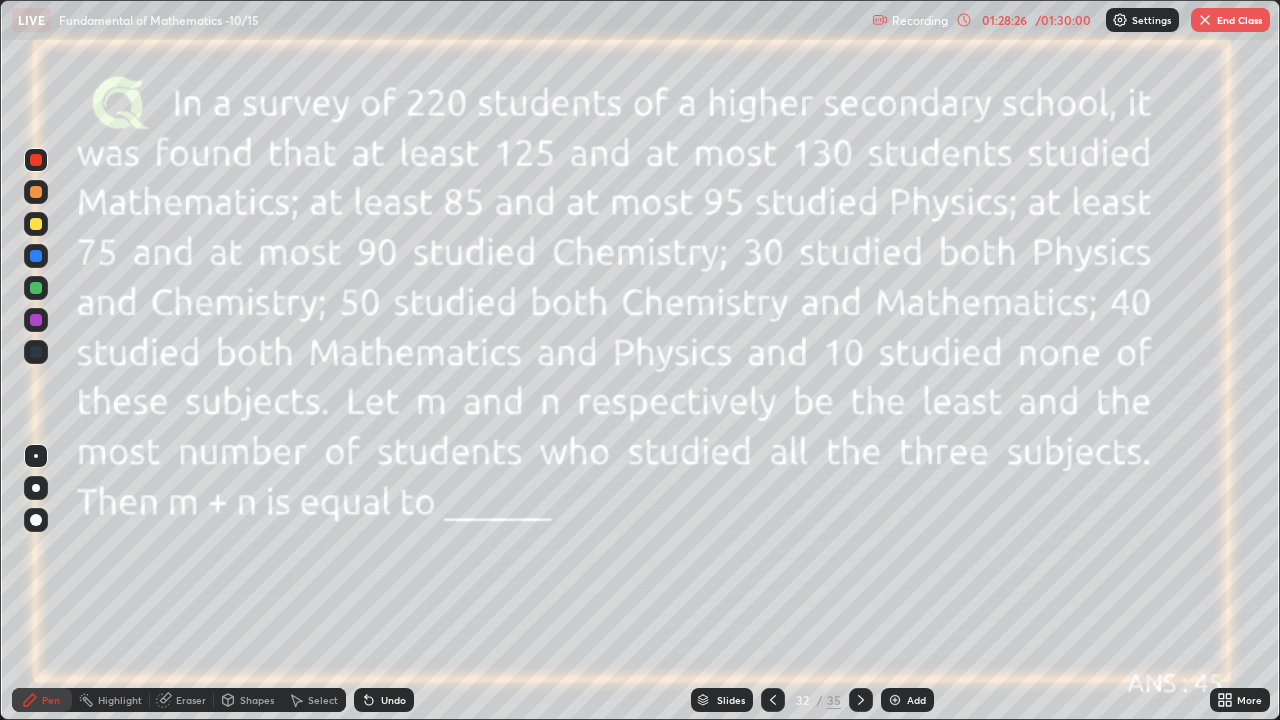 click on "End Class" at bounding box center (1230, 20) 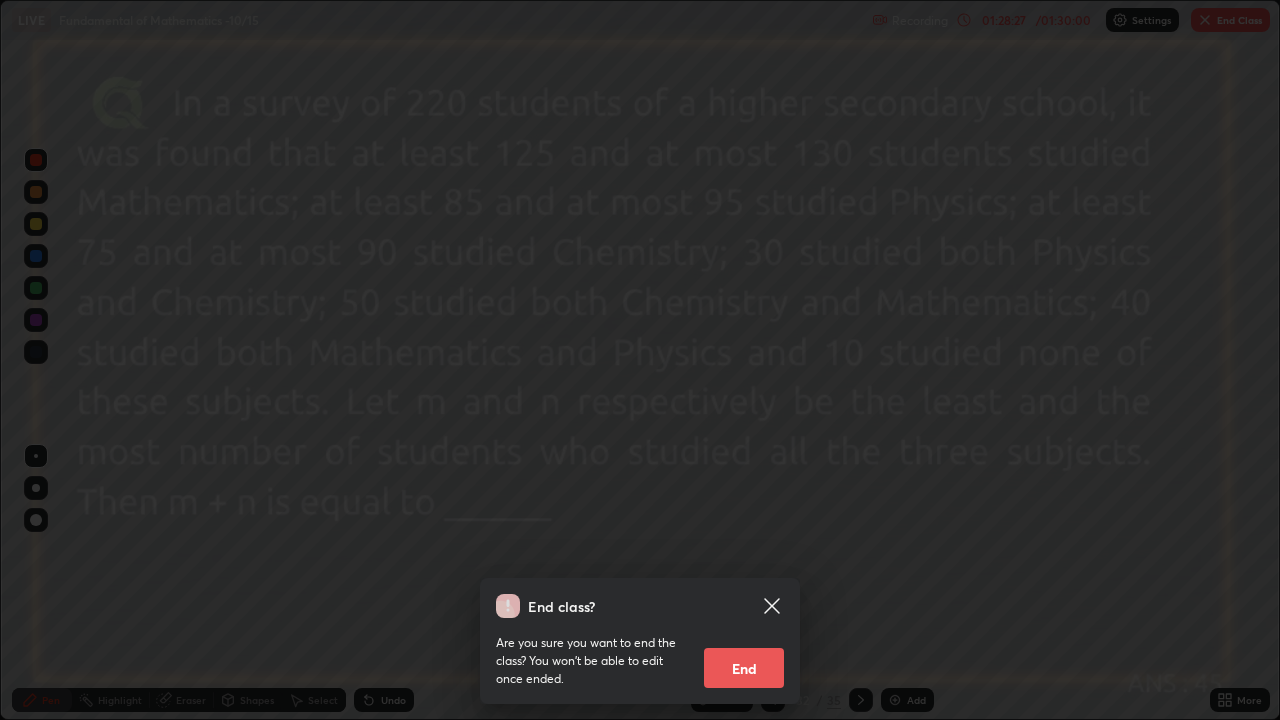 click on "End" at bounding box center (744, 668) 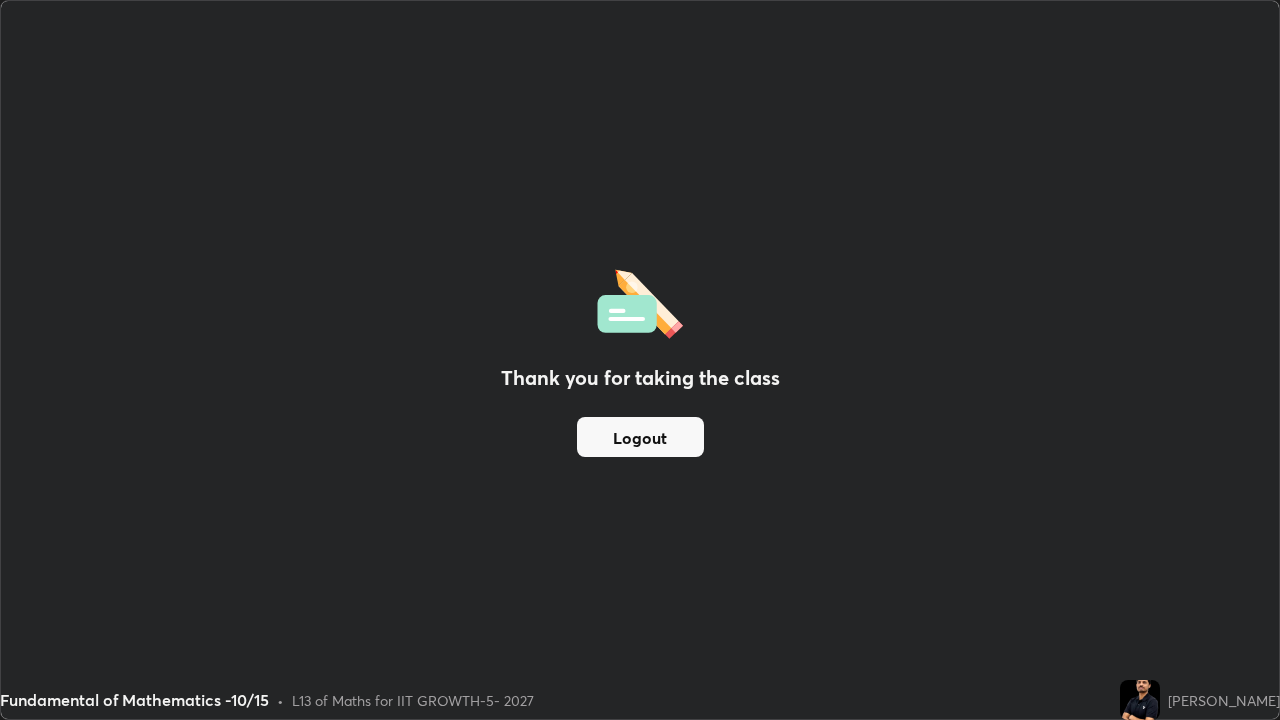 click on "Logout" at bounding box center [640, 437] 